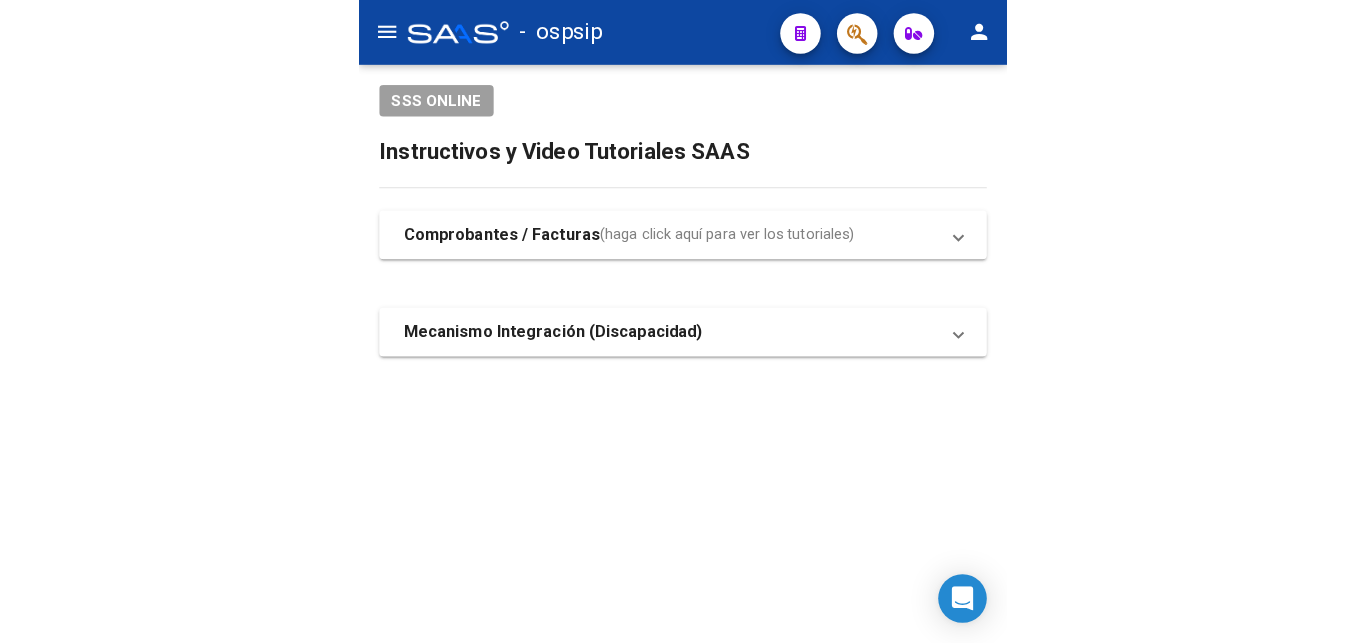 scroll, scrollTop: 0, scrollLeft: 0, axis: both 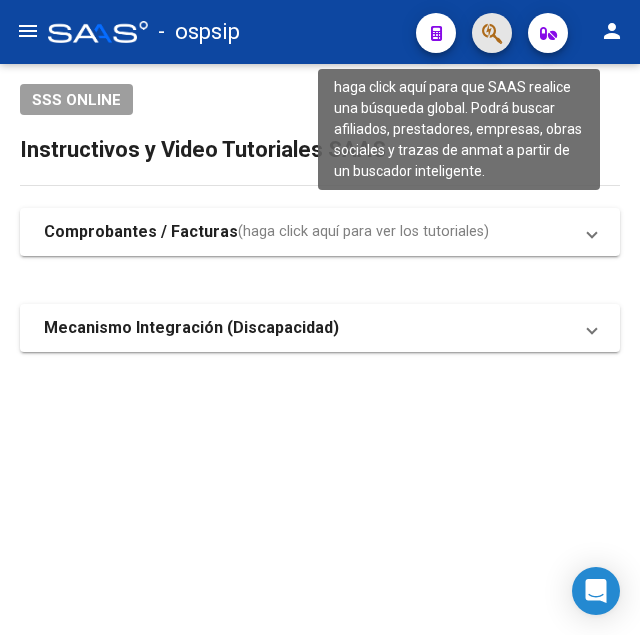 click 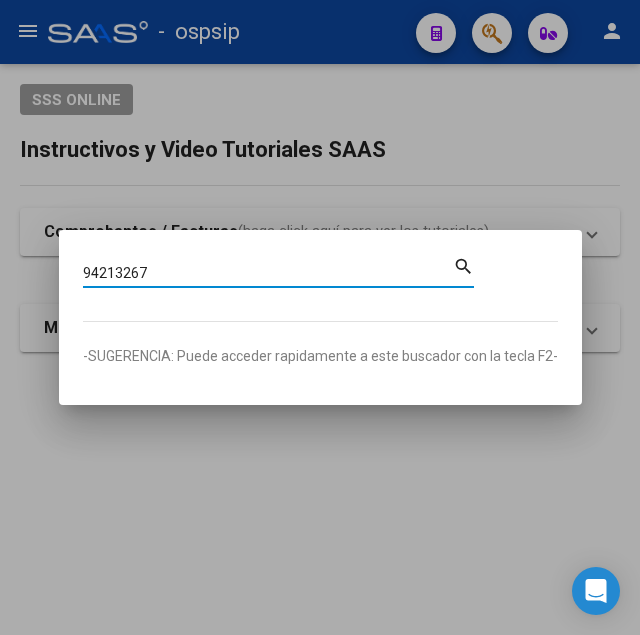 type on "94213267" 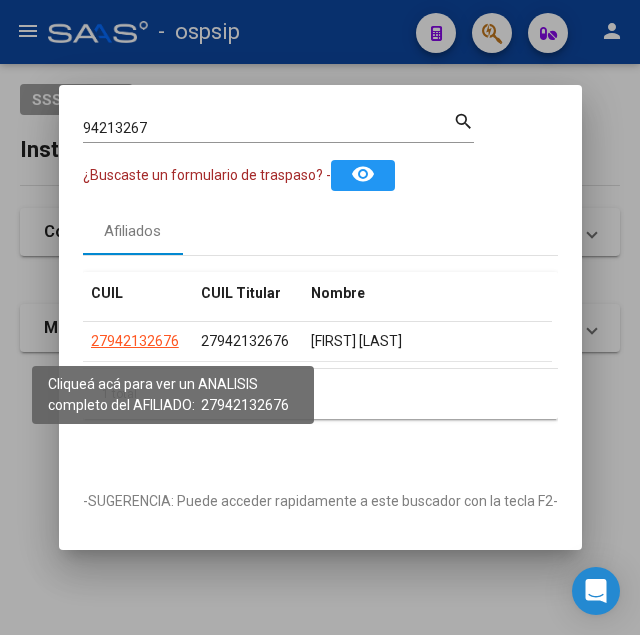 click on "27942132676" 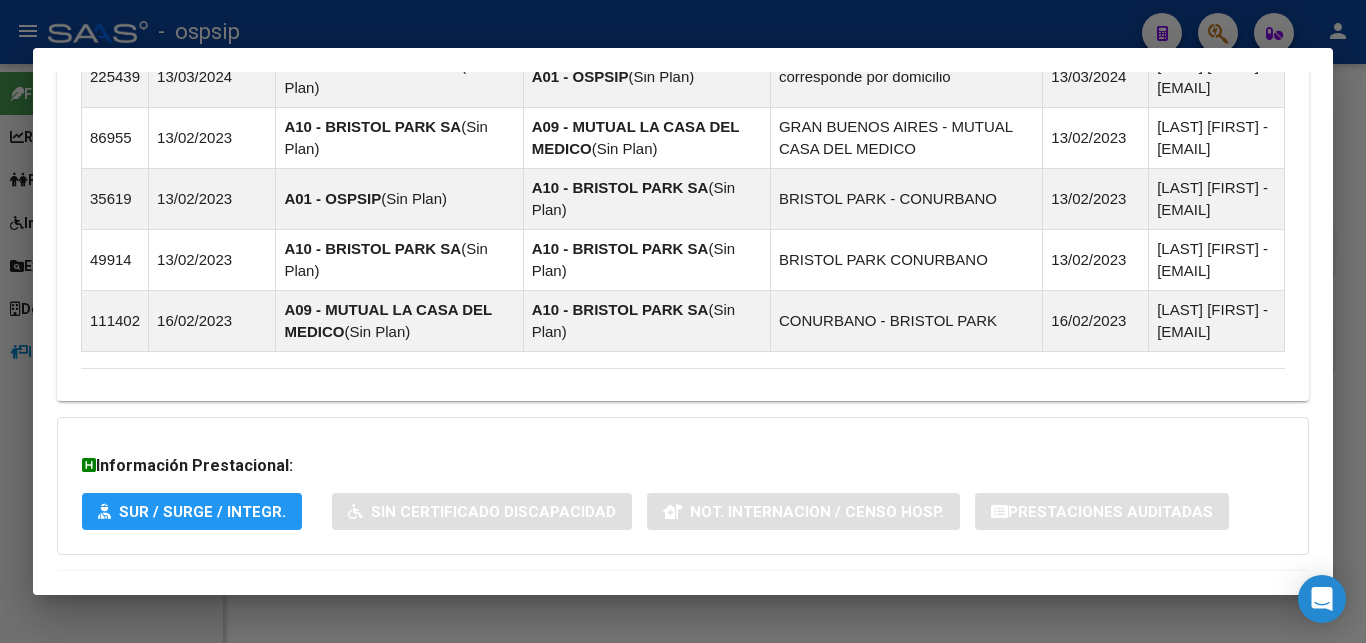 scroll, scrollTop: 1385, scrollLeft: 0, axis: vertical 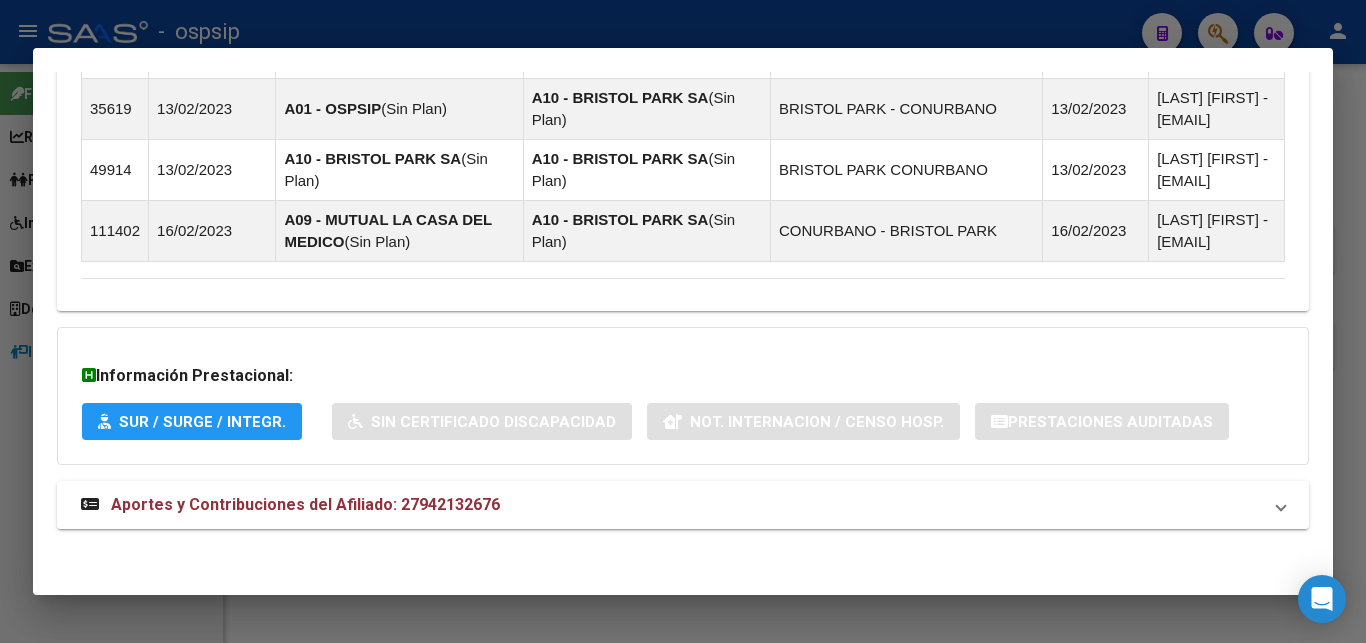 click on "Aportes y Contribuciones del Afiliado: 27942132676" at bounding box center [305, 504] 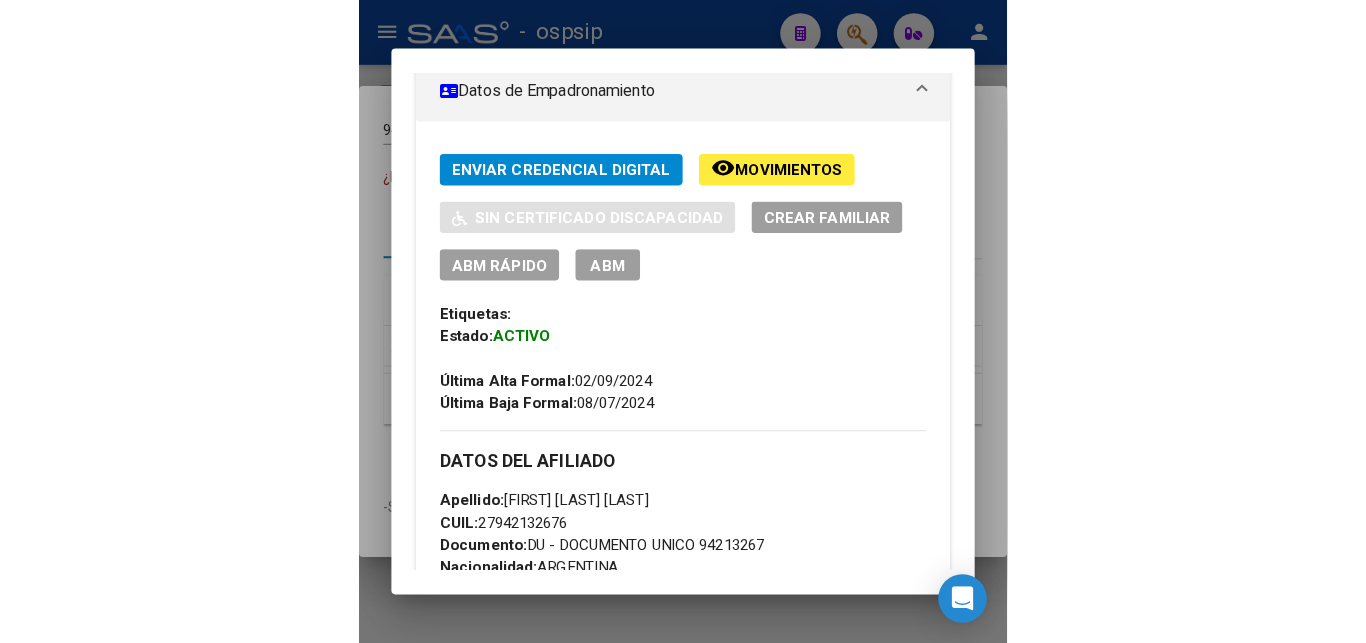 scroll, scrollTop: 0, scrollLeft: 0, axis: both 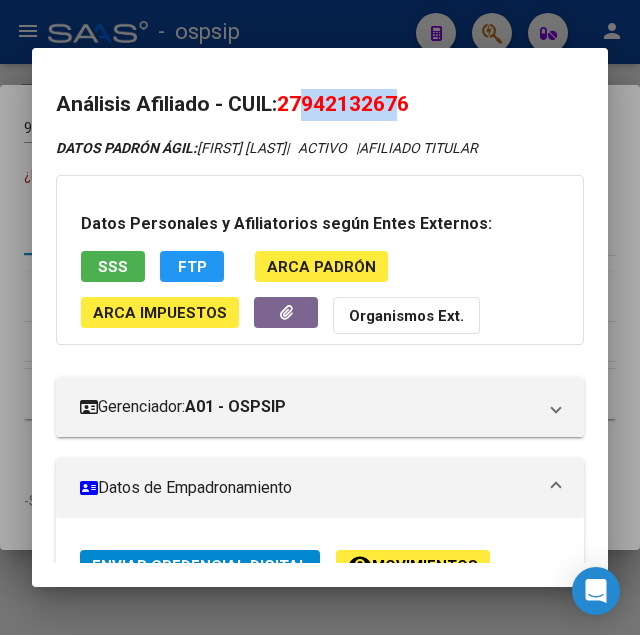 drag, startPoint x: 308, startPoint y: 102, endPoint x: 399, endPoint y: 92, distance: 91.5478 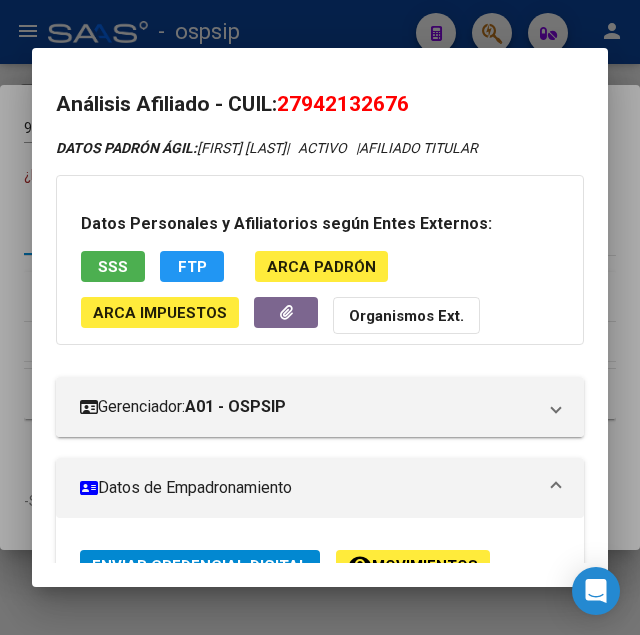 click at bounding box center (320, 317) 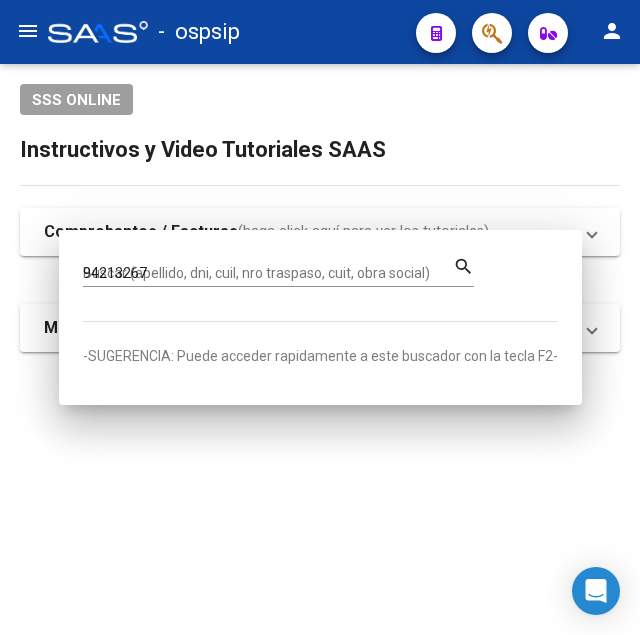 type 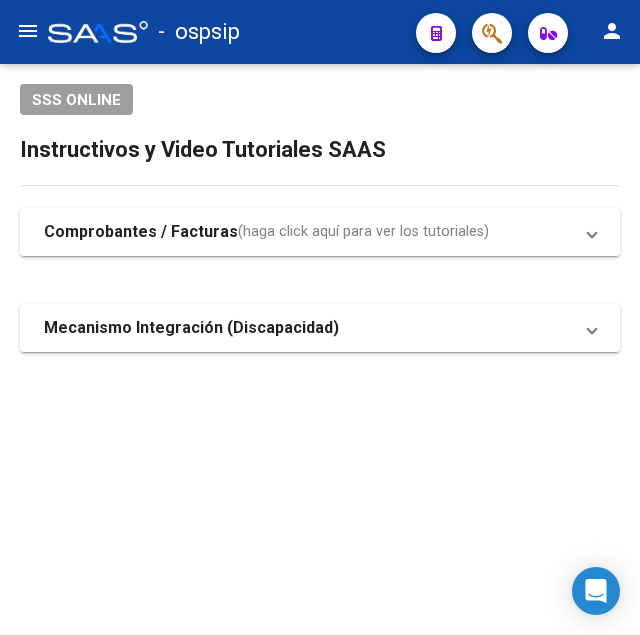 click on "-   ospsip" 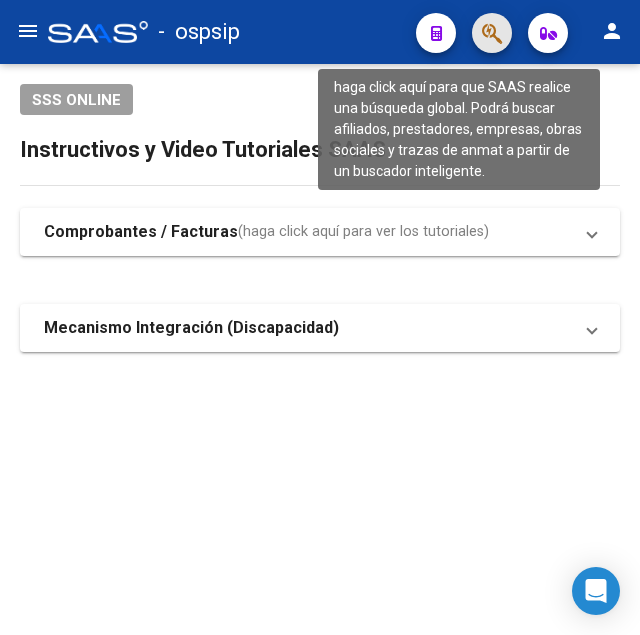 click 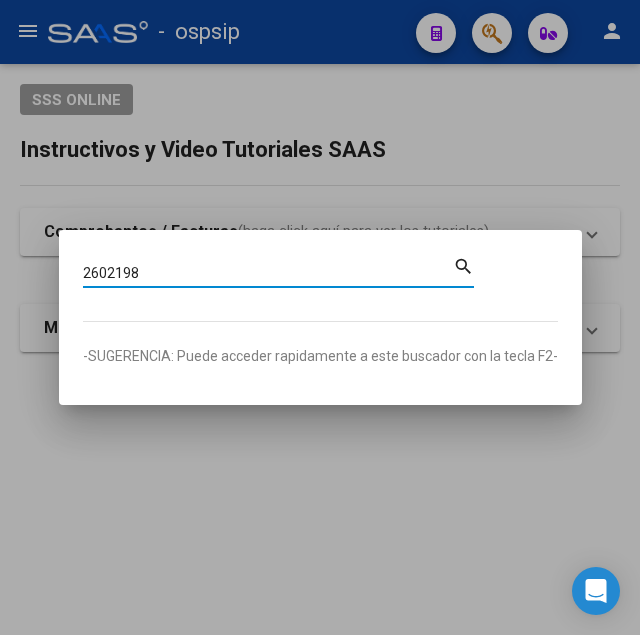 type on "2602198" 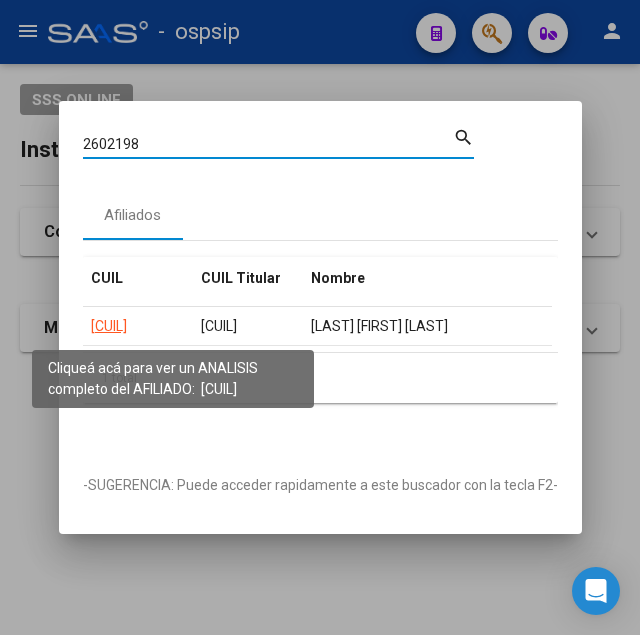 click on "[CUIL]" 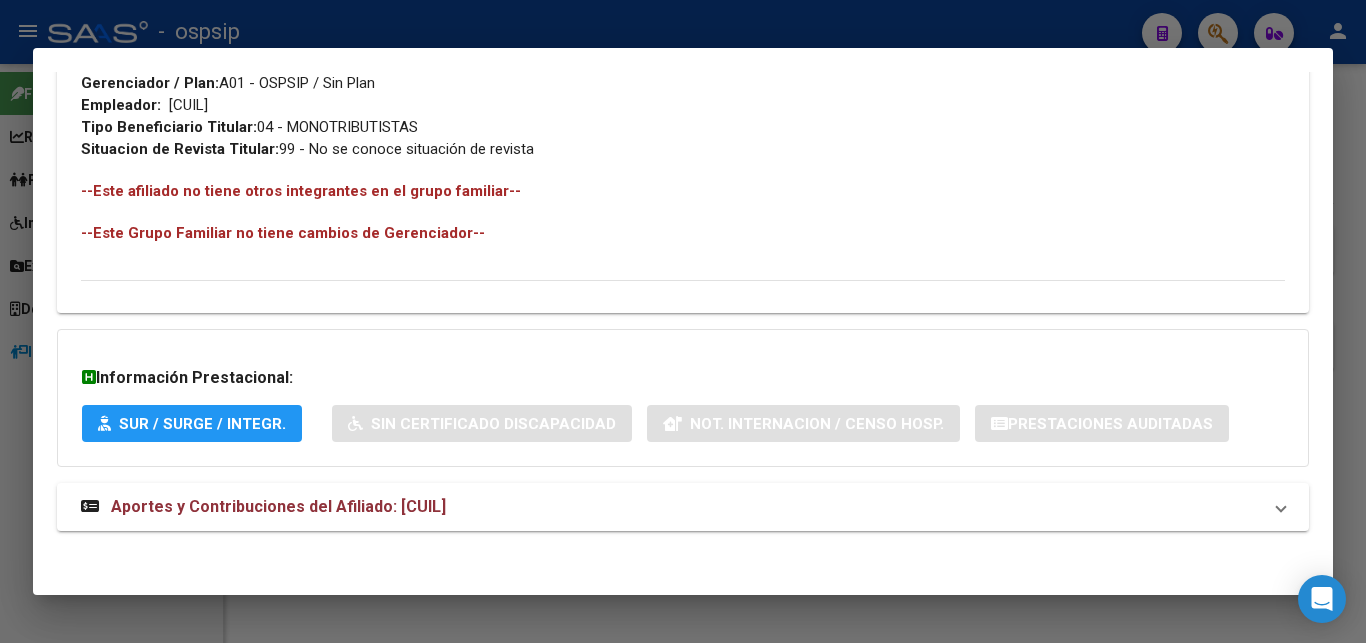 scroll, scrollTop: 1032, scrollLeft: 0, axis: vertical 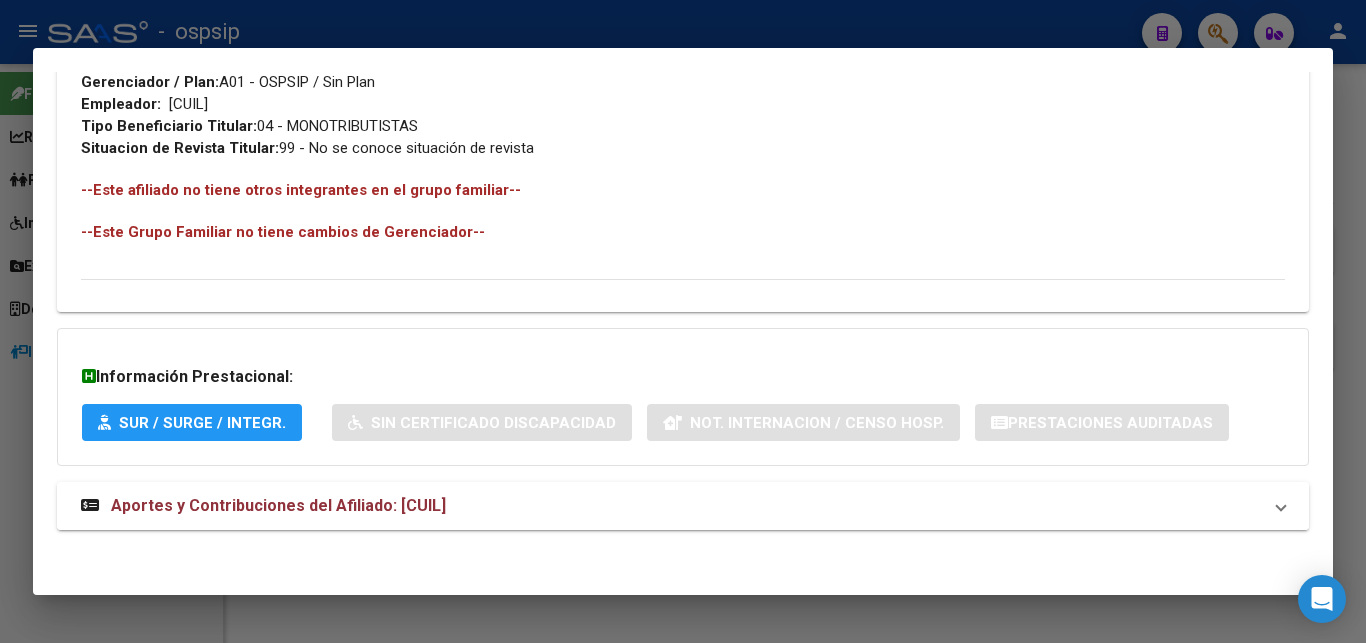 click on "Aportes y Contribuciones del Afiliado: [CUIL]" at bounding box center (278, 505) 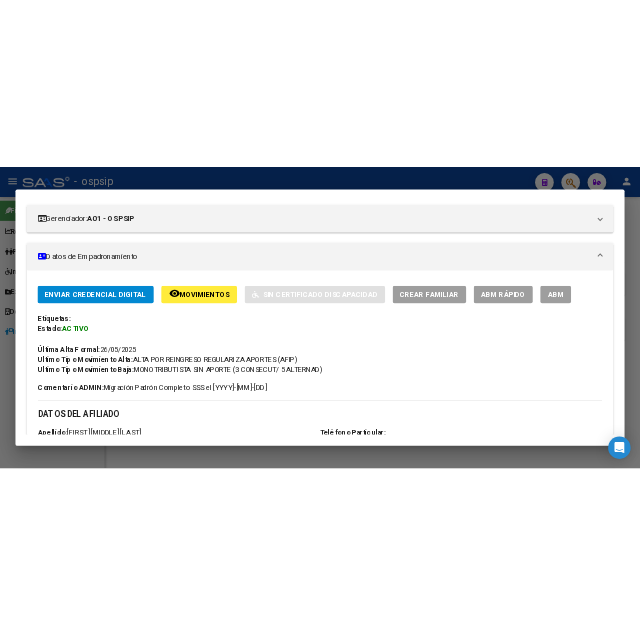 scroll, scrollTop: 231, scrollLeft: 0, axis: vertical 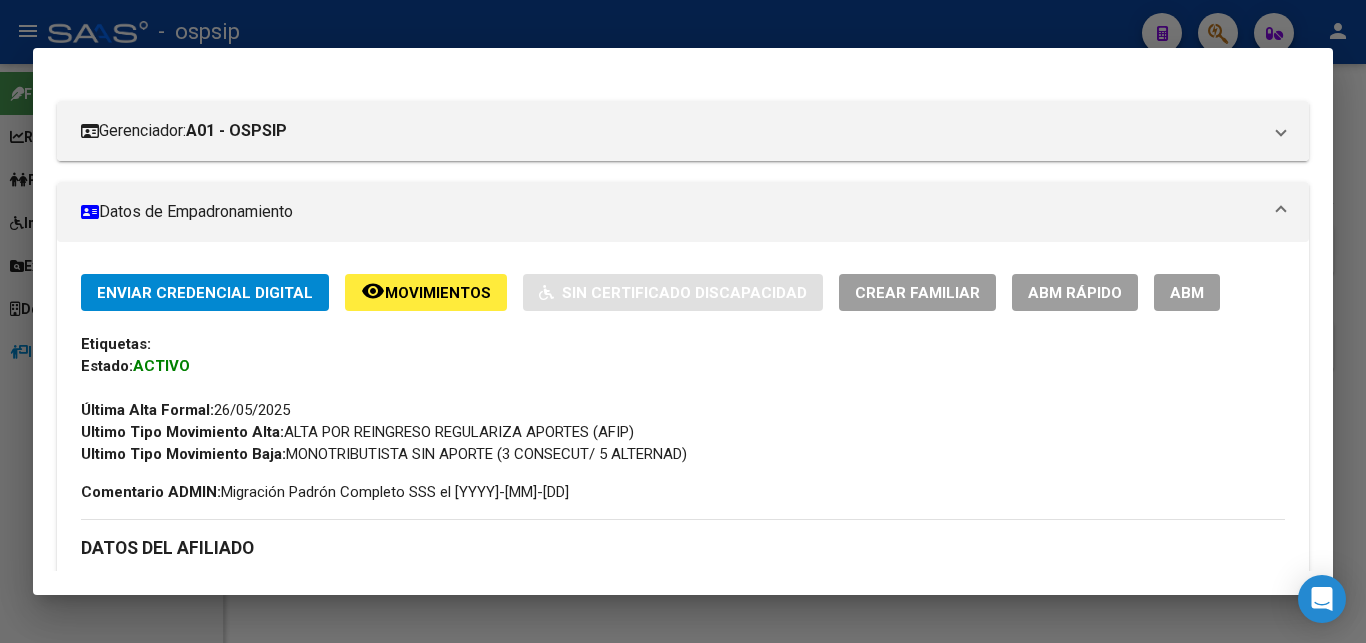 click on "Movimientos" 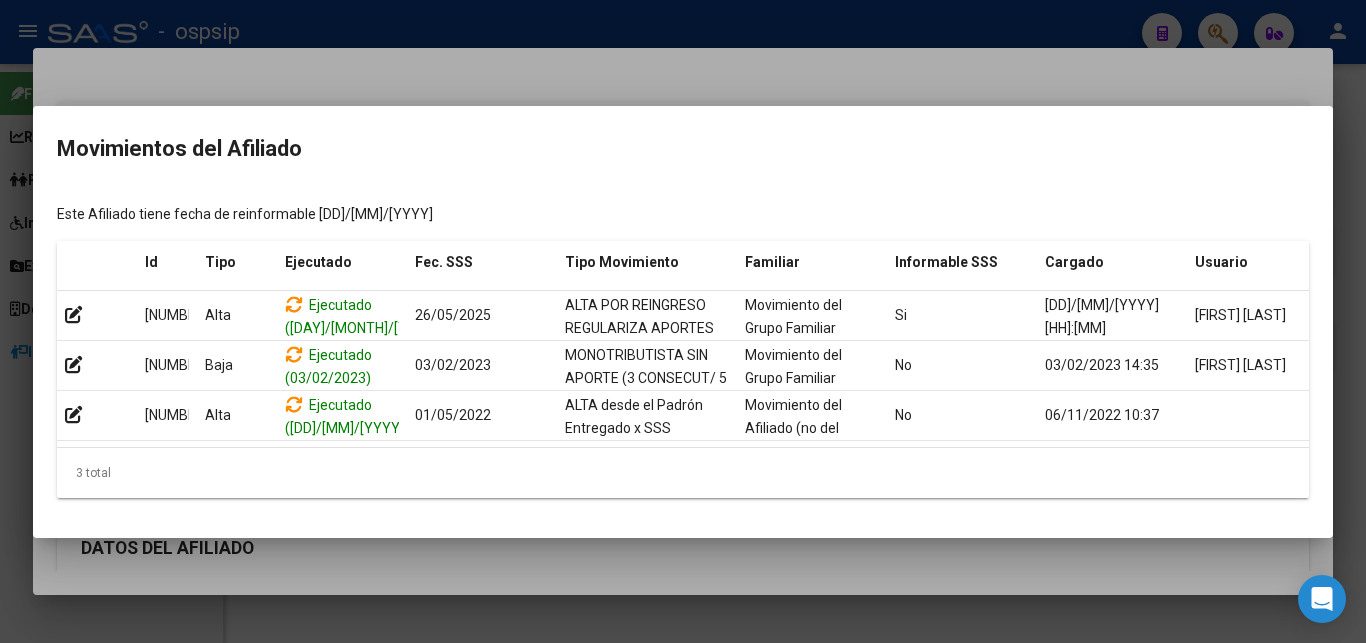 click at bounding box center (683, 321) 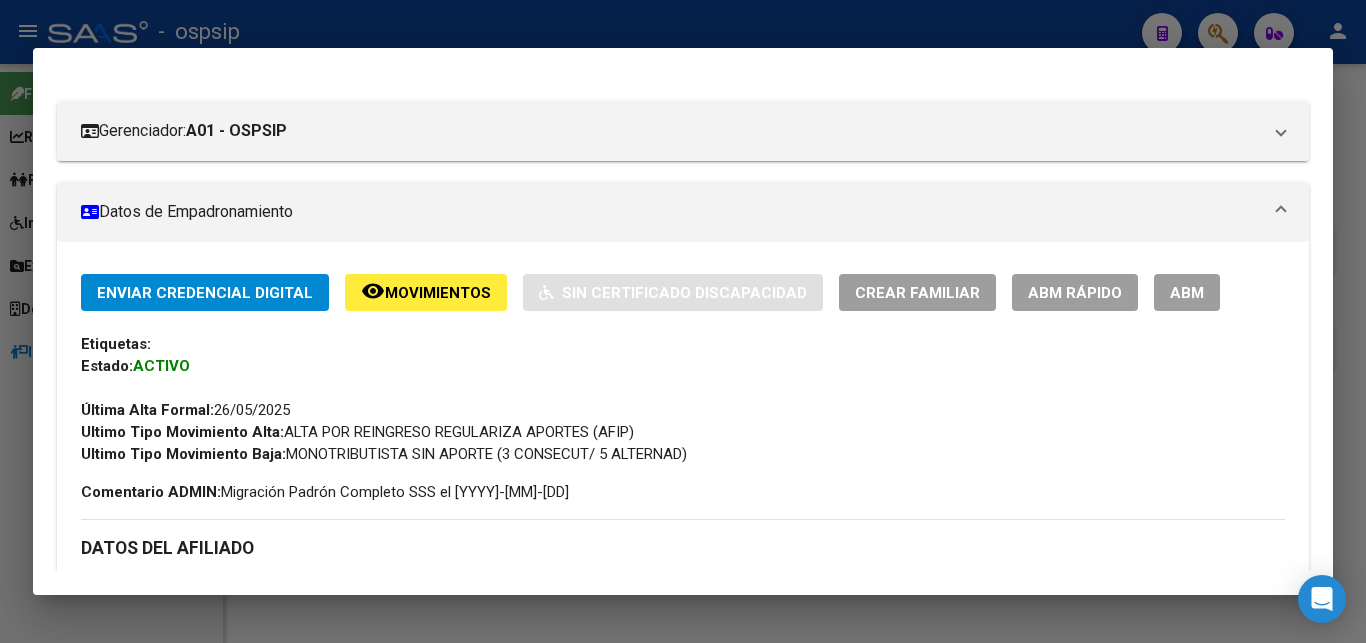 click at bounding box center (683, 321) 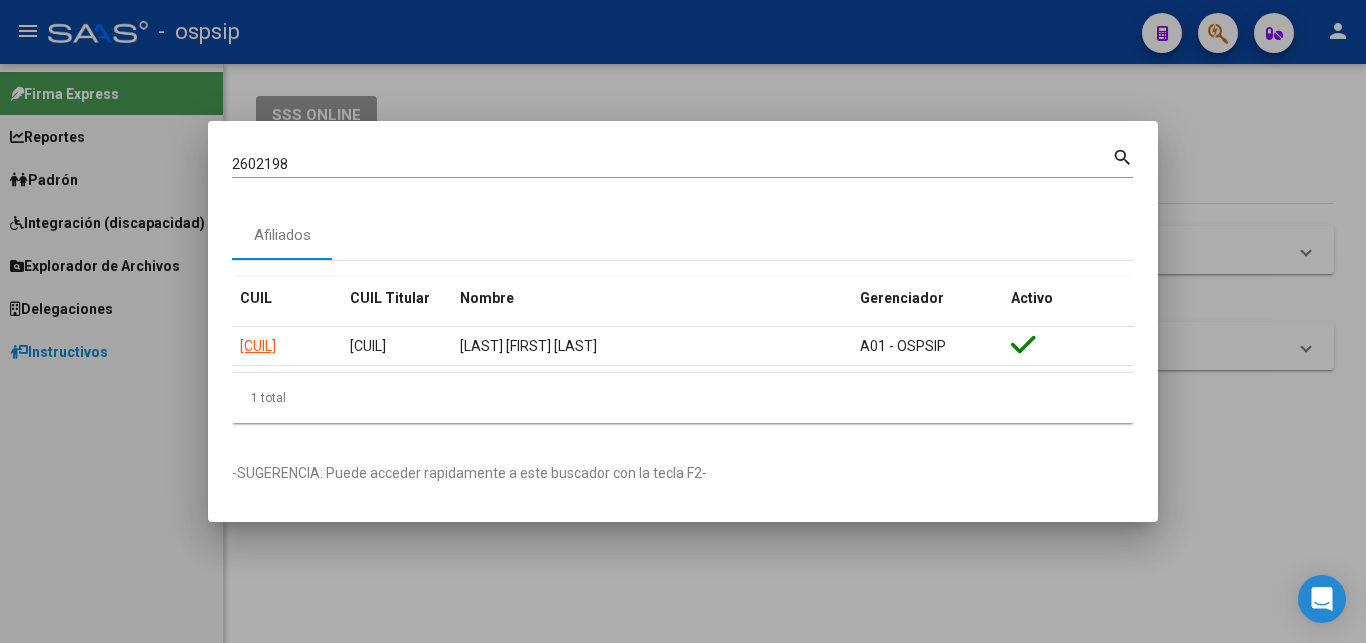 click at bounding box center [683, 321] 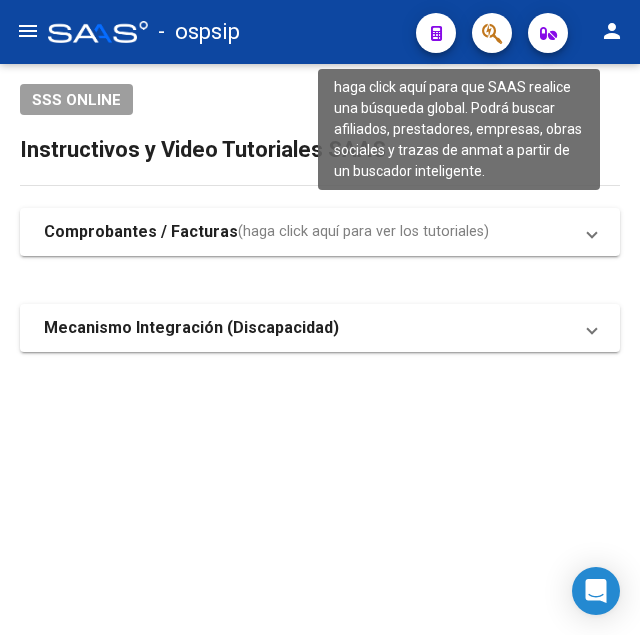 click 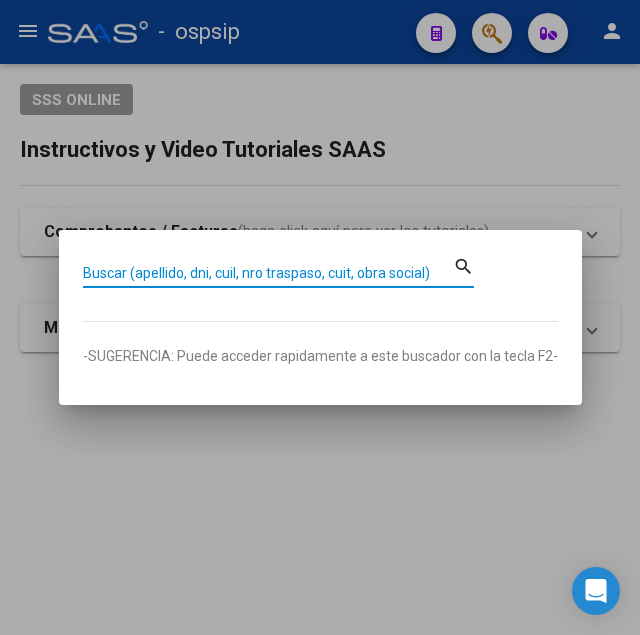 paste on "[CUIL]" 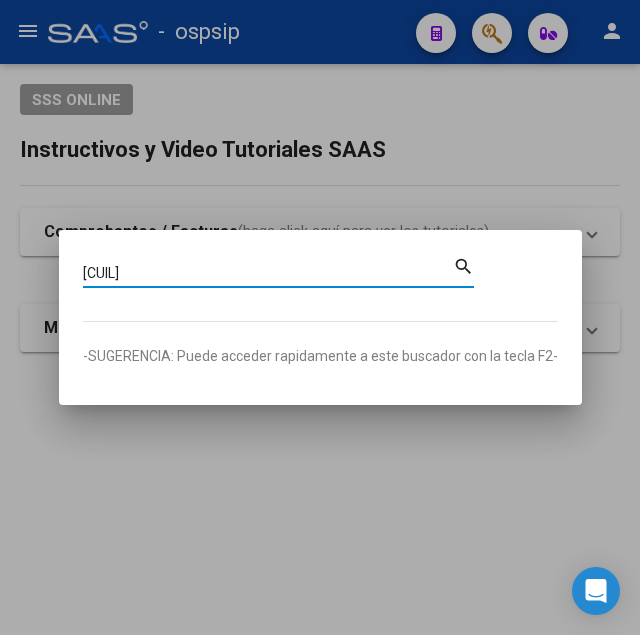 type on "[CUIL]" 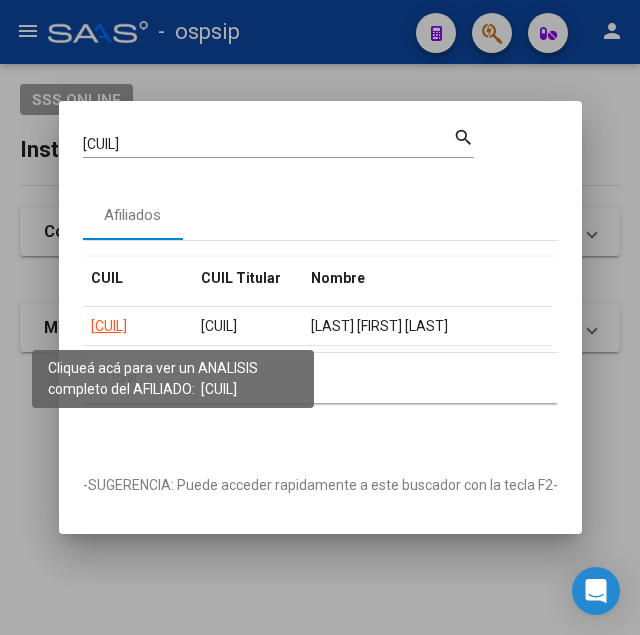 click on "[CUIL]" 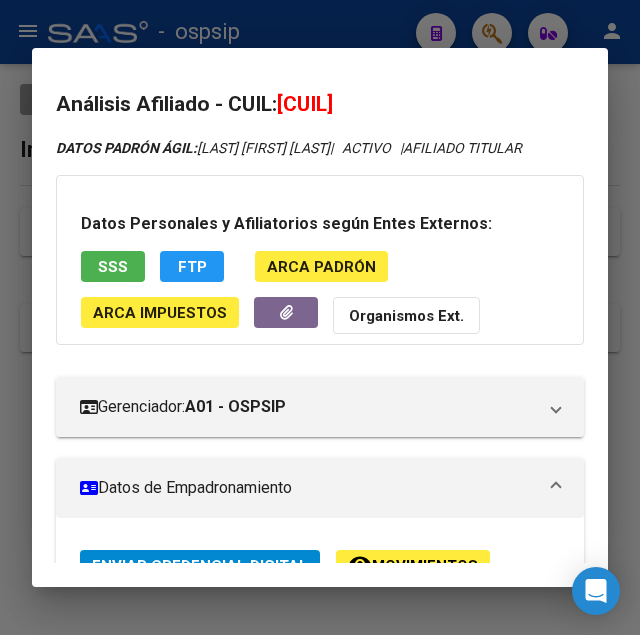 drag, startPoint x: 311, startPoint y: 104, endPoint x: 409, endPoint y: 109, distance: 98.12747 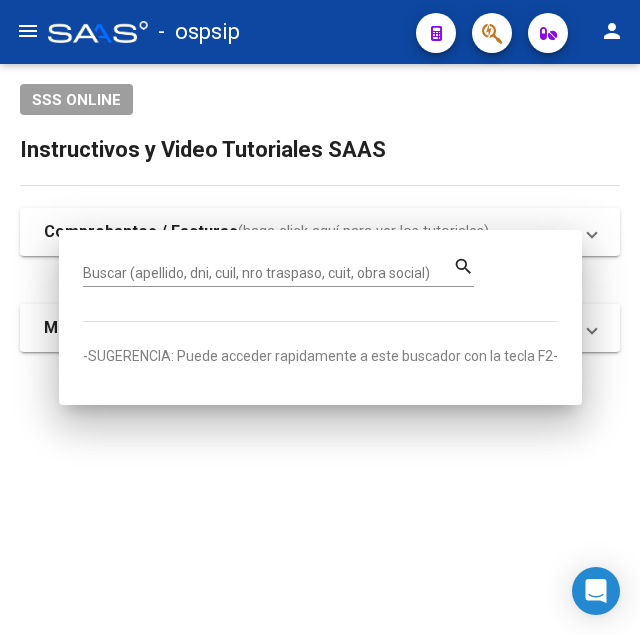 click on "-   ospsip" 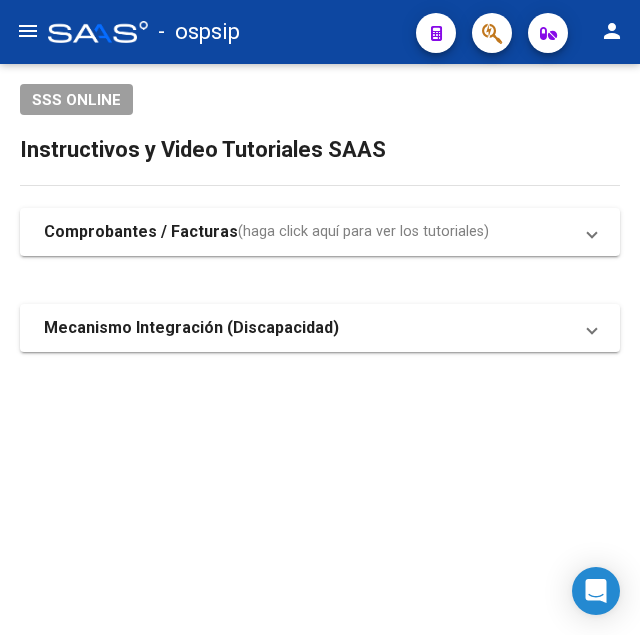 click on "-   ospsip" 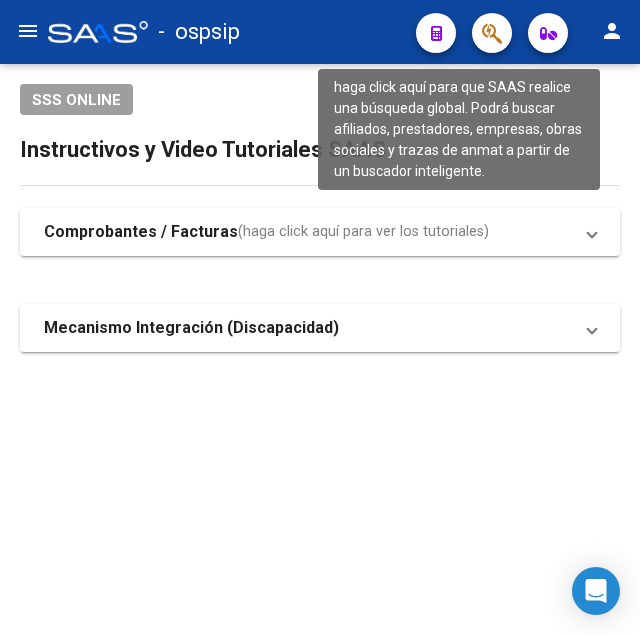click 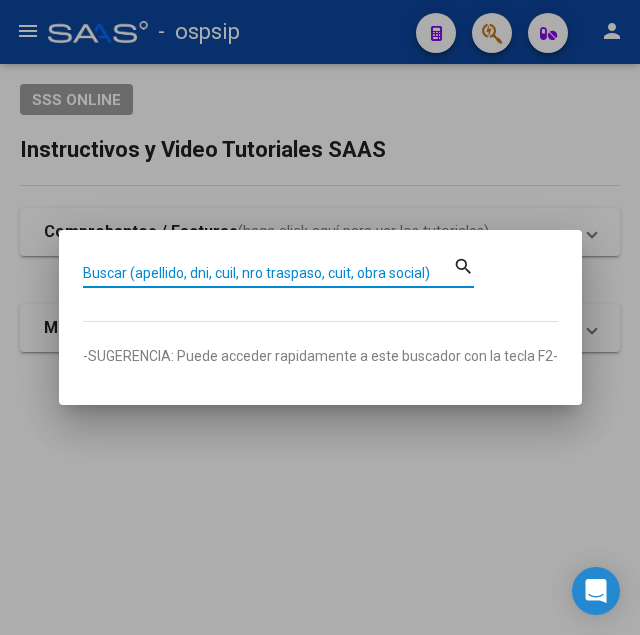 paste on "[DOCUMENTO]" 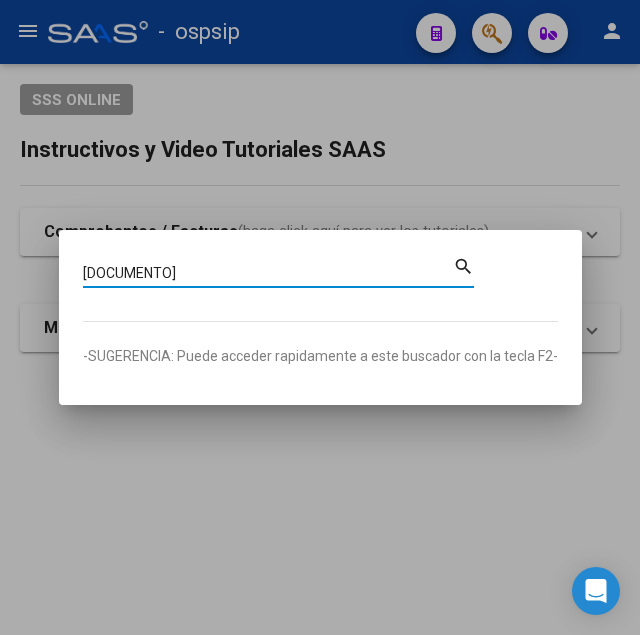 type on "[DOCUMENTO]" 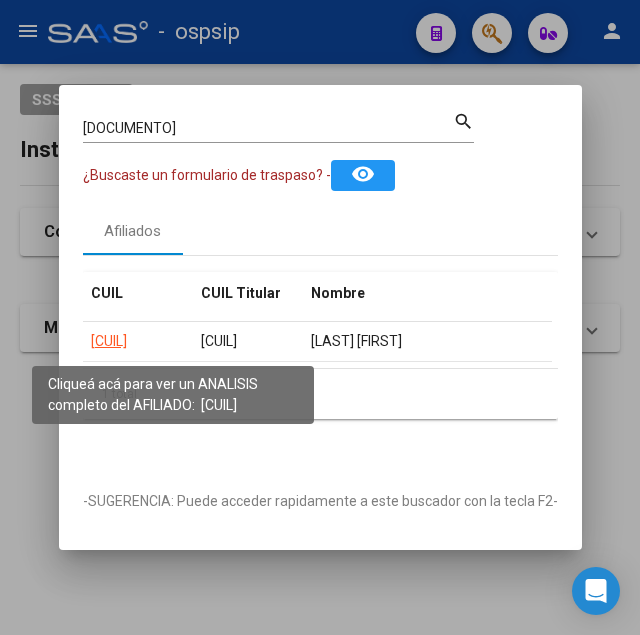 click on "[CUIL]" 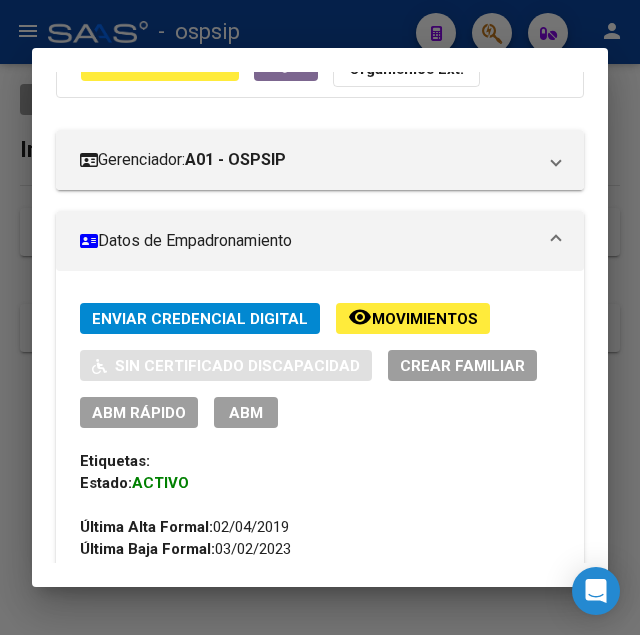 scroll, scrollTop: 306, scrollLeft: 0, axis: vertical 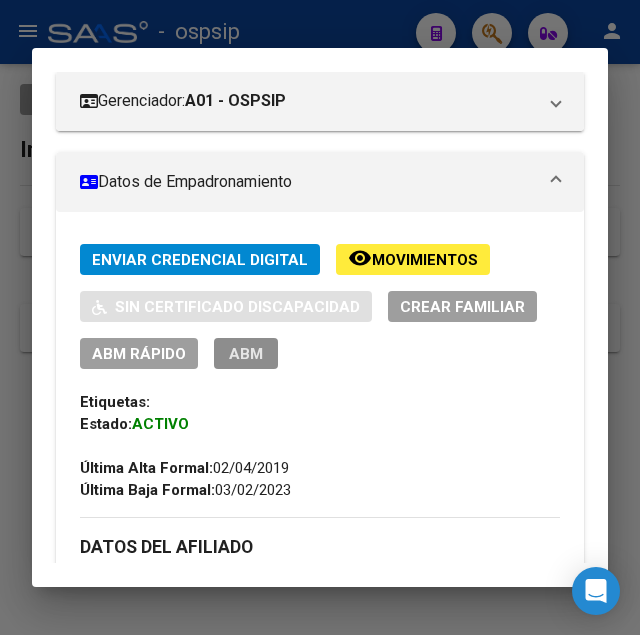 click on "ABM" at bounding box center (246, 353) 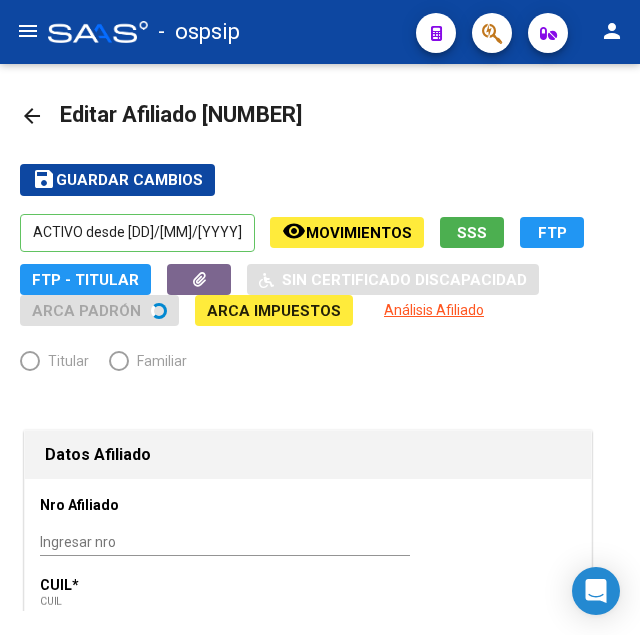 radio on "true" 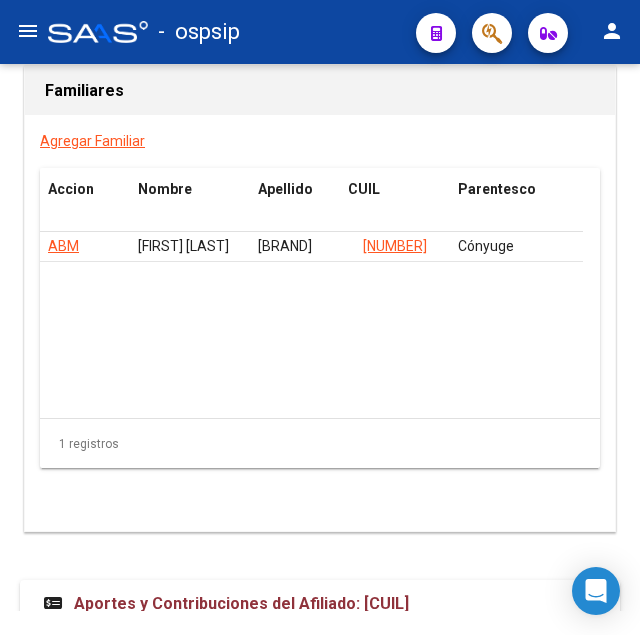 scroll, scrollTop: 3807, scrollLeft: 0, axis: vertical 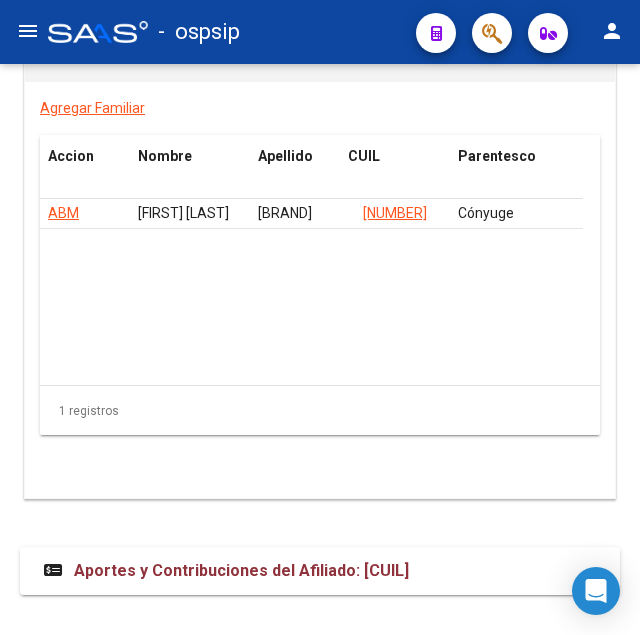 click on "Aportes y Contribuciones del Afiliado: [CUIL]" at bounding box center (241, 570) 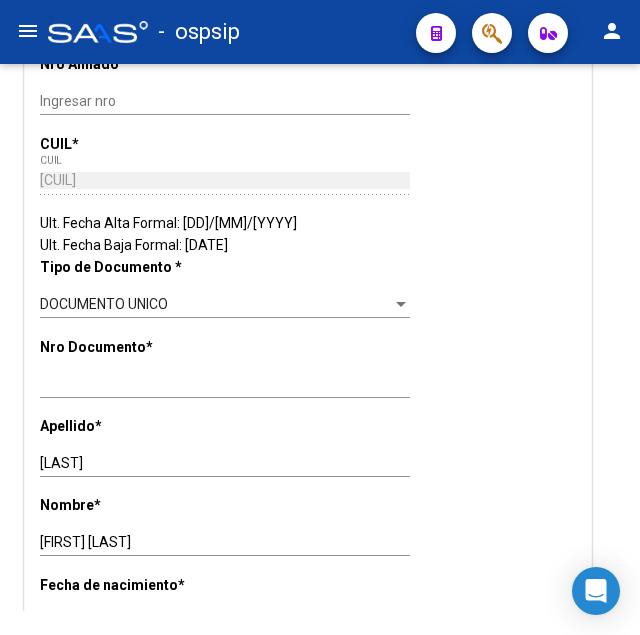scroll, scrollTop: 0, scrollLeft: 0, axis: both 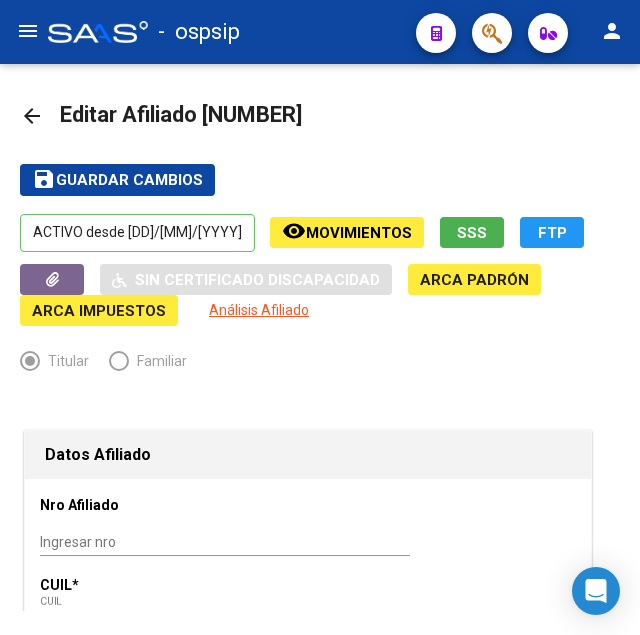 drag, startPoint x: 231, startPoint y: 118, endPoint x: 336, endPoint y: 108, distance: 105.47511 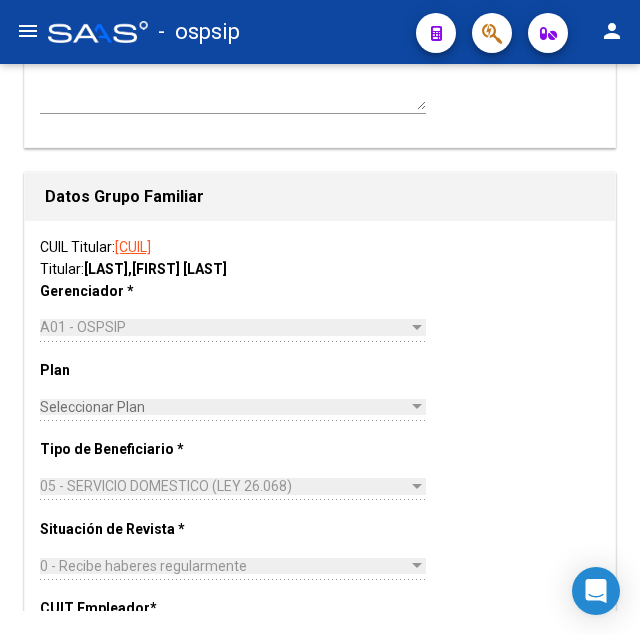 scroll, scrollTop: 3038, scrollLeft: 0, axis: vertical 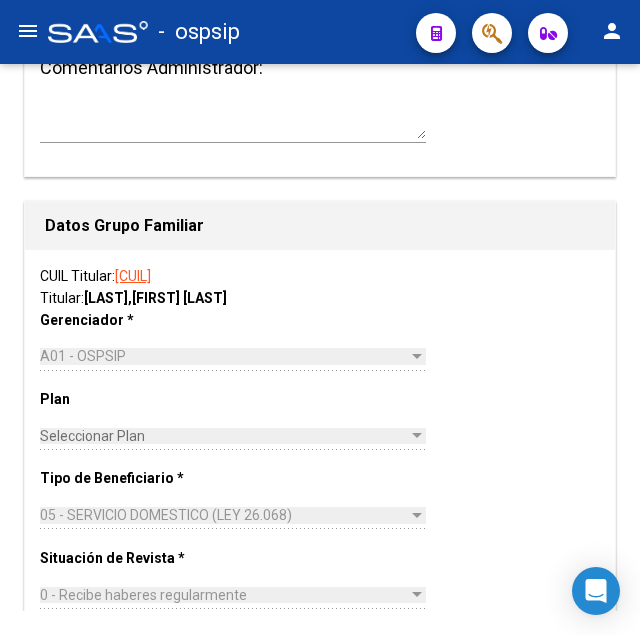 click on "-   ospsip" 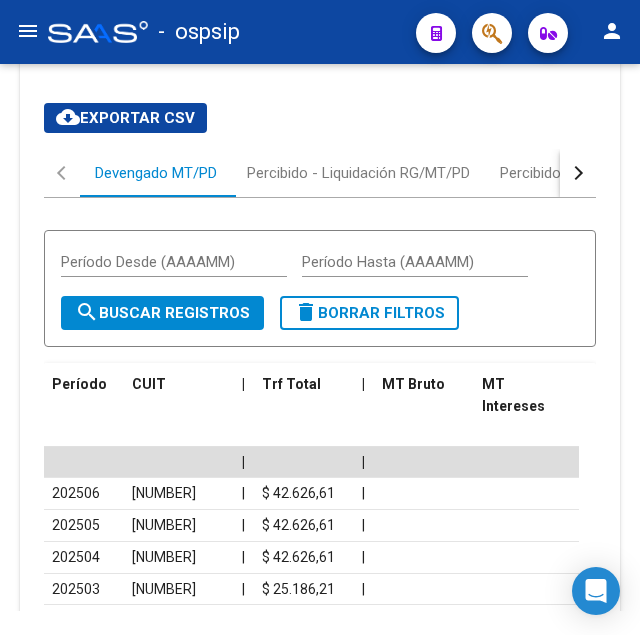 scroll, scrollTop: 4160, scrollLeft: 0, axis: vertical 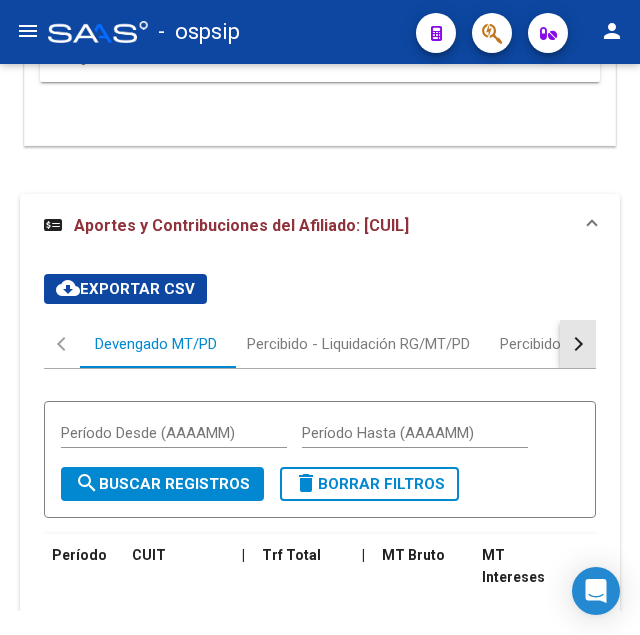 click at bounding box center (578, 344) 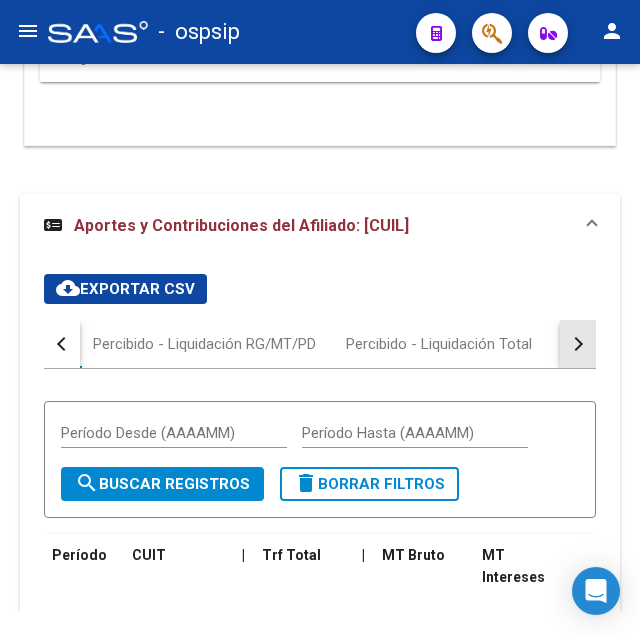 click at bounding box center [578, 344] 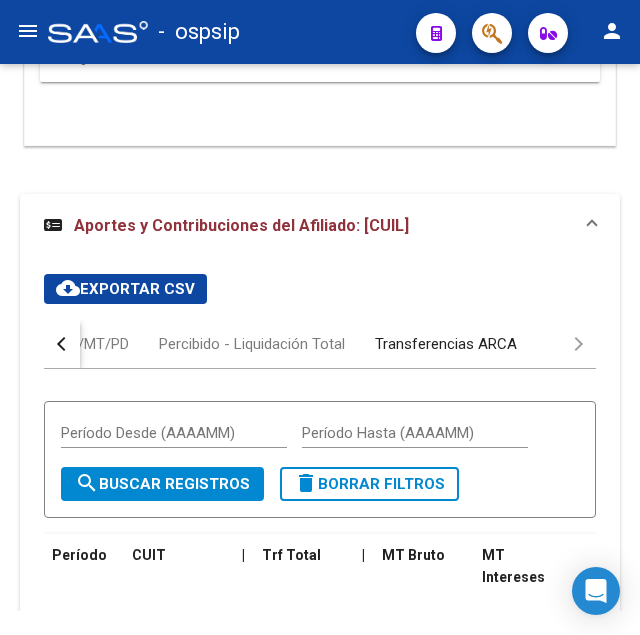 click on "Transferencias ARCA" at bounding box center [446, 344] 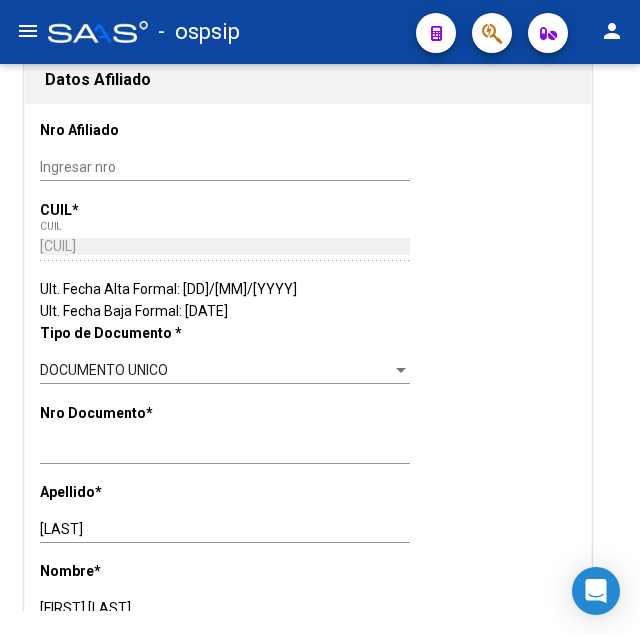 scroll, scrollTop: 171, scrollLeft: 0, axis: vertical 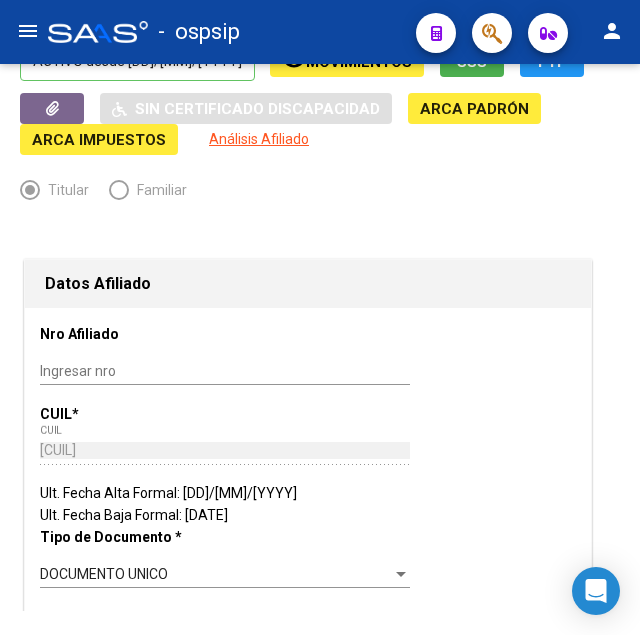 click on "Datos Afiliado" 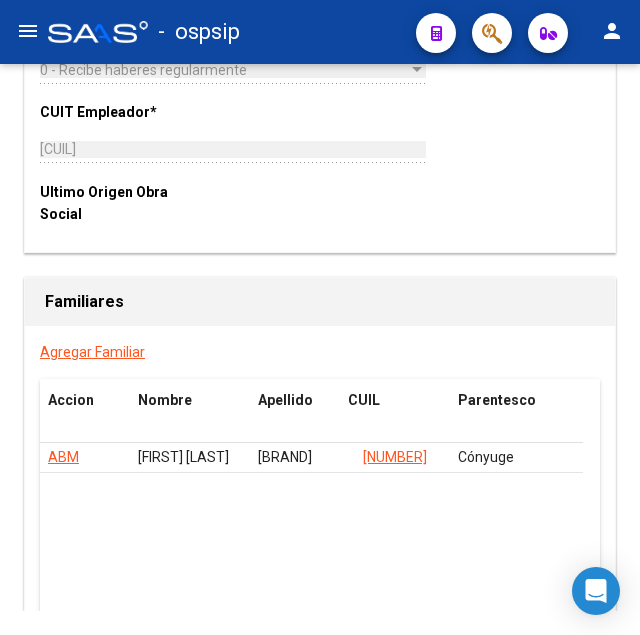 scroll, scrollTop: 3537, scrollLeft: 0, axis: vertical 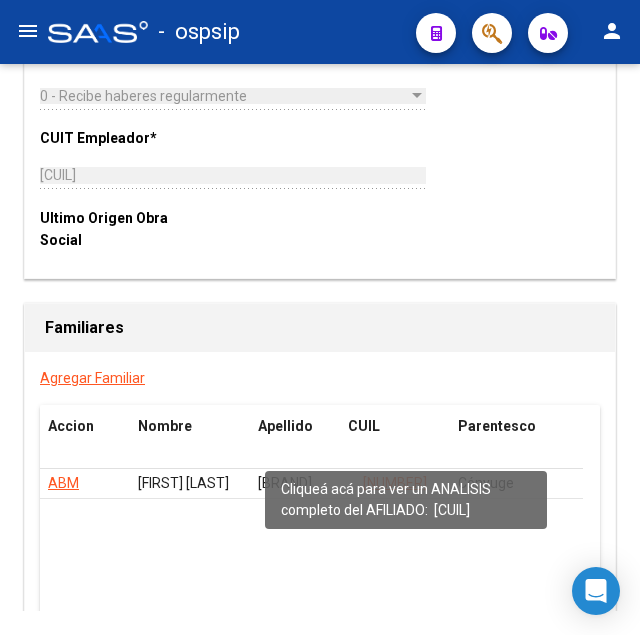 click on "[NUMBER]" 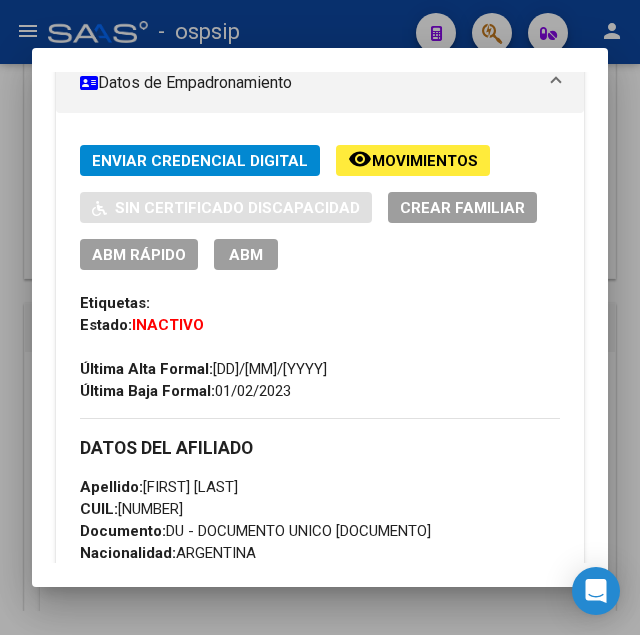 scroll, scrollTop: 408, scrollLeft: 0, axis: vertical 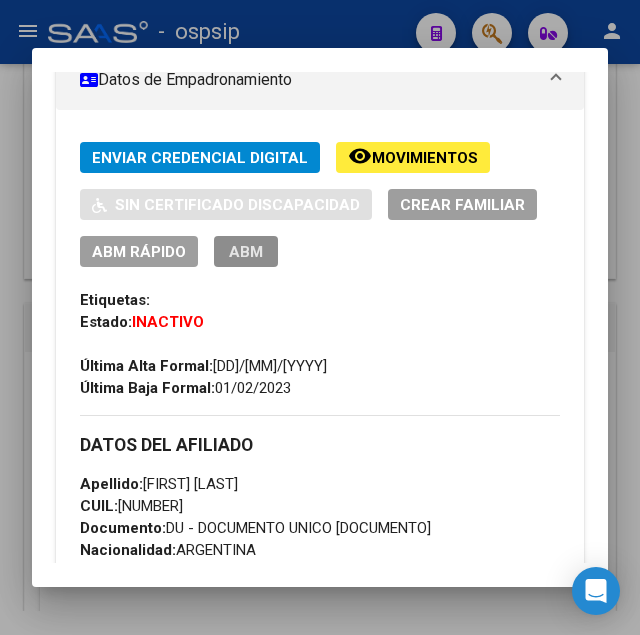 click on "ABM" at bounding box center [246, 252] 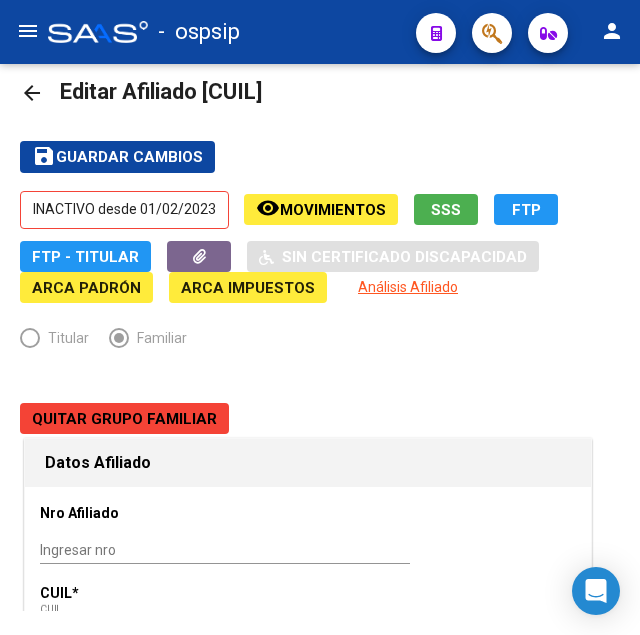 scroll, scrollTop: 0, scrollLeft: 0, axis: both 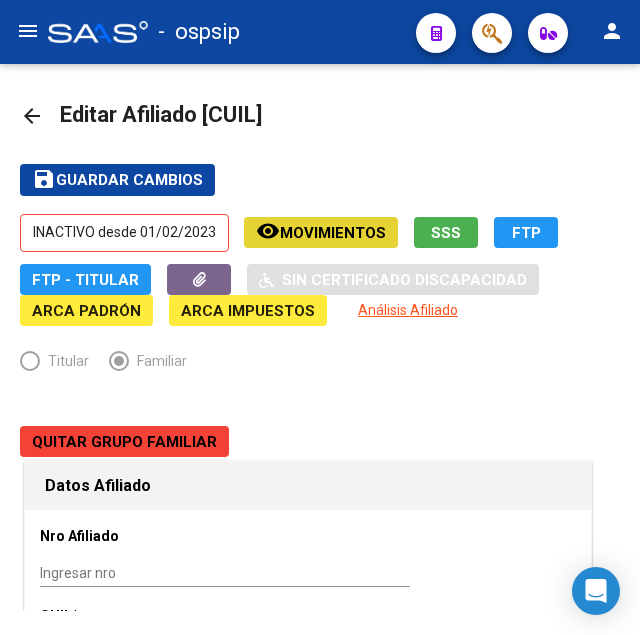 click on "Movimientos" 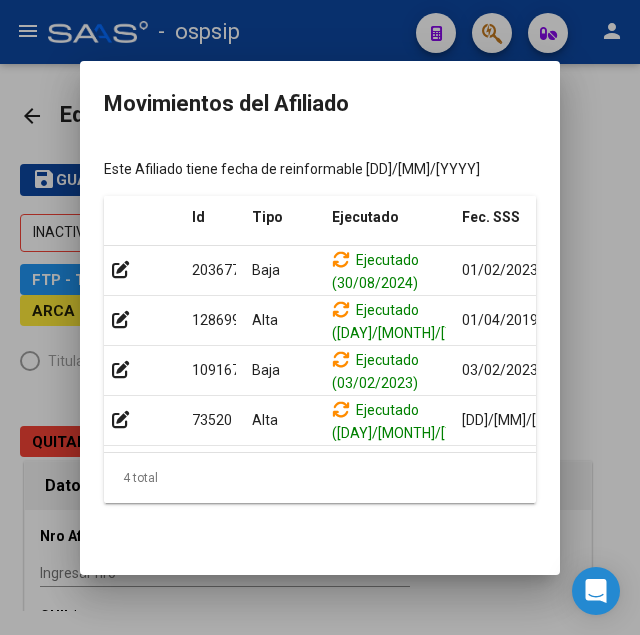 click at bounding box center [320, 317] 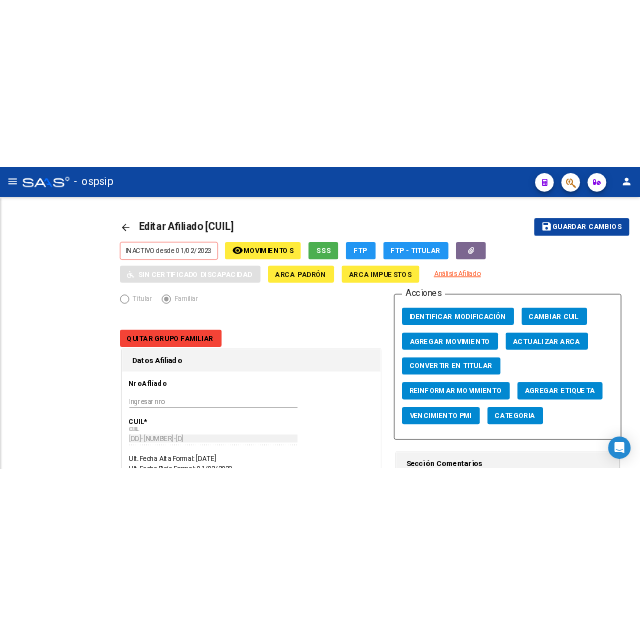 scroll, scrollTop: 0, scrollLeft: 0, axis: both 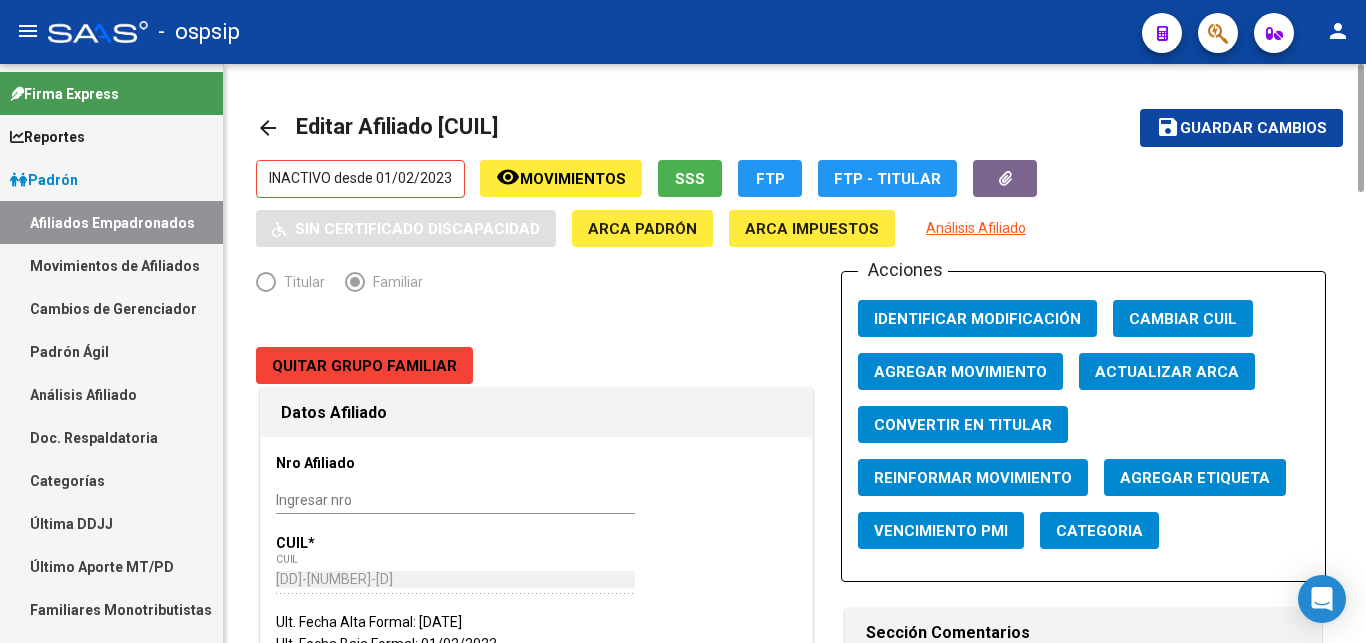 click on "Agregar Movimiento" 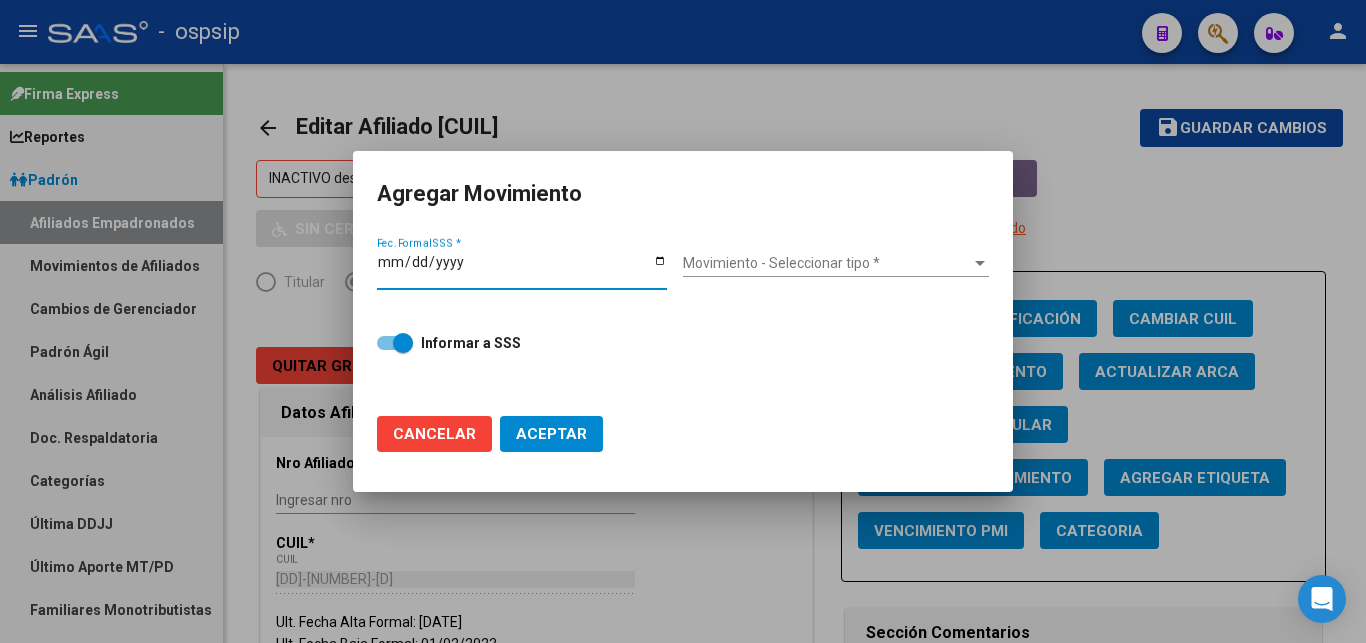 type on "2025-07-14" 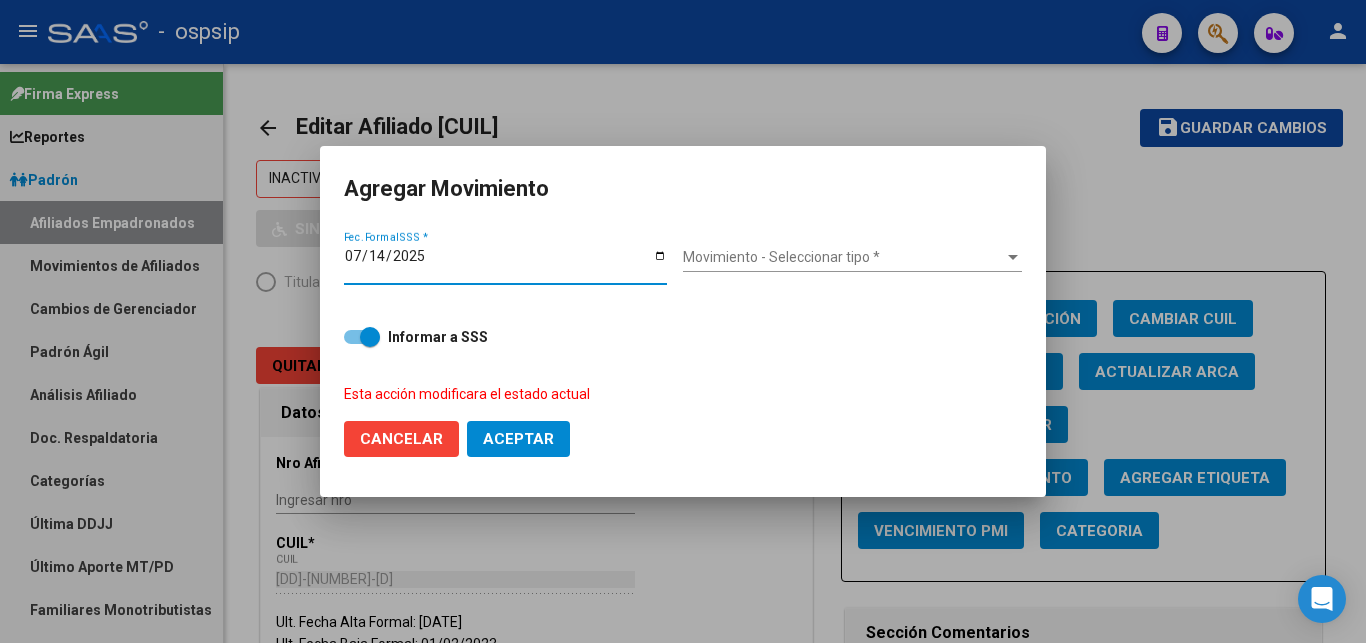 click on "Movimiento - Seleccionar tipo *" at bounding box center [843, 257] 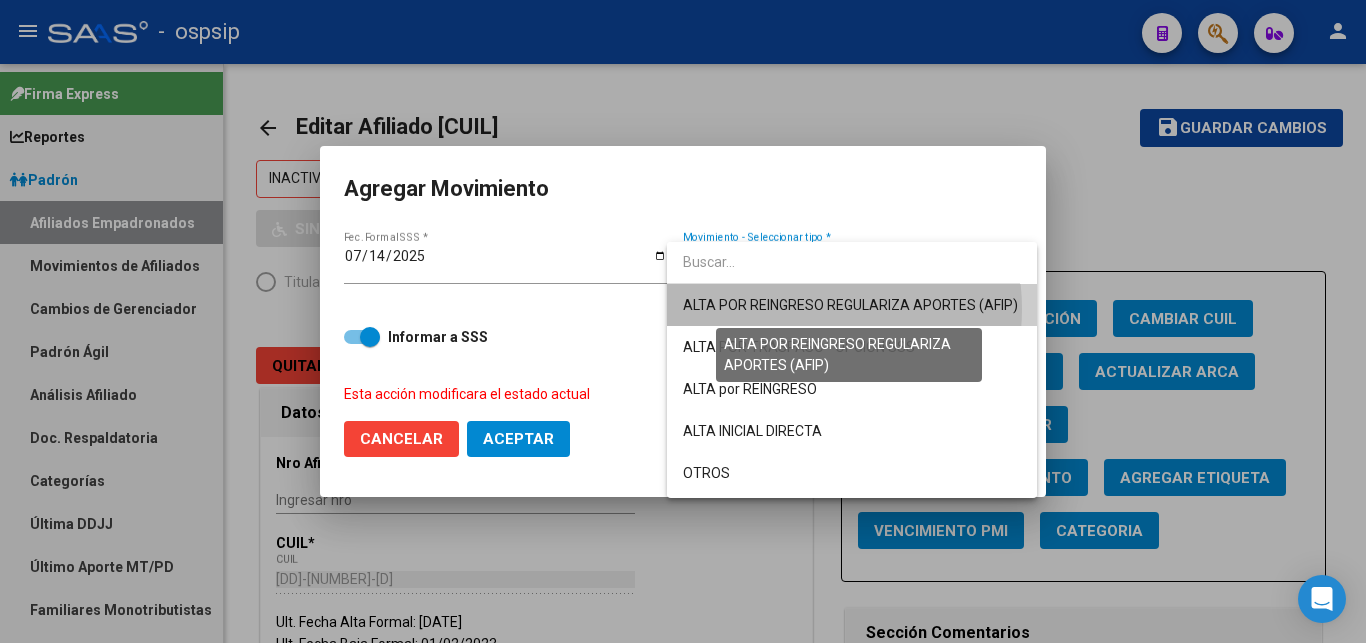 click on "ALTA POR REINGRESO REGULARIZA APORTES (AFIP)" at bounding box center [850, 305] 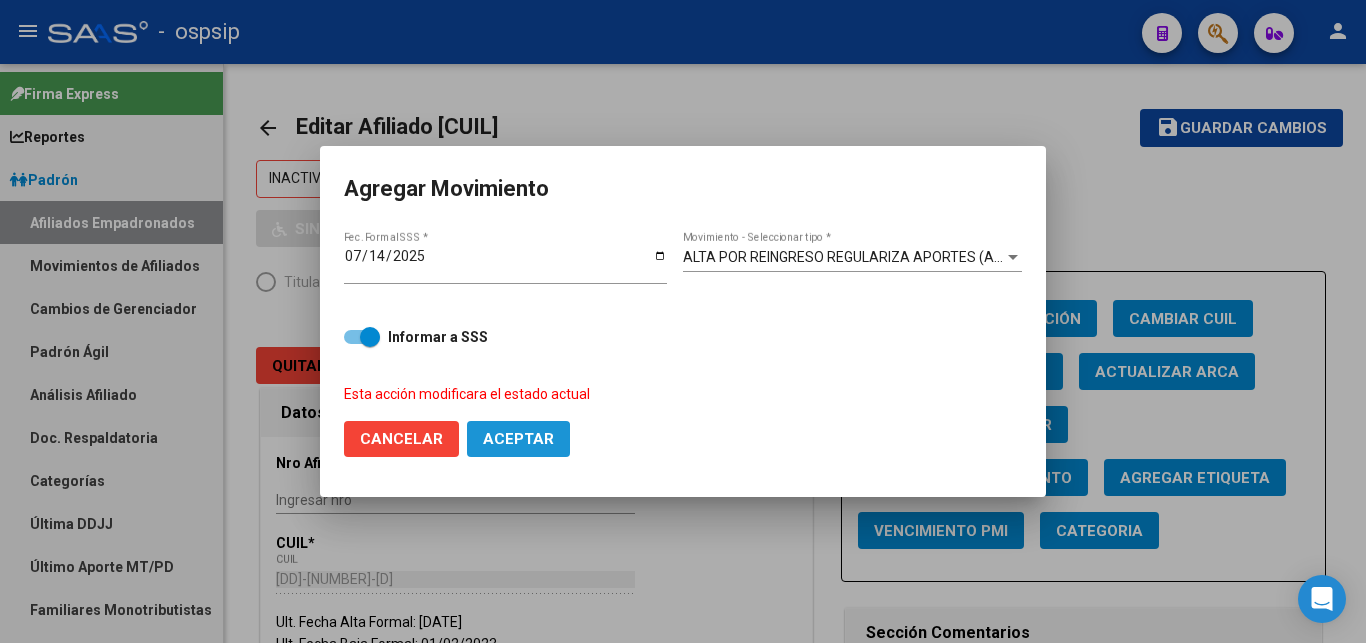 click on "Aceptar" 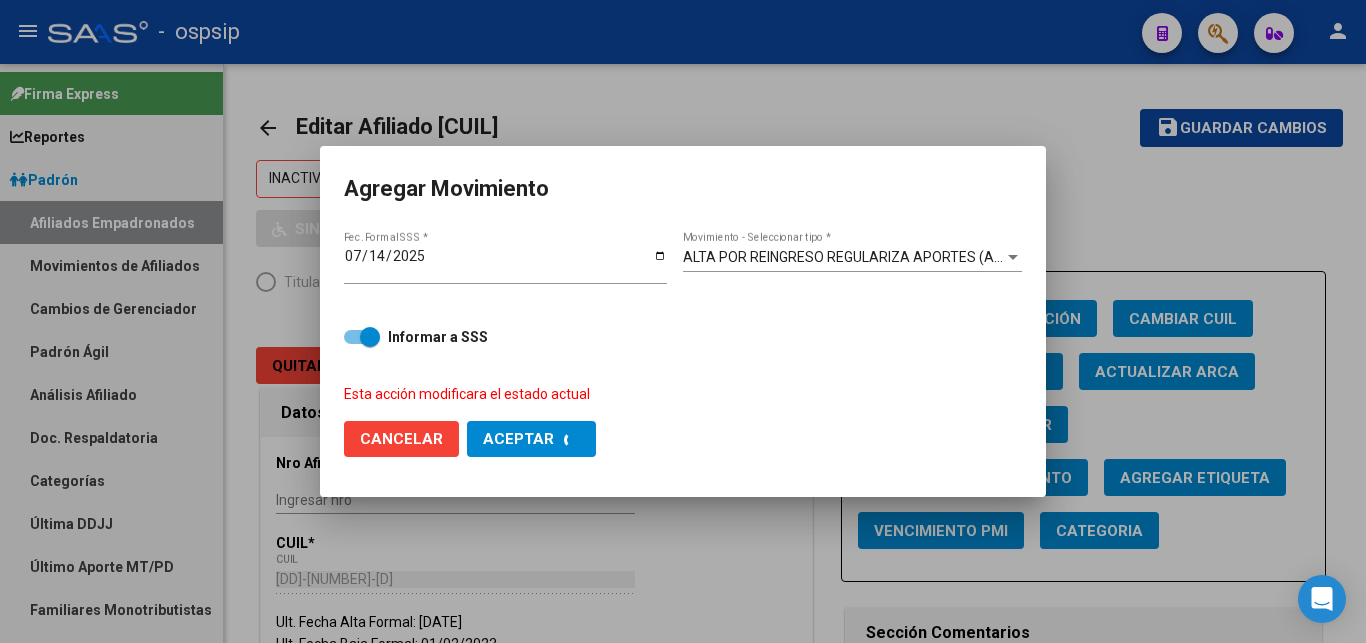 checkbox on "false" 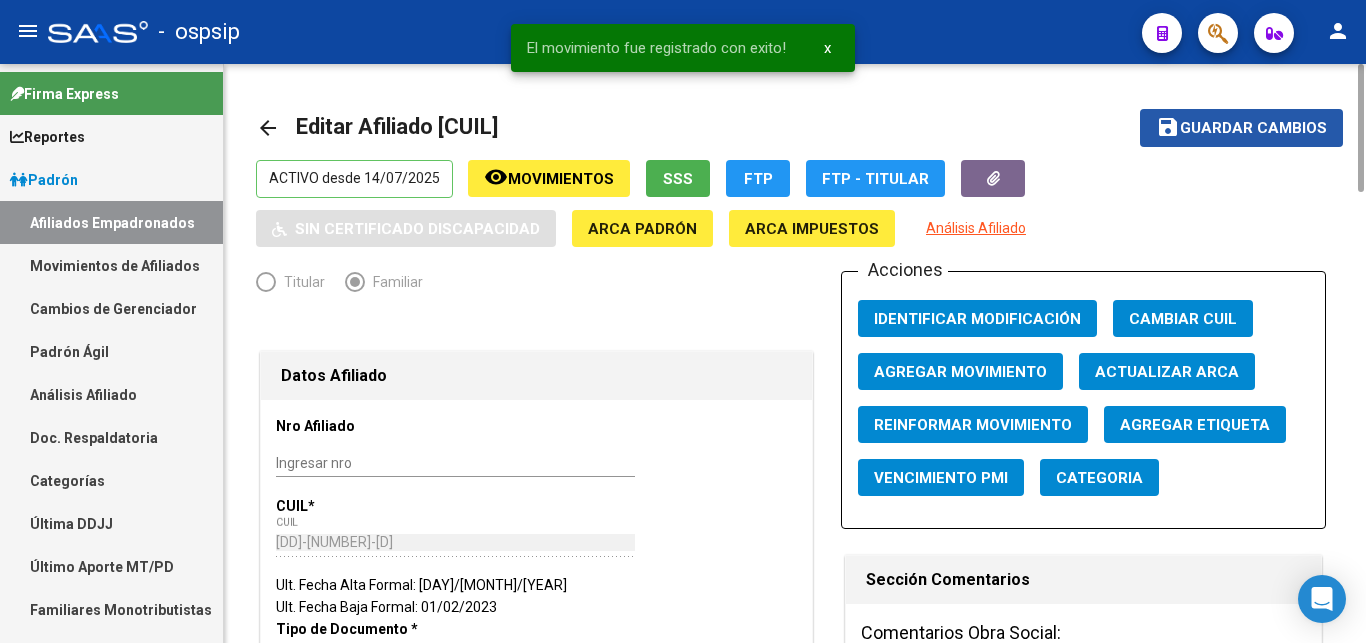 click on "Guardar cambios" 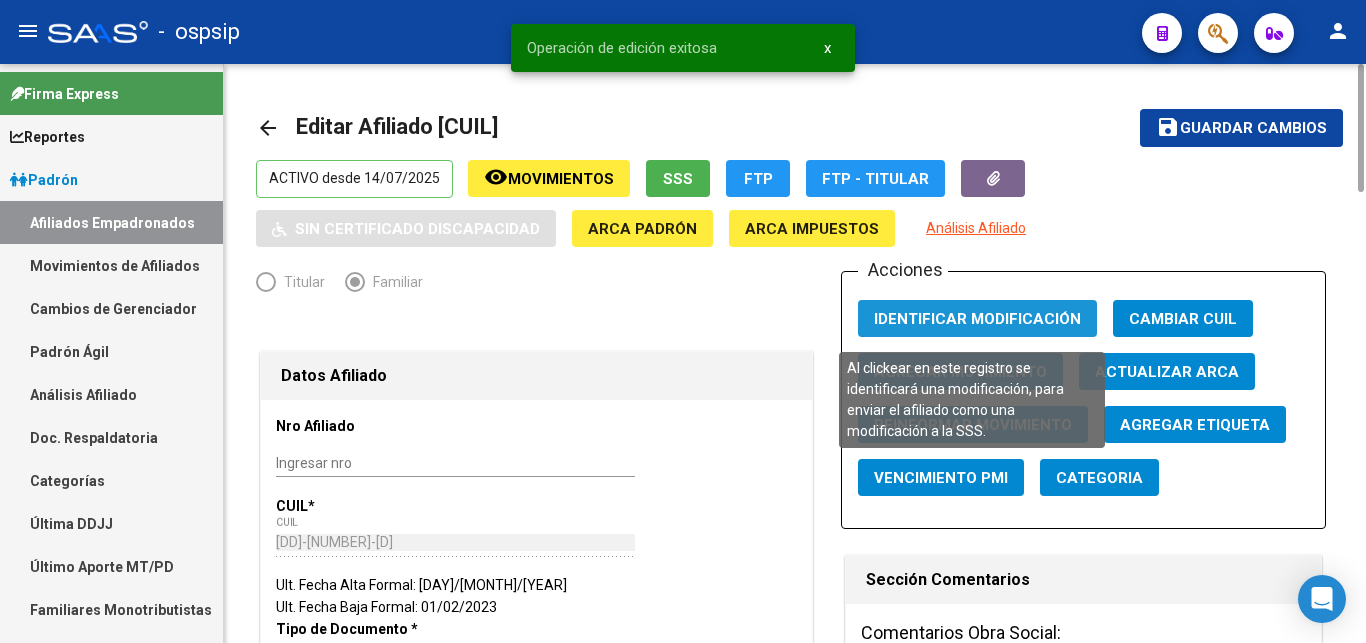click on "Identificar Modificación" 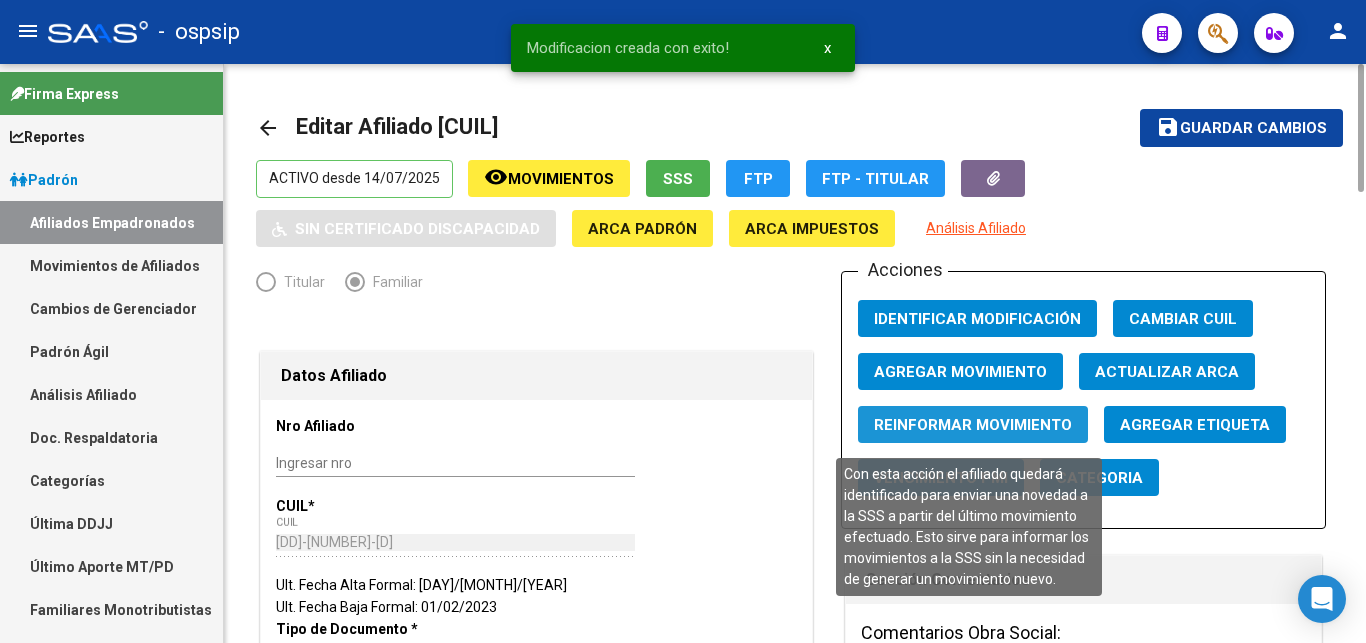 click on "Reinformar Movimiento" 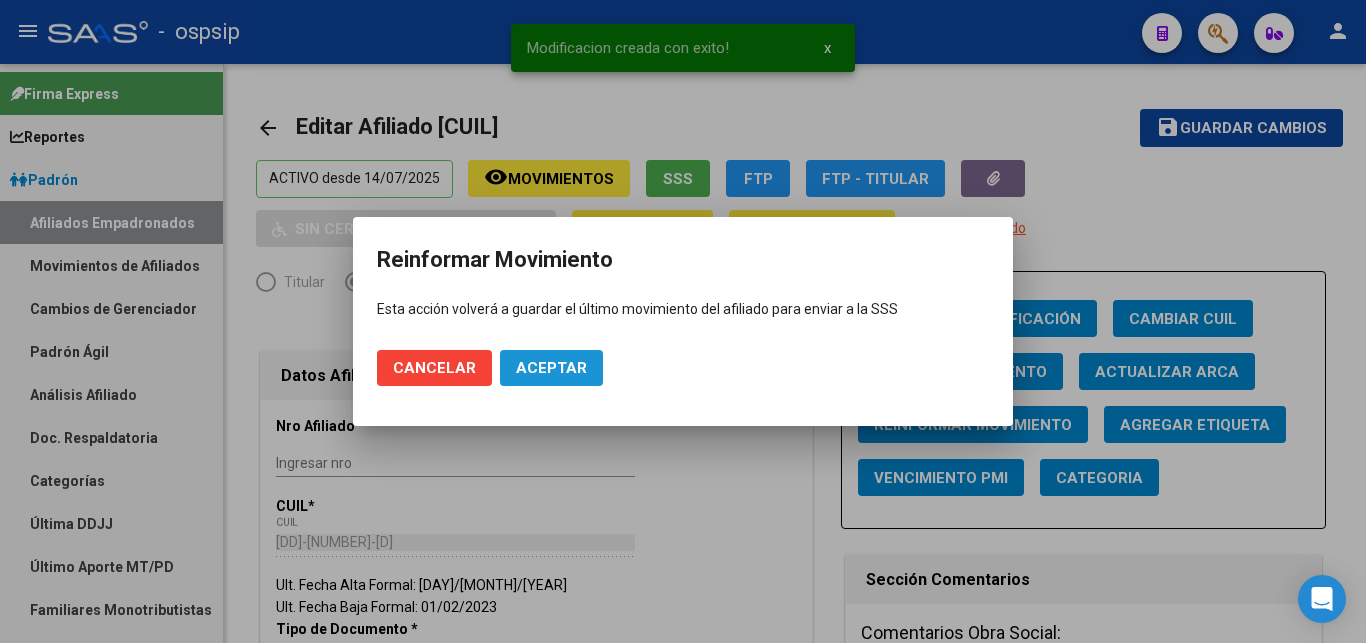 click on "Aceptar" at bounding box center [551, 368] 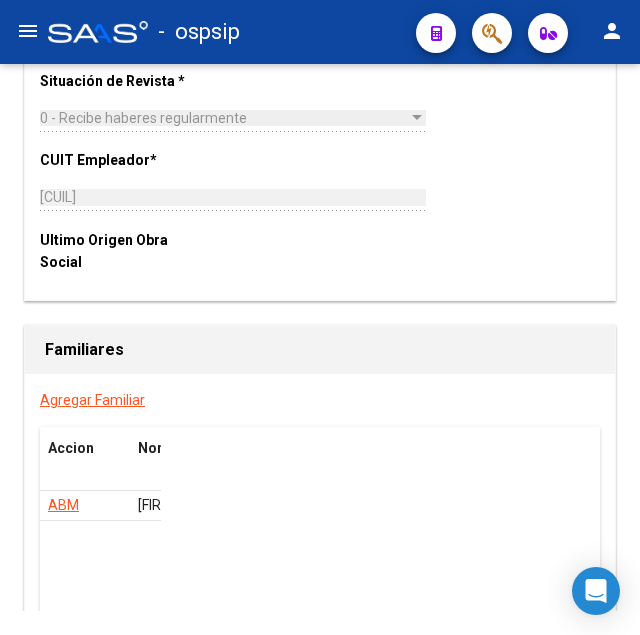 scroll, scrollTop: 3760, scrollLeft: 0, axis: vertical 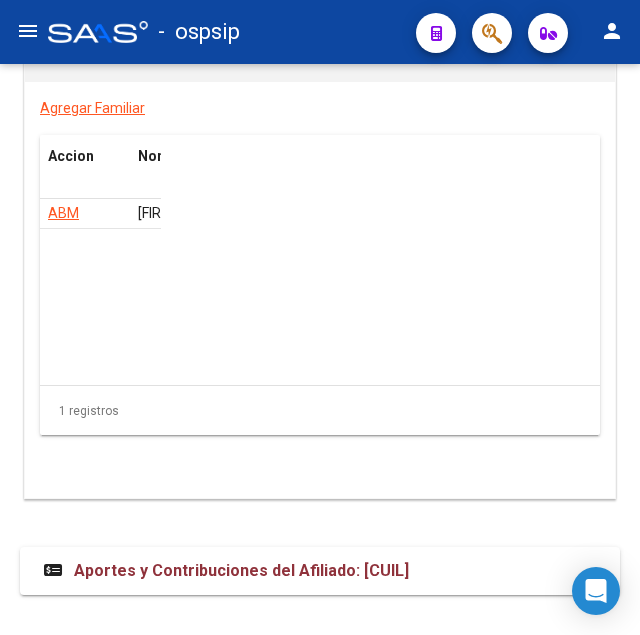 click on "ABM" 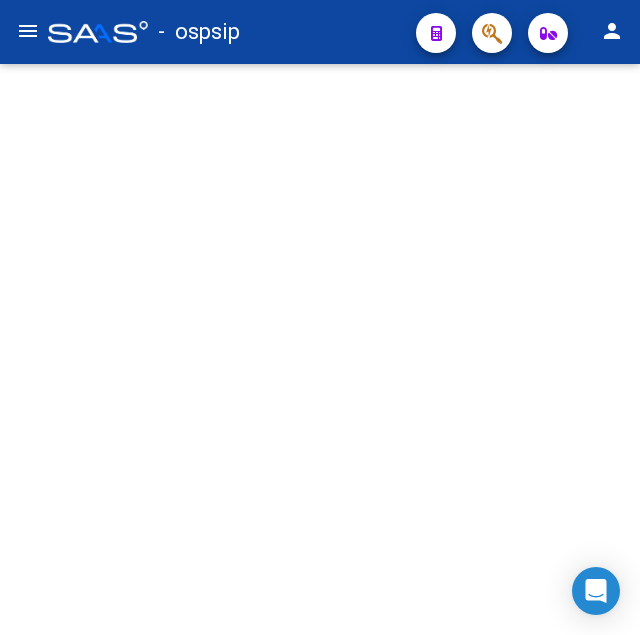 scroll, scrollTop: 0, scrollLeft: 0, axis: both 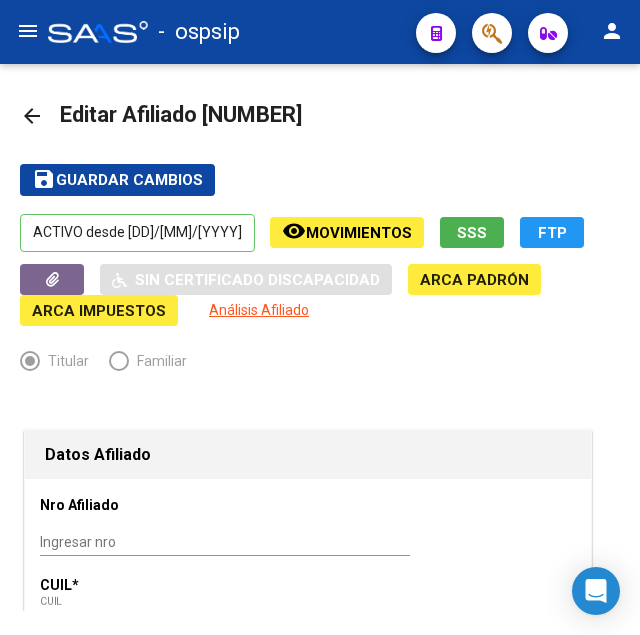 click on "Titular   Familiar" 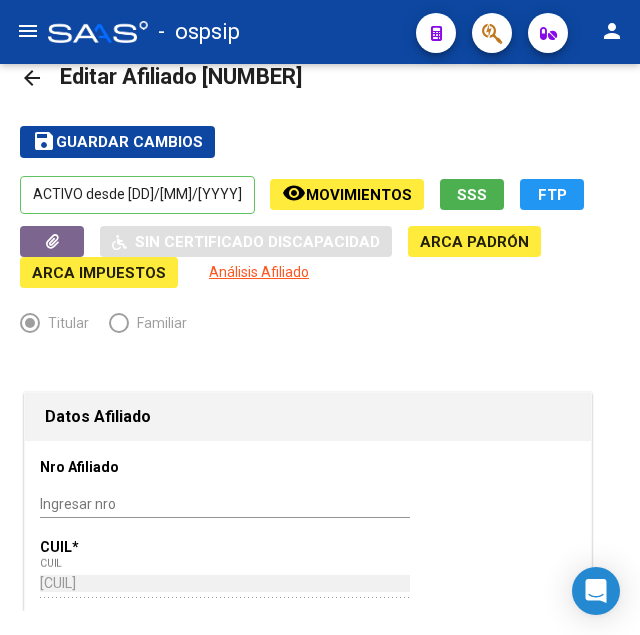 scroll, scrollTop: 0, scrollLeft: 0, axis: both 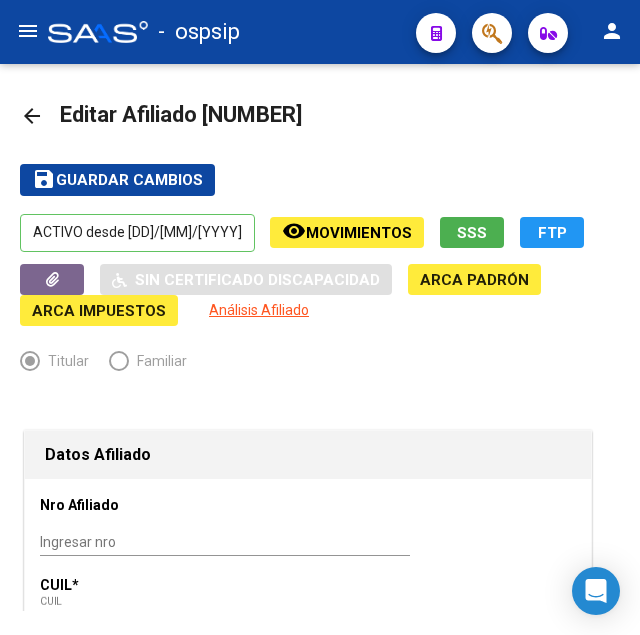 drag, startPoint x: 232, startPoint y: 107, endPoint x: 332, endPoint y: 110, distance: 100.04499 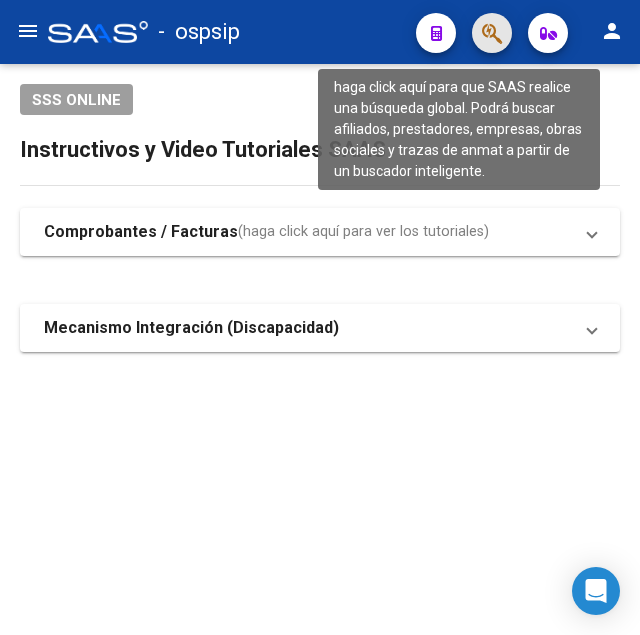 click 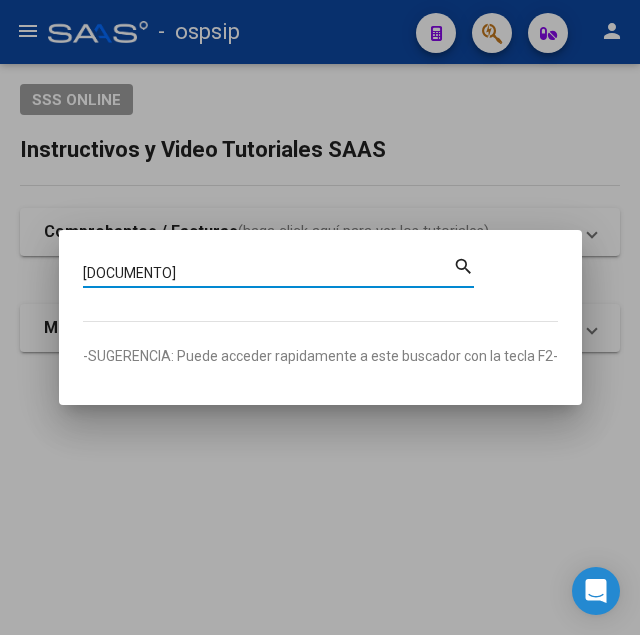 type on "[DOCUMENTO]" 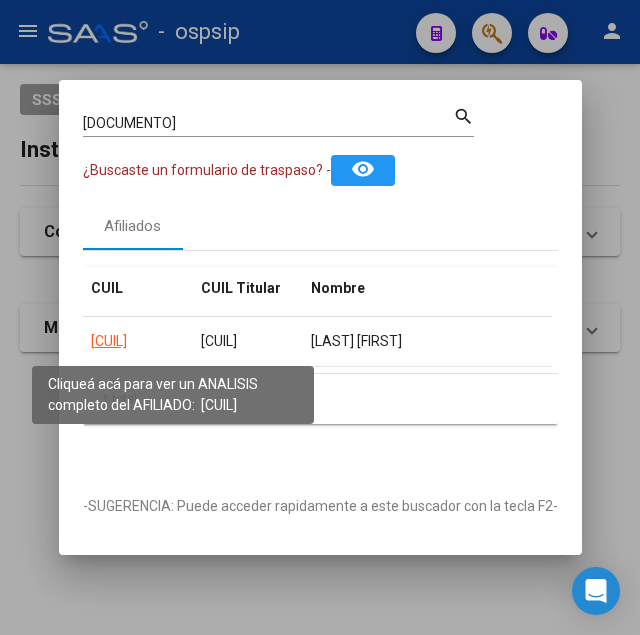 click on "[CUIL]" 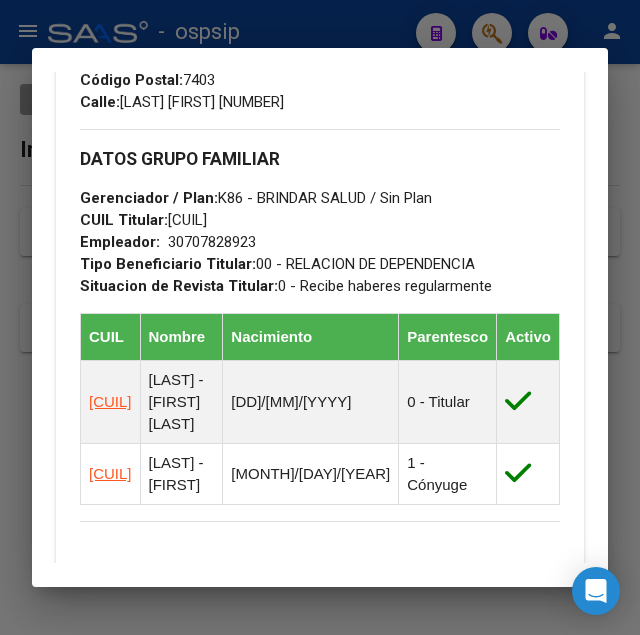 scroll, scrollTop: 1122, scrollLeft: 0, axis: vertical 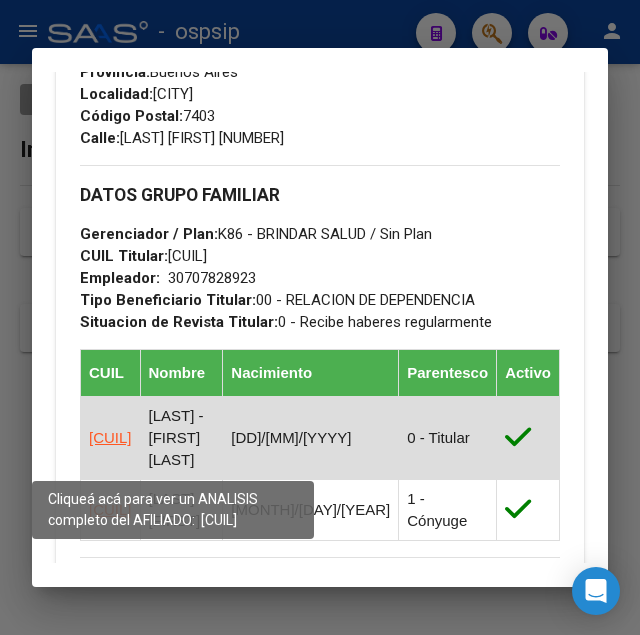 click on "[CUIL]" at bounding box center [110, 437] 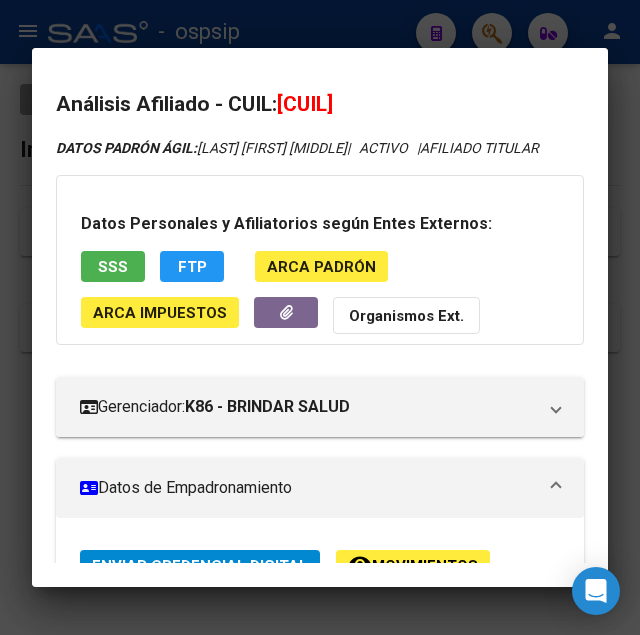 drag, startPoint x: 302, startPoint y: 103, endPoint x: 358, endPoint y: 93, distance: 56.88585 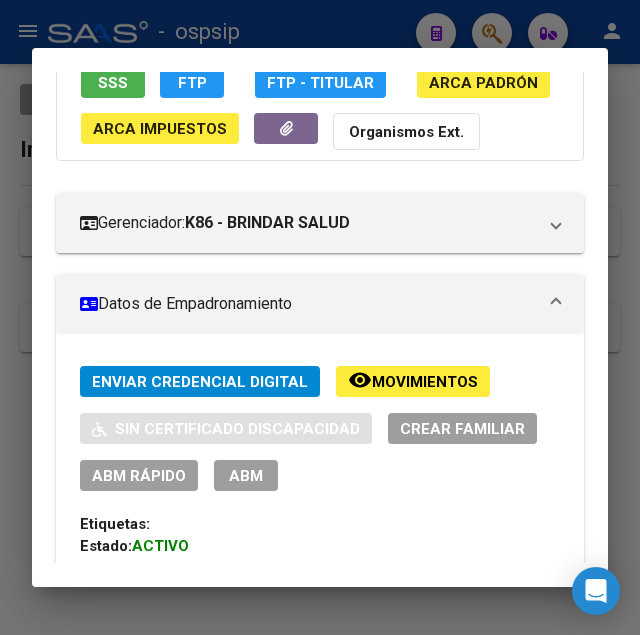scroll, scrollTop: 0, scrollLeft: 0, axis: both 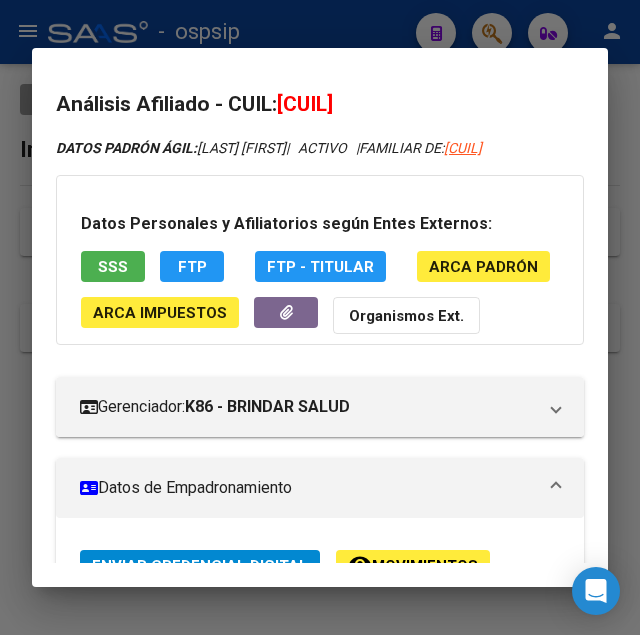 drag, startPoint x: 310, startPoint y: 103, endPoint x: 404, endPoint y: 92, distance: 94.641426 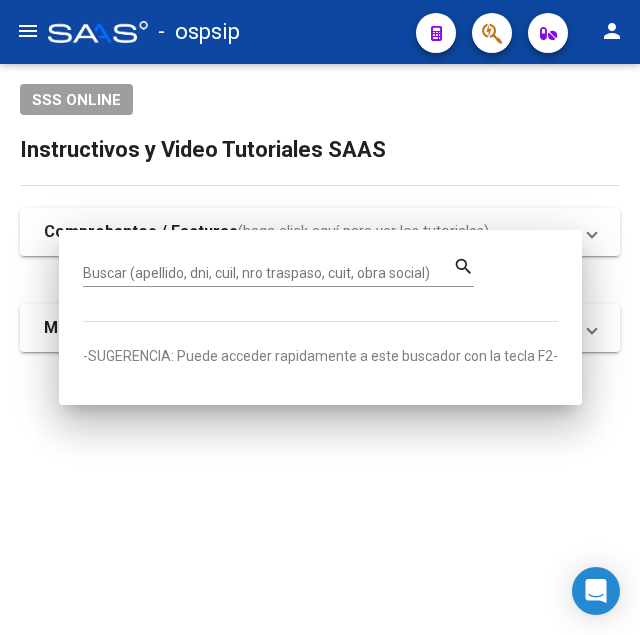 click on "-   ospsip" 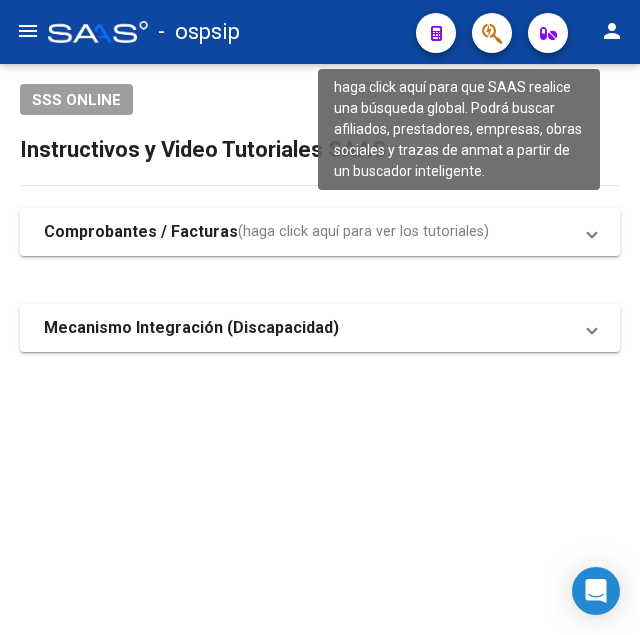 click 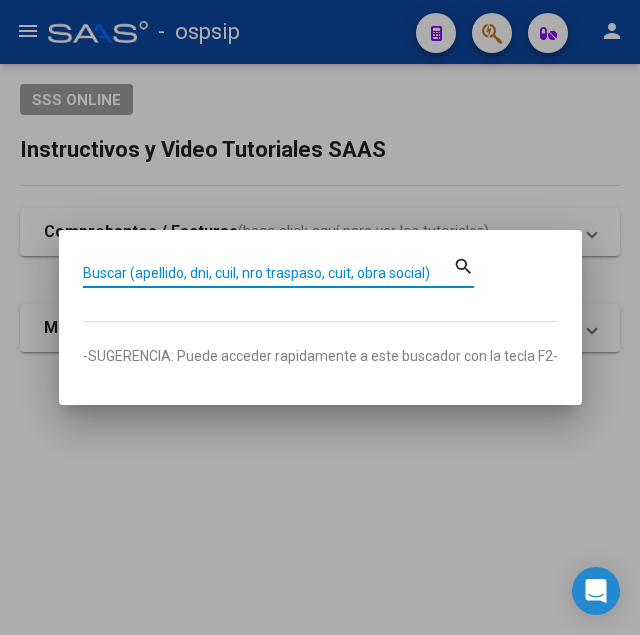 paste on "-[NUMBER]" 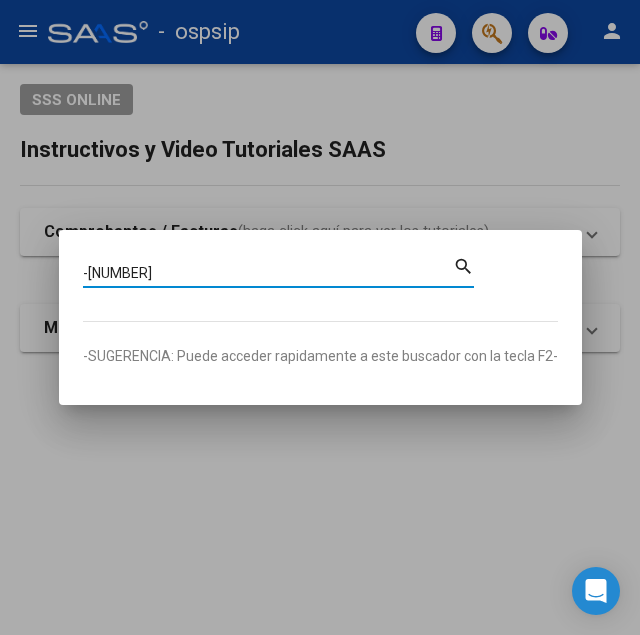 click on "-[NUMBER]" at bounding box center [268, 273] 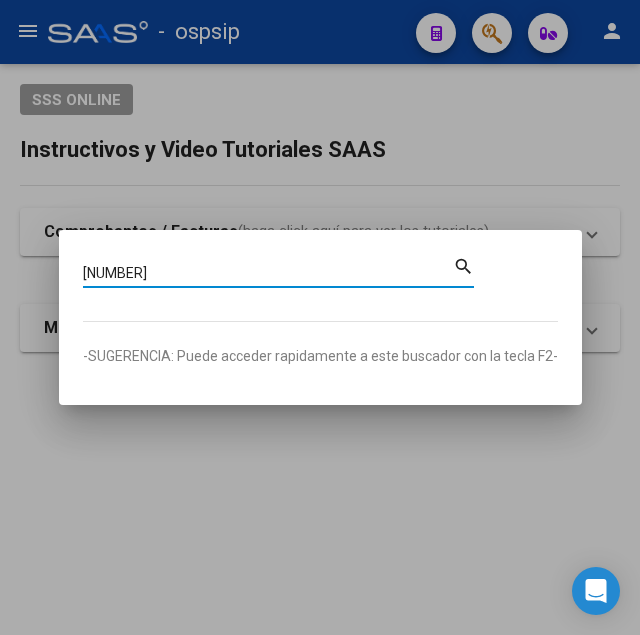 type on "[NUMBER]" 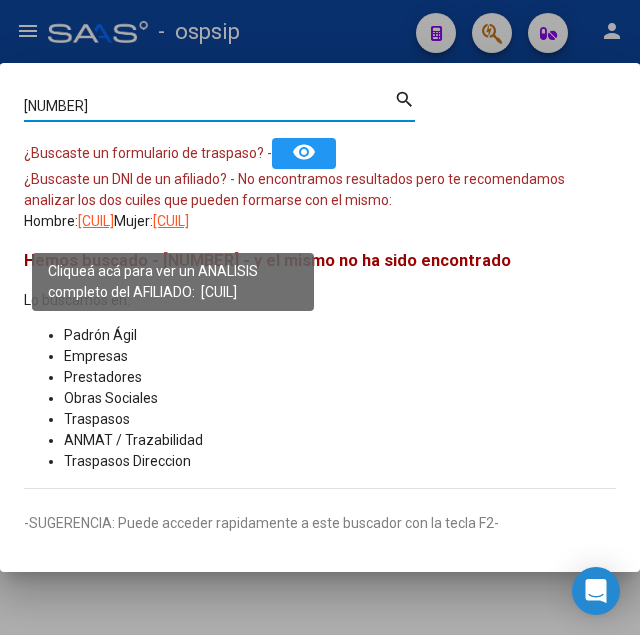 click on "[CUIL]" at bounding box center [96, 221] 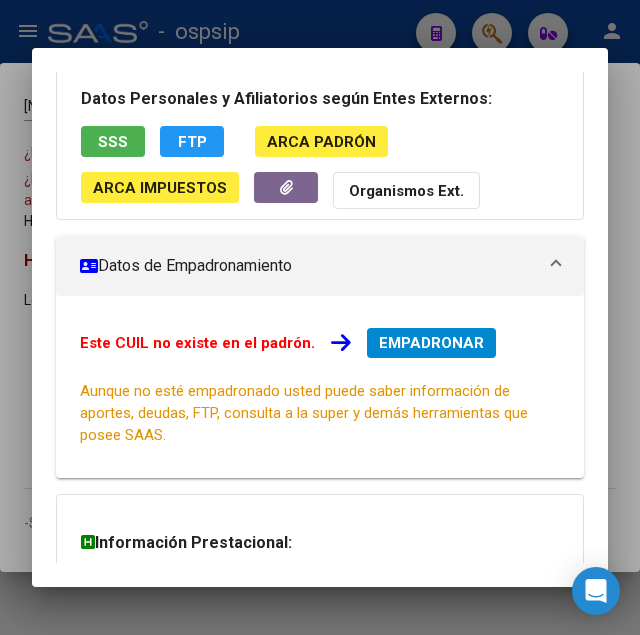 scroll, scrollTop: 27, scrollLeft: 0, axis: vertical 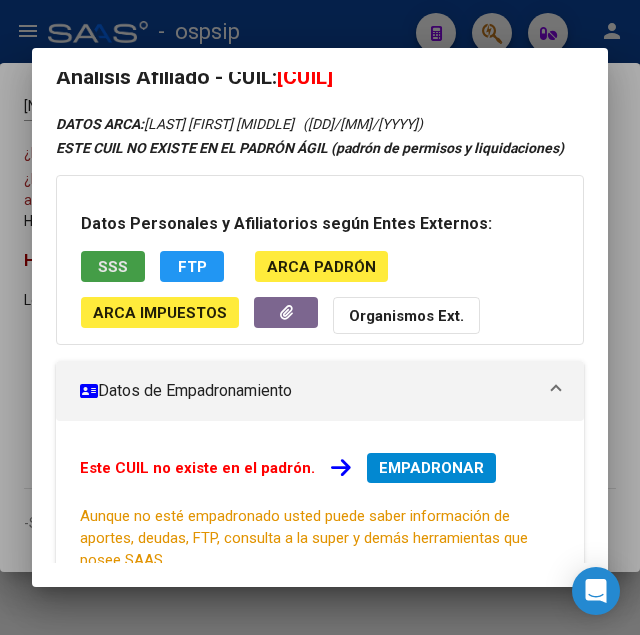 click on "SSS" at bounding box center [113, 267] 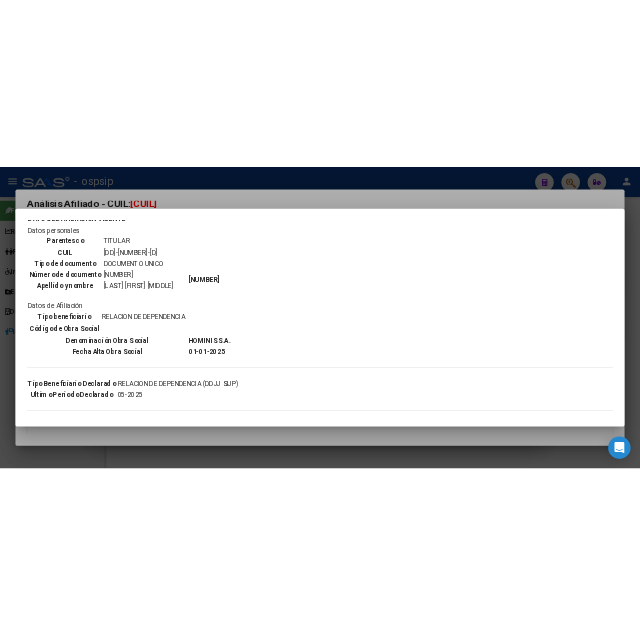 scroll, scrollTop: 102, scrollLeft: 0, axis: vertical 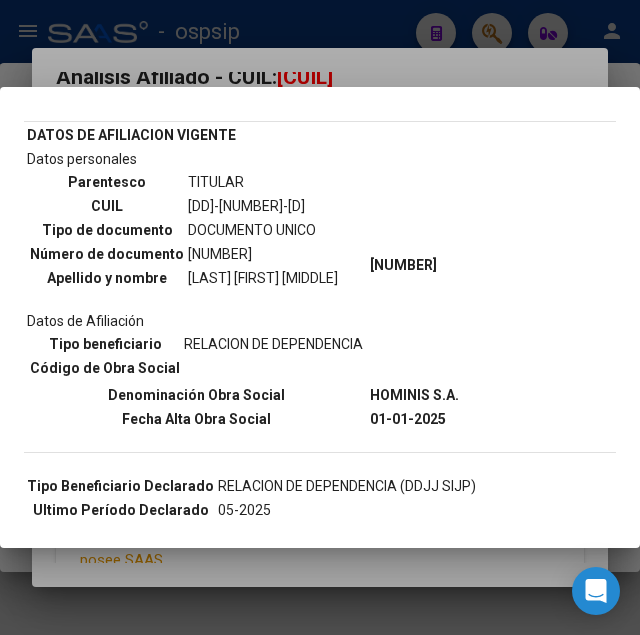 click at bounding box center [320, 317] 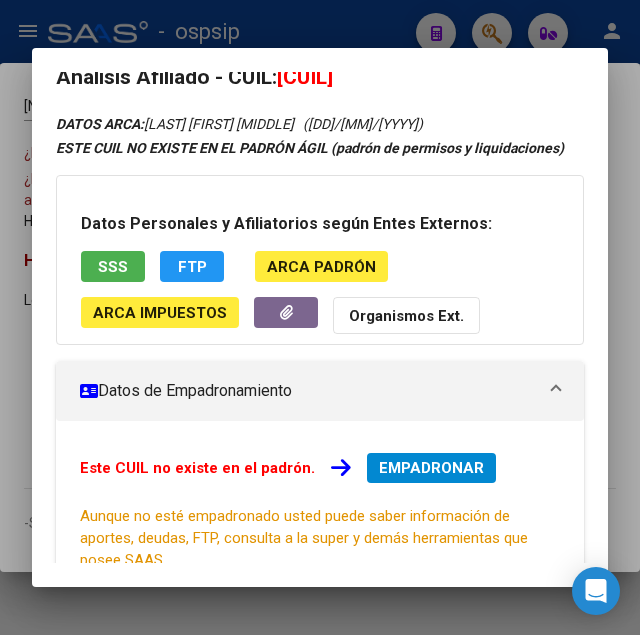 click at bounding box center (320, 317) 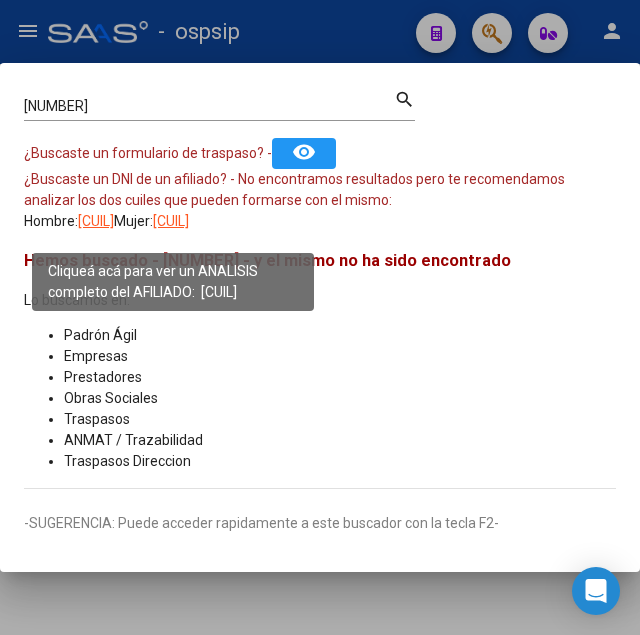 click on "[CUIL]" at bounding box center [96, 221] 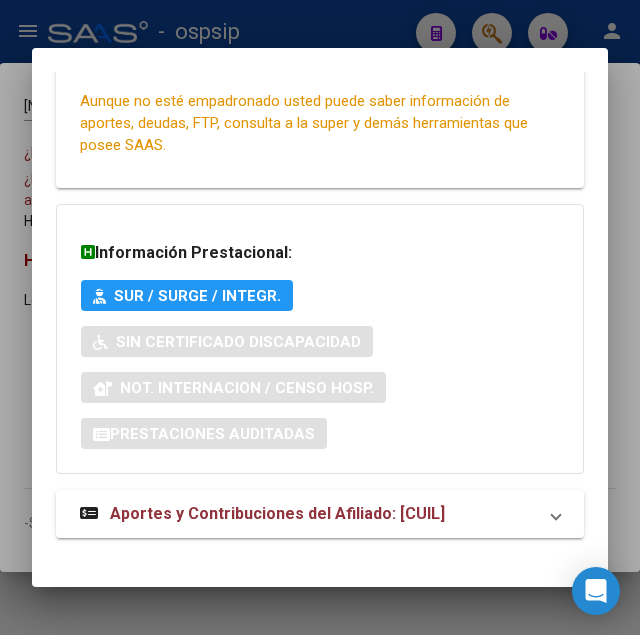 scroll, scrollTop: 459, scrollLeft: 0, axis: vertical 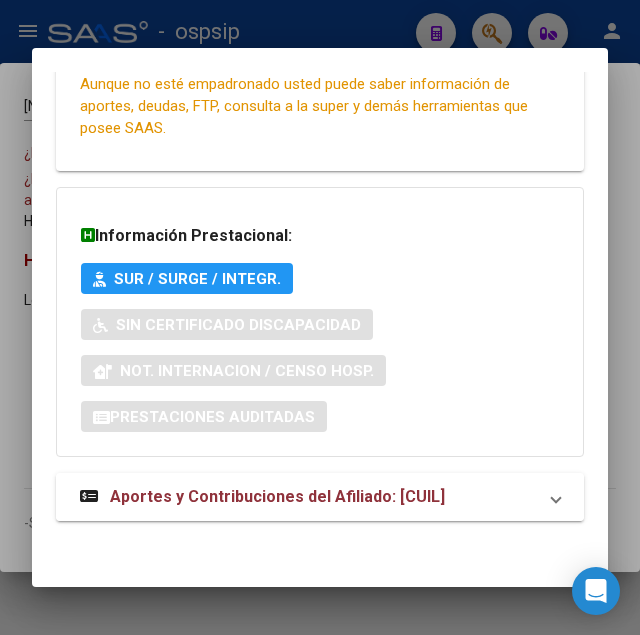 click on "Aportes y Contribuciones del Afiliado: [CUIL]" at bounding box center (277, 496) 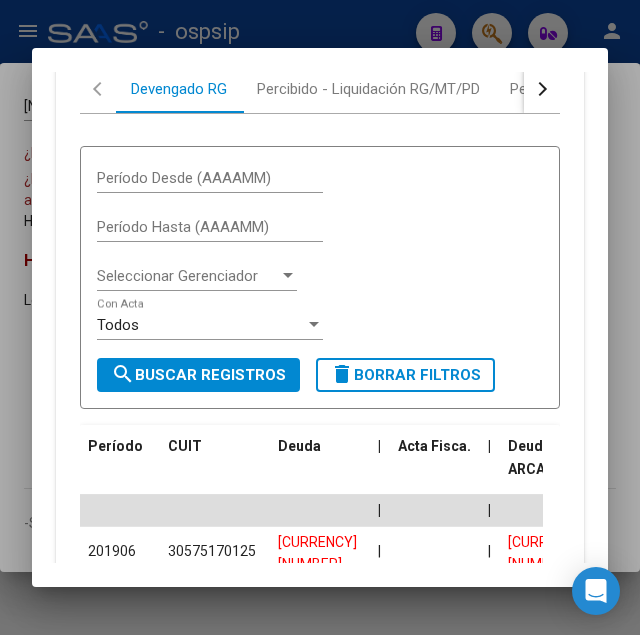 scroll, scrollTop: 948, scrollLeft: 0, axis: vertical 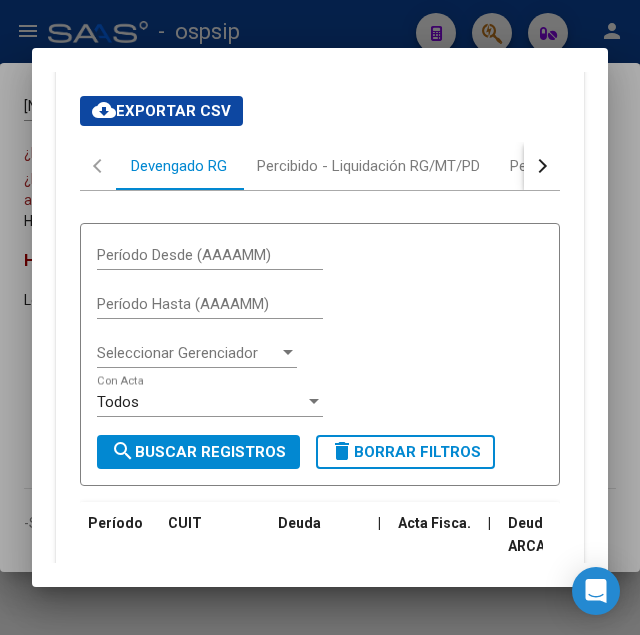 click at bounding box center [320, 317] 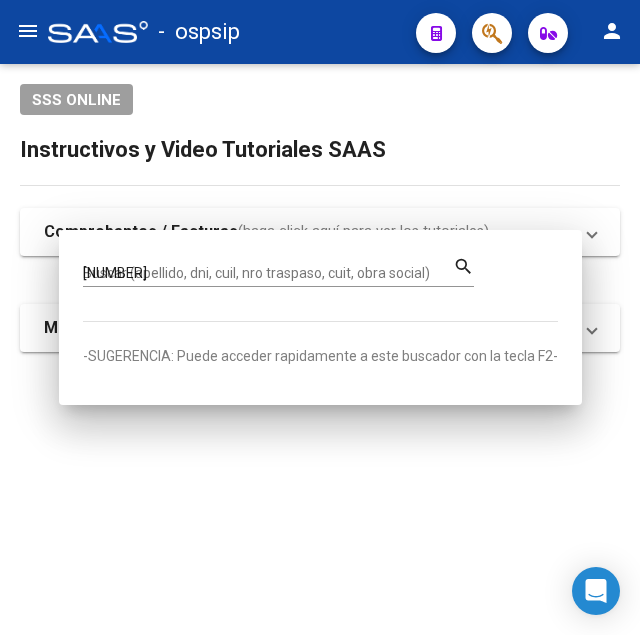type 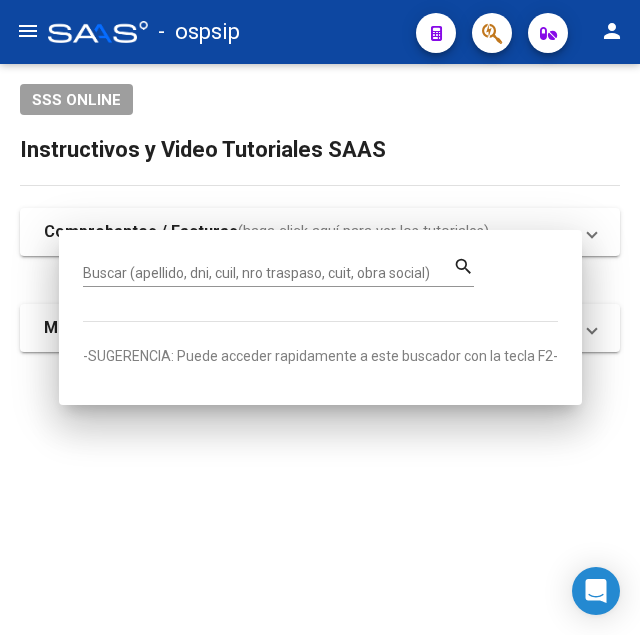 click on "-   ospsip" 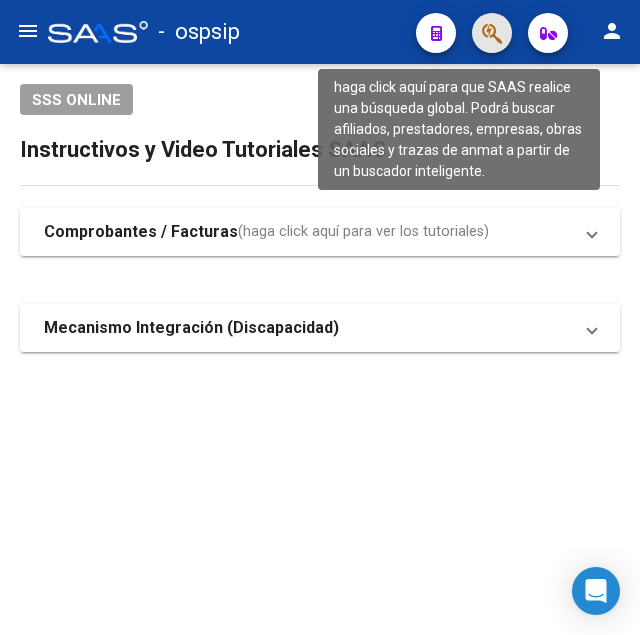 click 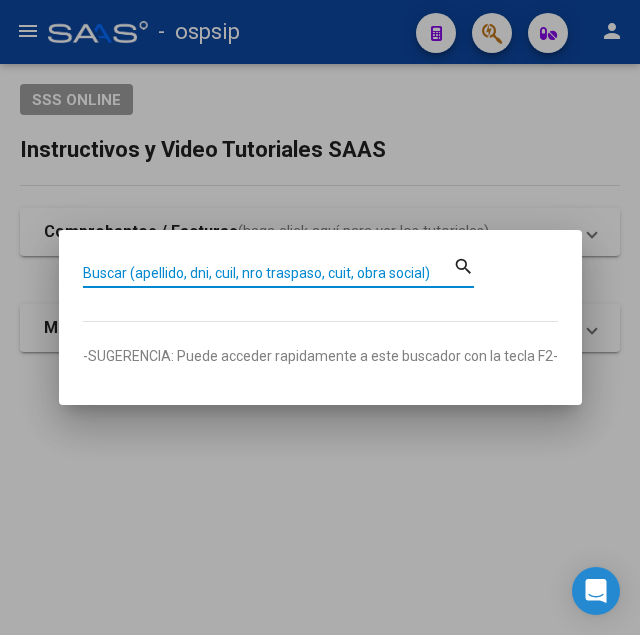 click on "Buscar (apellido, dni, cuil, nro traspaso, cuit, obra social)" at bounding box center [268, 273] 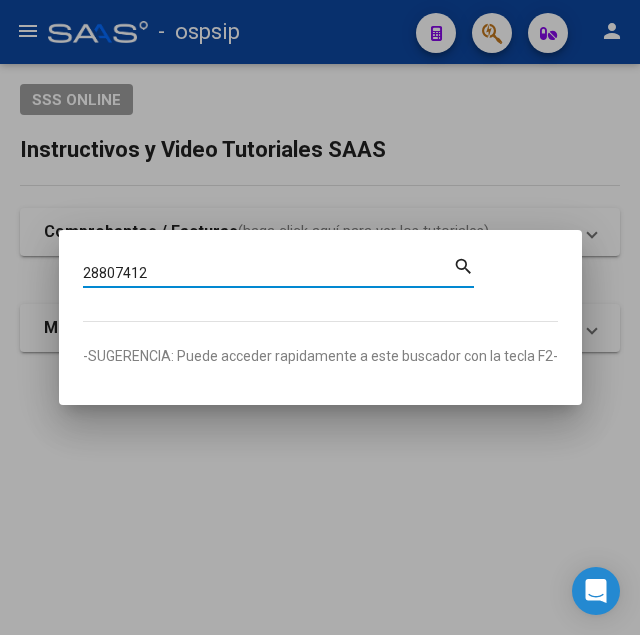 type on "28807412" 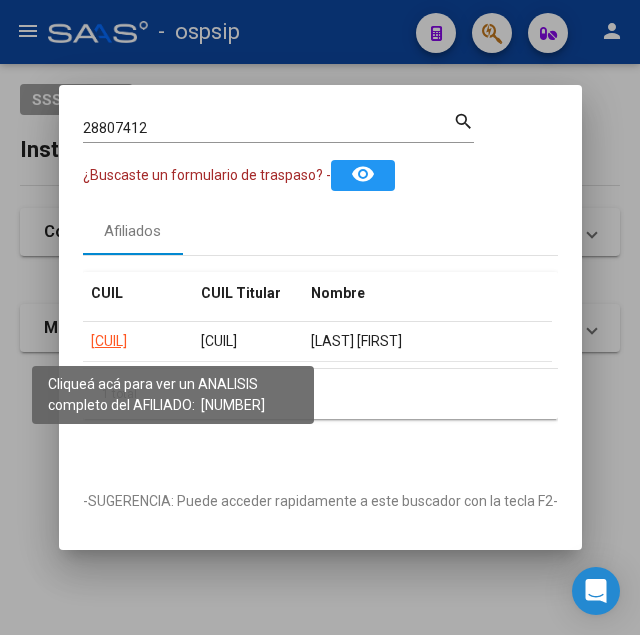 click on "[CUIL]" 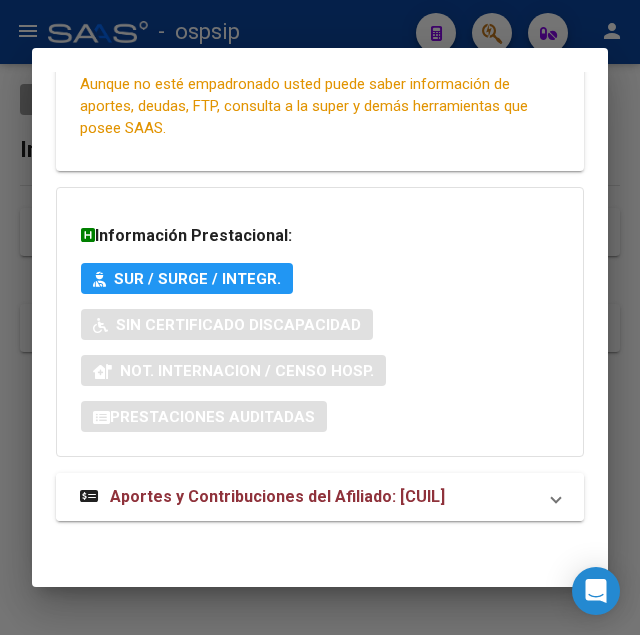 click on "Aportes y Contribuciones del Afiliado: [CUIL]" at bounding box center (277, 496) 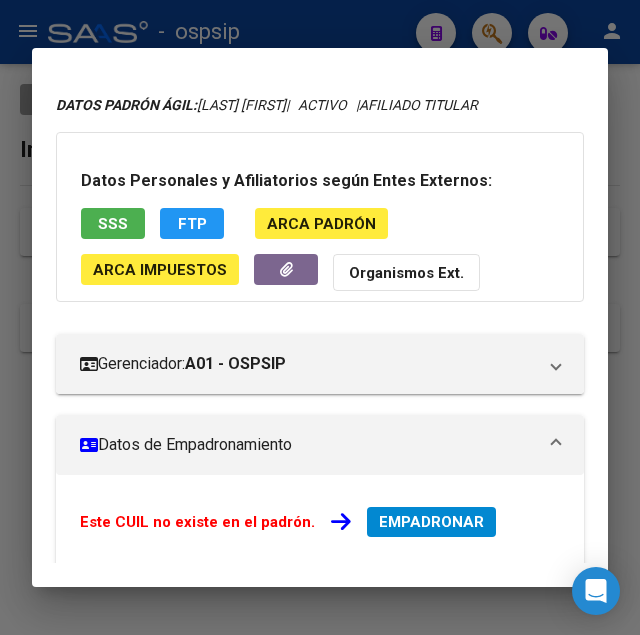 scroll, scrollTop: 0, scrollLeft: 0, axis: both 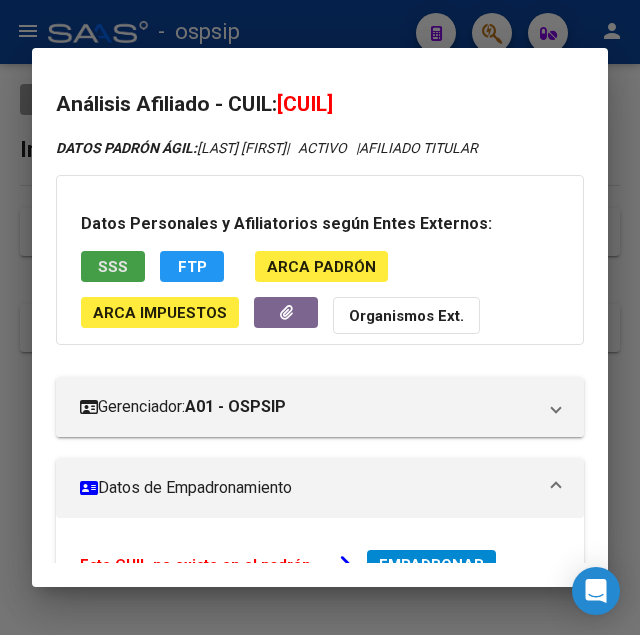 click on "SSS" at bounding box center [113, 266] 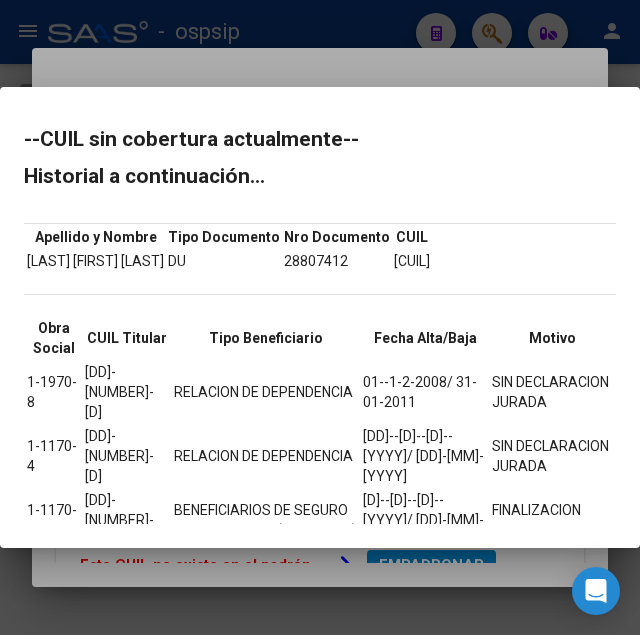 click at bounding box center (320, 317) 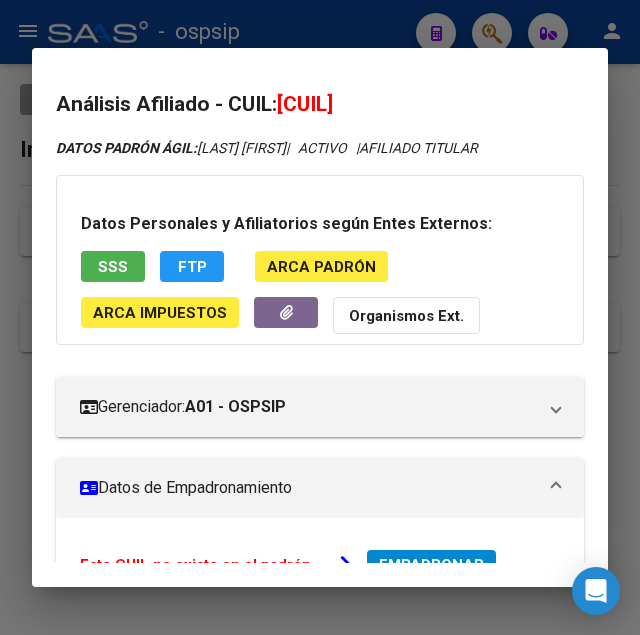 click at bounding box center (320, 317) 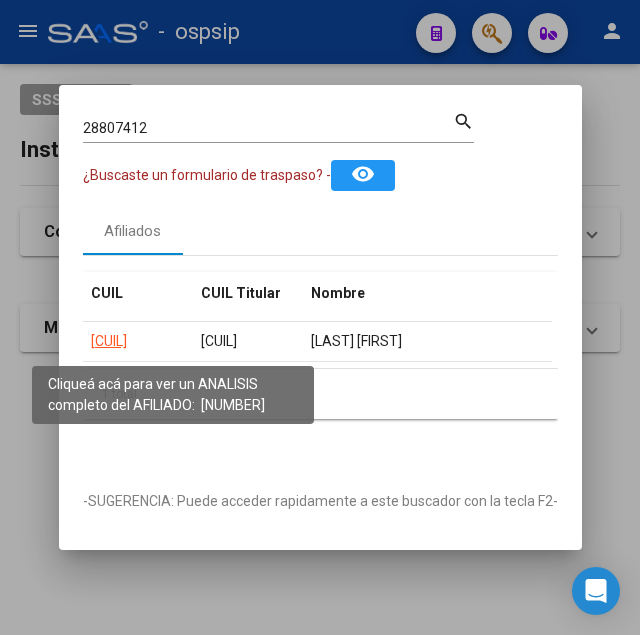 click on "[CUIL]" 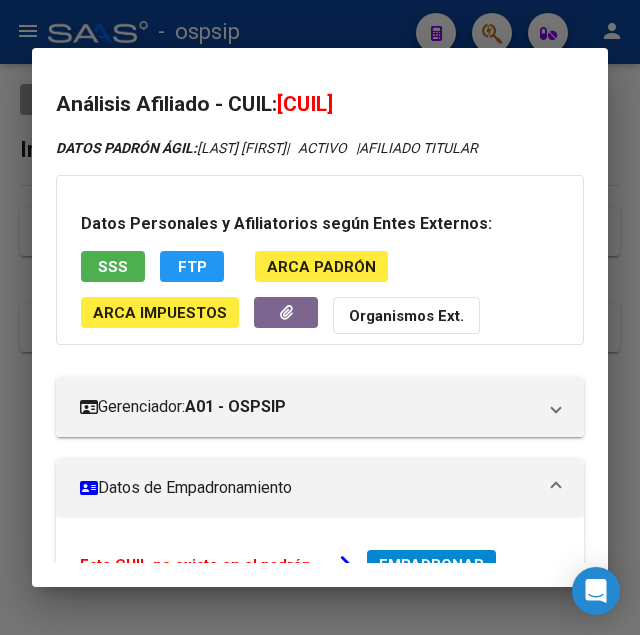 drag, startPoint x: 314, startPoint y: 100, endPoint x: 401, endPoint y: 82, distance: 88.84256 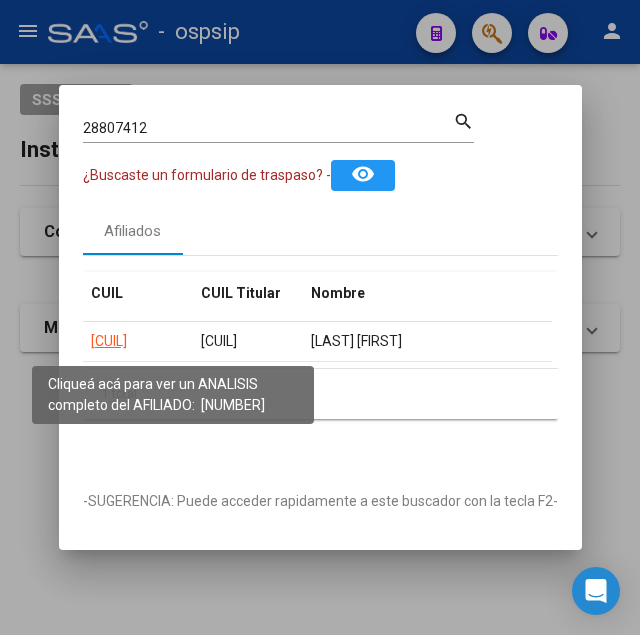 click on "[CUIL]" 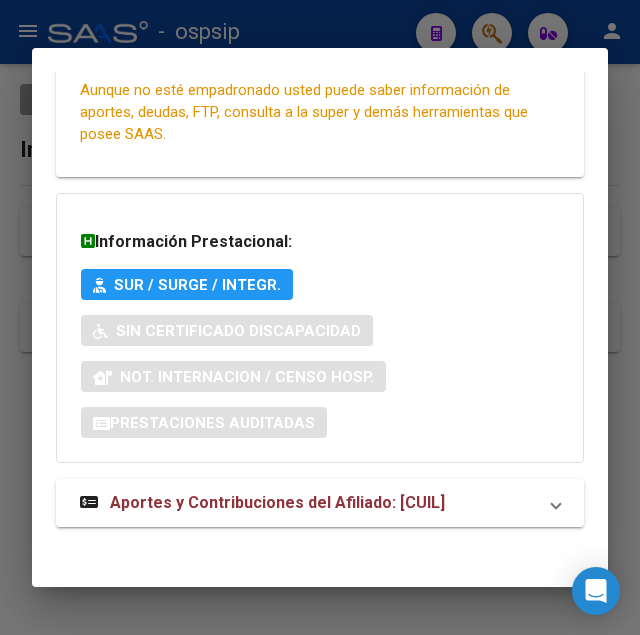 scroll, scrollTop: 529, scrollLeft: 0, axis: vertical 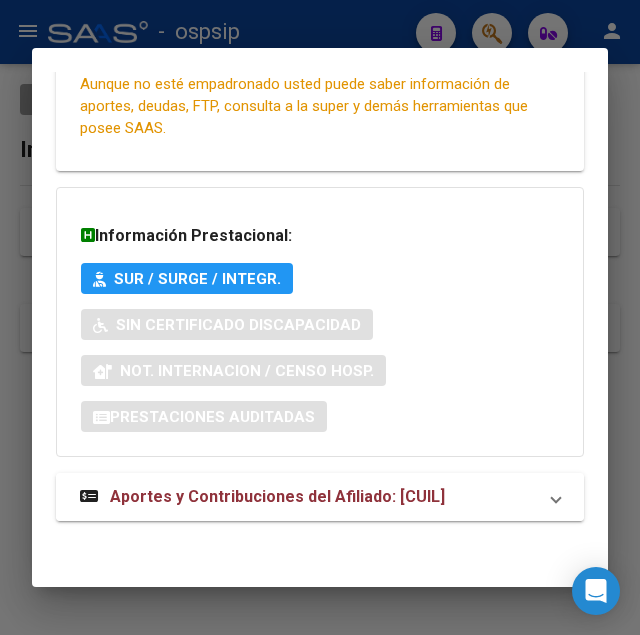 click on "Aportes y Contribuciones del Afiliado: [CUIL]" at bounding box center (277, 496) 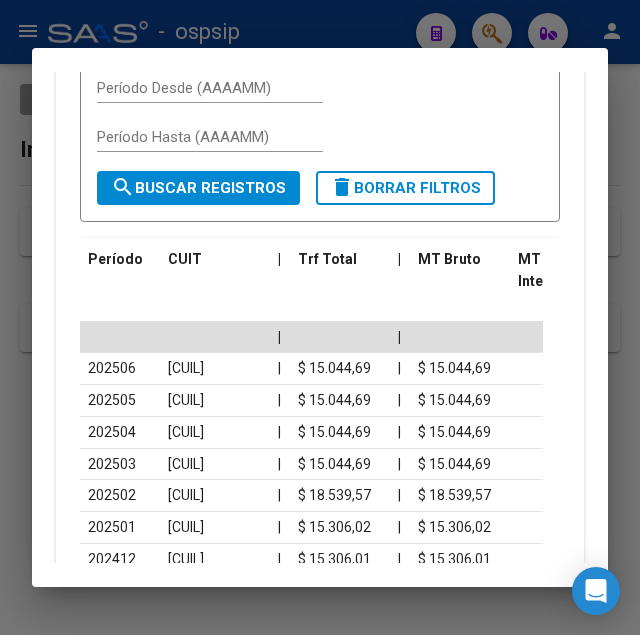 scroll, scrollTop: 1386, scrollLeft: 0, axis: vertical 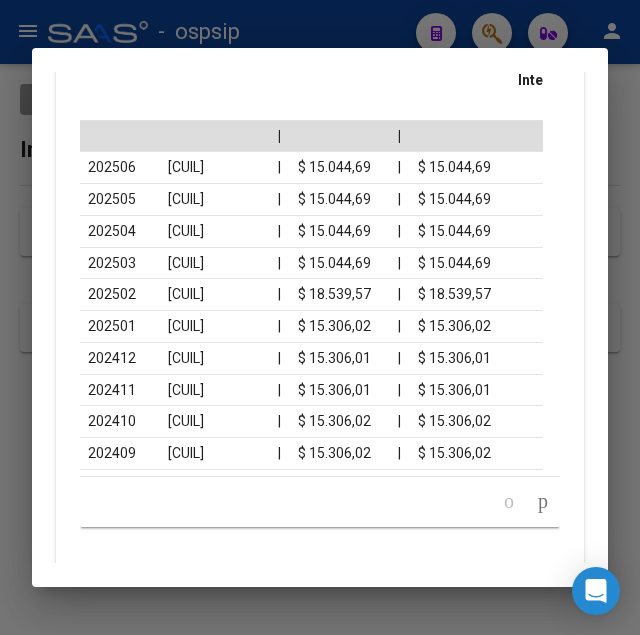 click at bounding box center (320, 317) 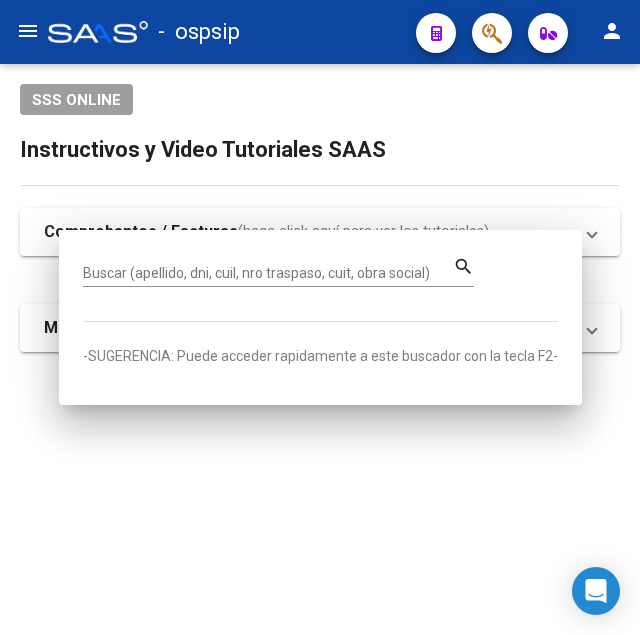 click on "-   ospsip" 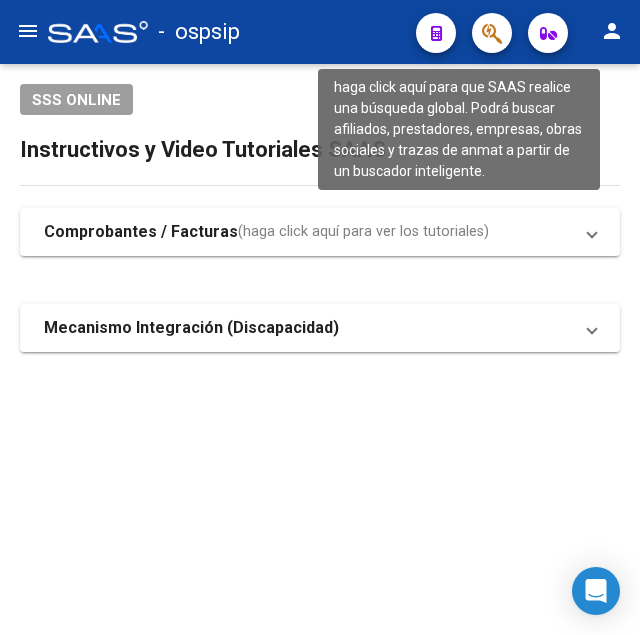 click 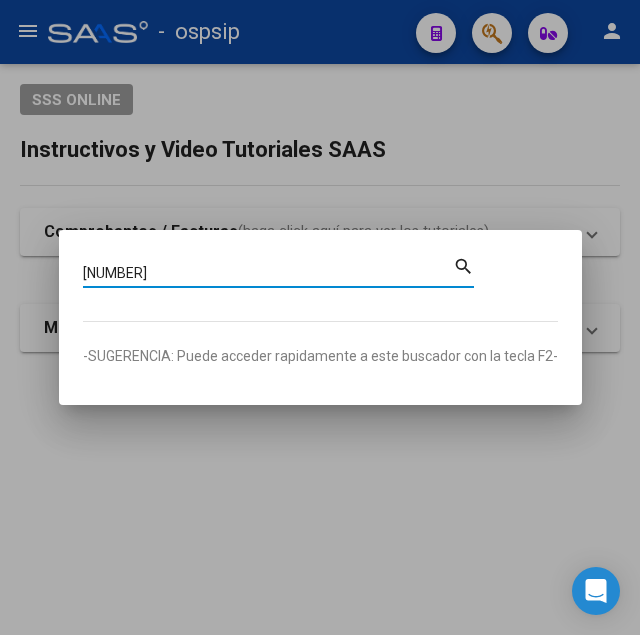 type on "[NUMBER]" 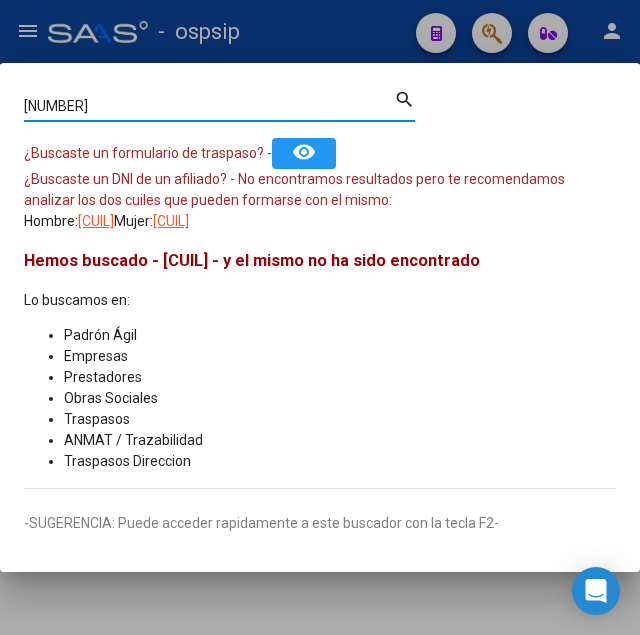 click on "[NUMBER]" at bounding box center (209, 106) 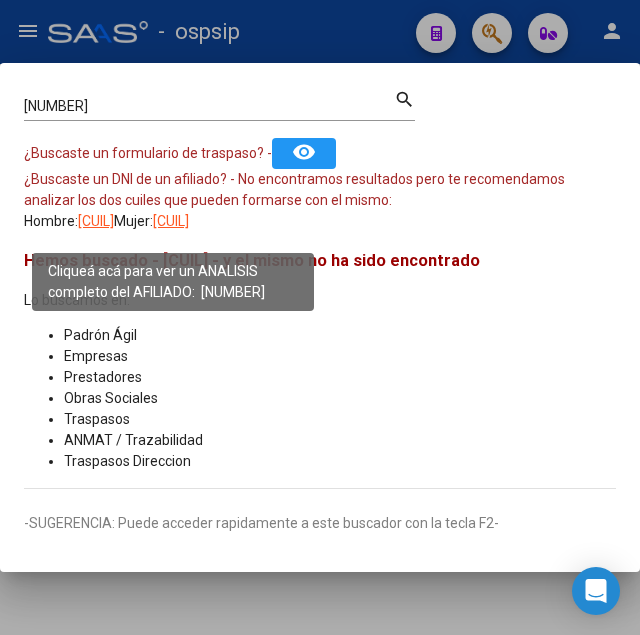 click on "[CUIL]" at bounding box center (96, 221) 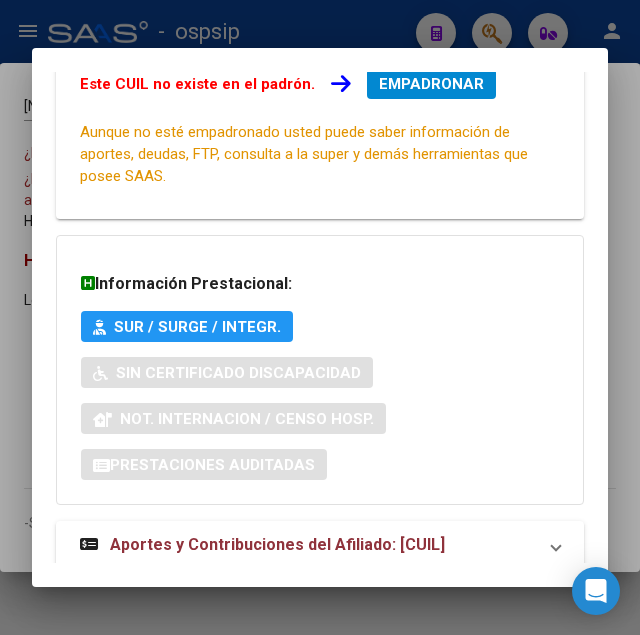 scroll, scrollTop: 459, scrollLeft: 0, axis: vertical 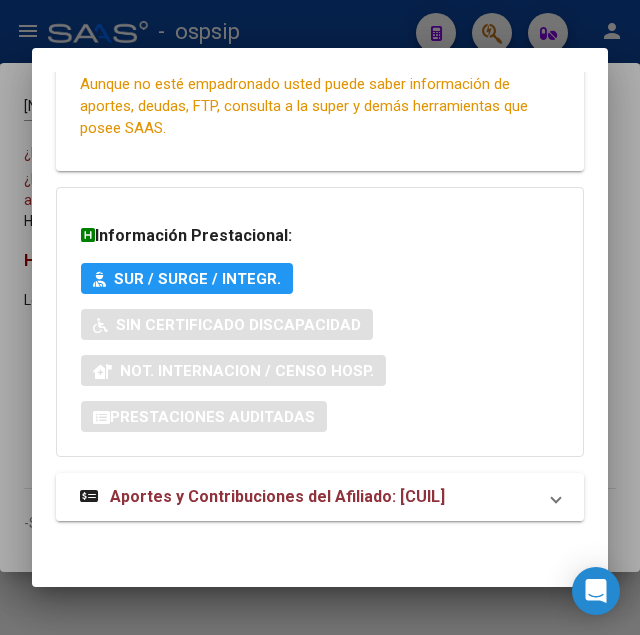 click on "Aportes y Contribuciones del Afiliado: [CUIL]" at bounding box center (277, 496) 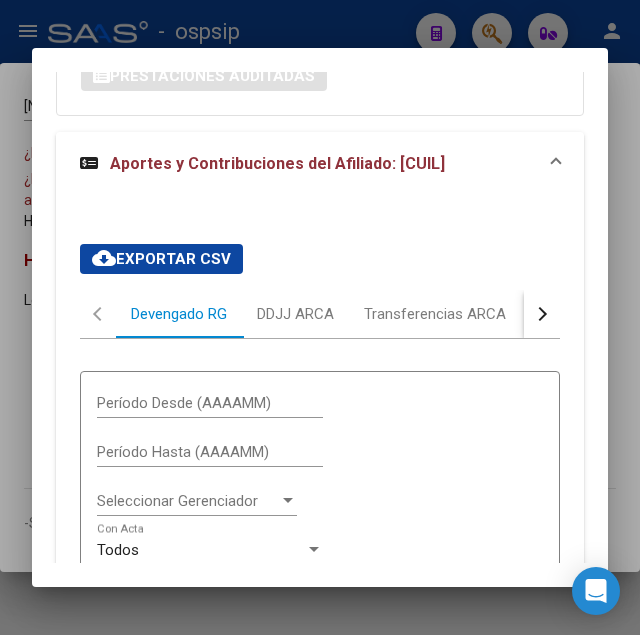 scroll, scrollTop: 744, scrollLeft: 0, axis: vertical 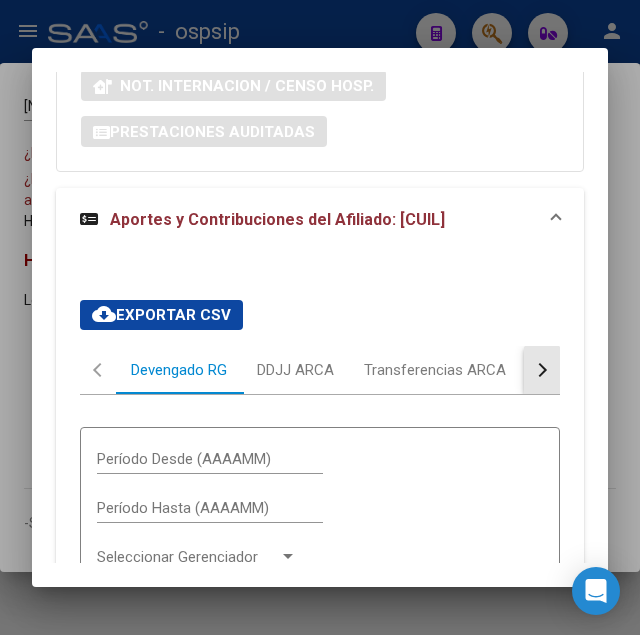 click at bounding box center [540, 370] 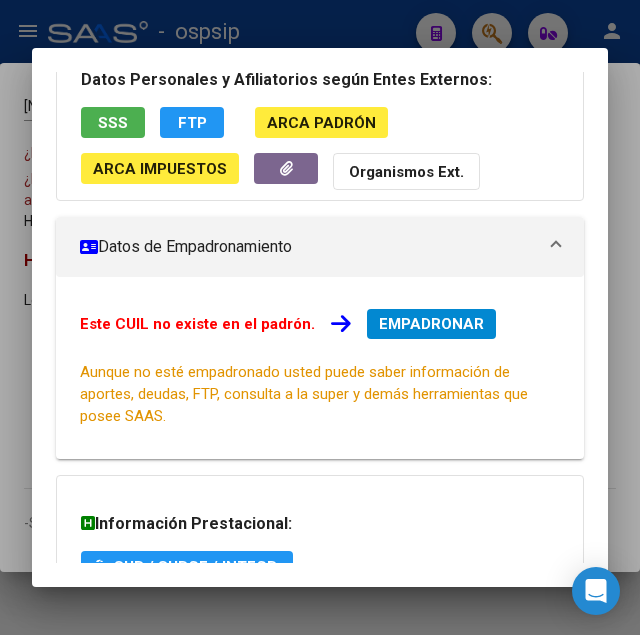 scroll, scrollTop: 30, scrollLeft: 0, axis: vertical 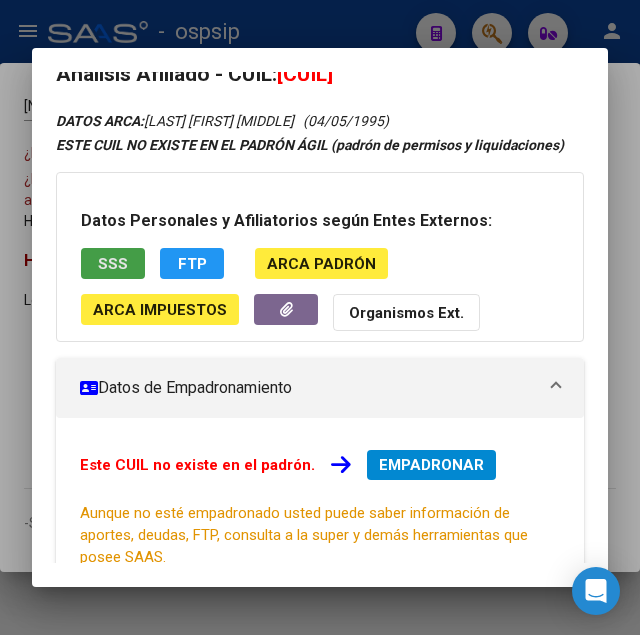 click on "SSS" at bounding box center (113, 264) 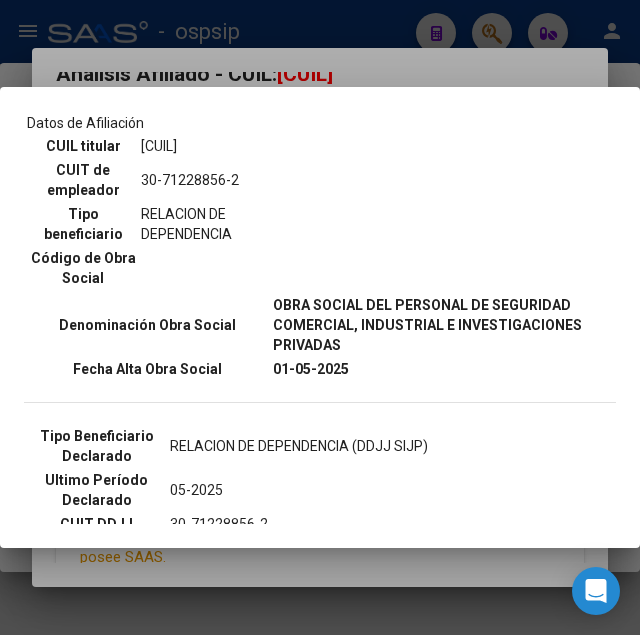 scroll, scrollTop: 204, scrollLeft: 0, axis: vertical 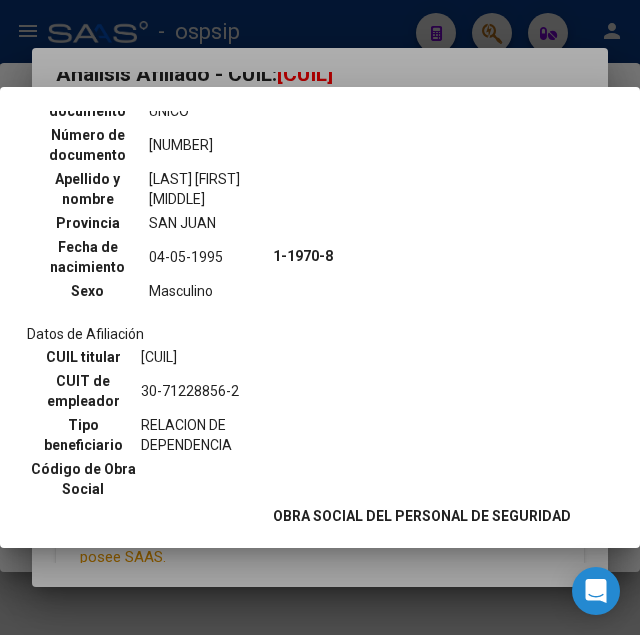 click at bounding box center (320, 317) 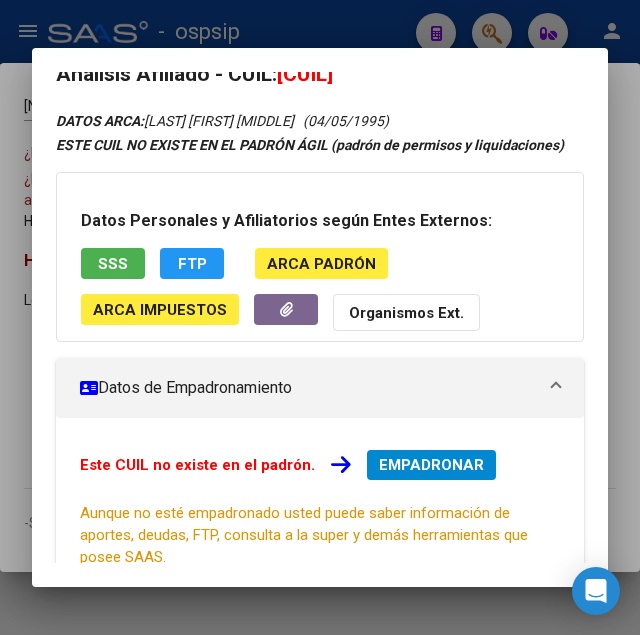 click at bounding box center [320, 317] 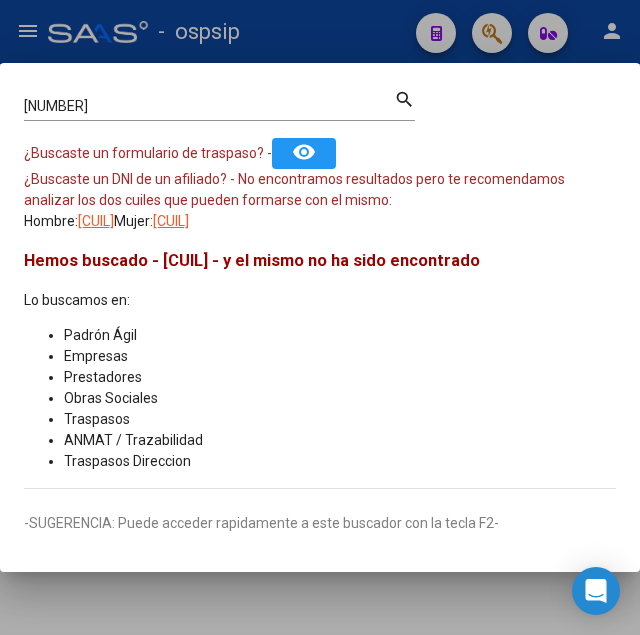 click at bounding box center [320, 317] 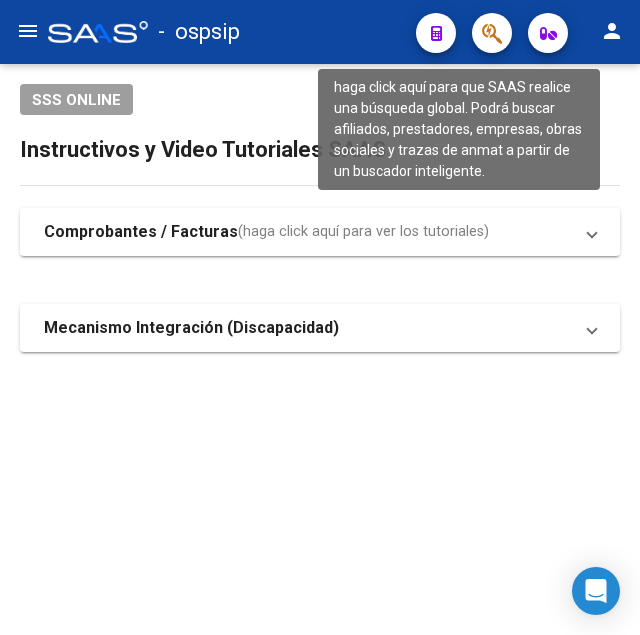 click 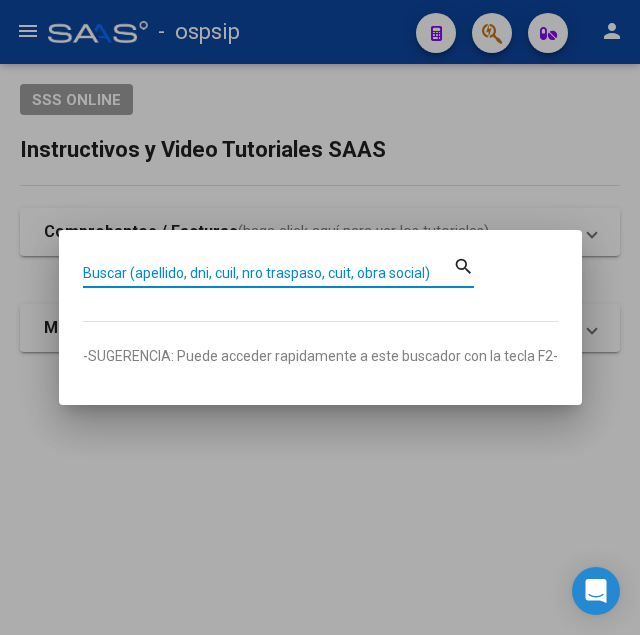 paste on "[CUIL]" 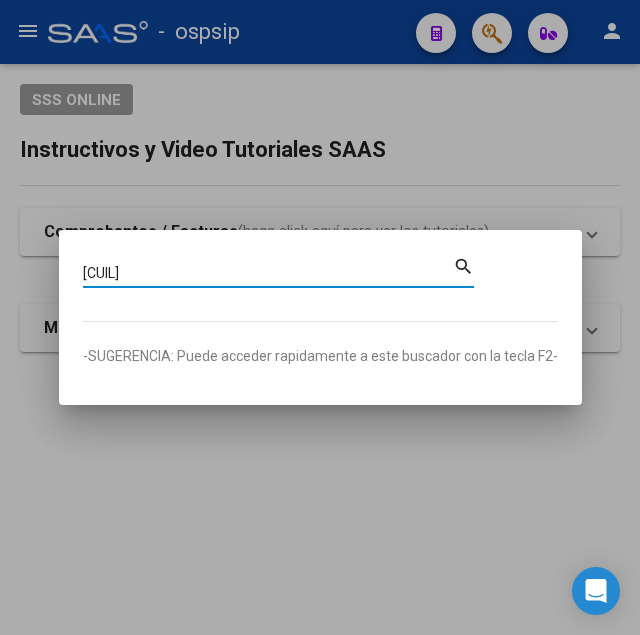 type on "[CUIL]" 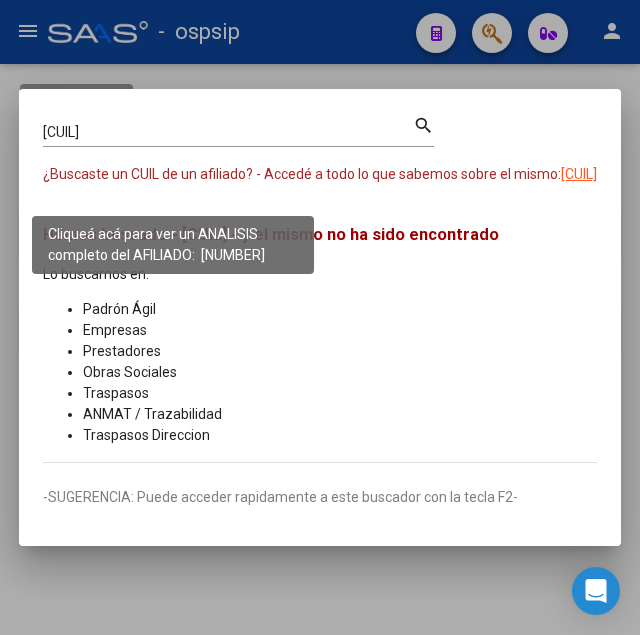 click on "[CUIL]" at bounding box center [579, 174] 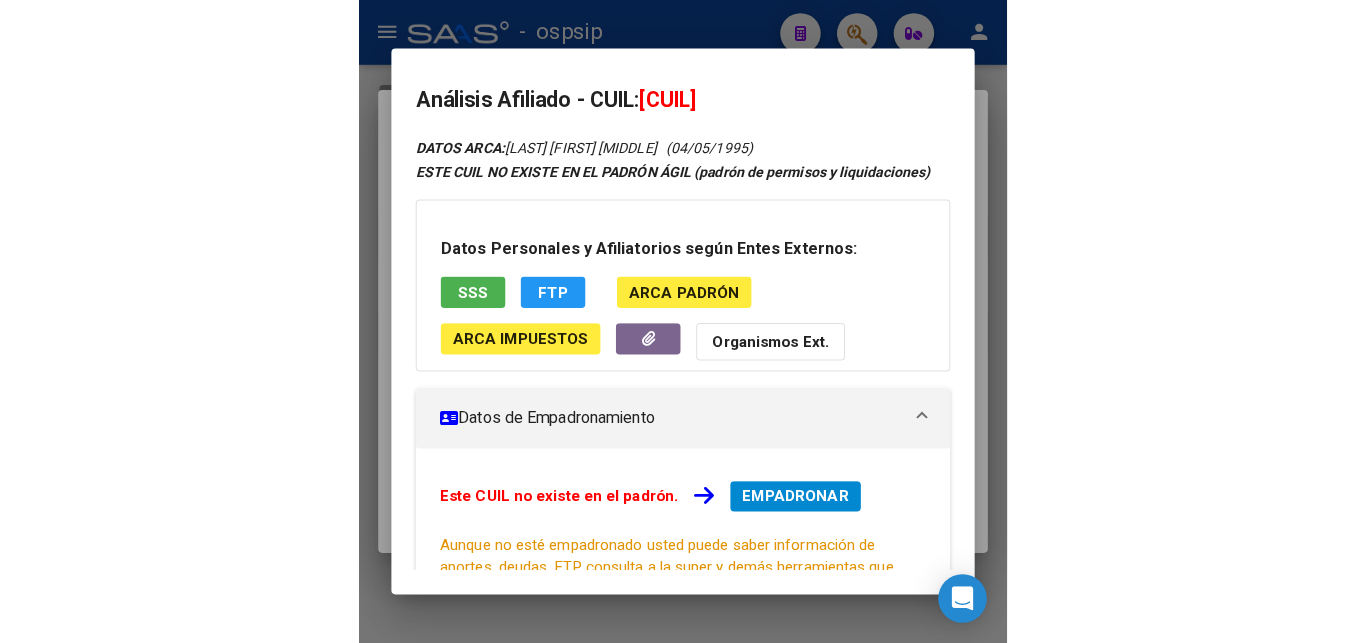 scroll, scrollTop: 0, scrollLeft: 0, axis: both 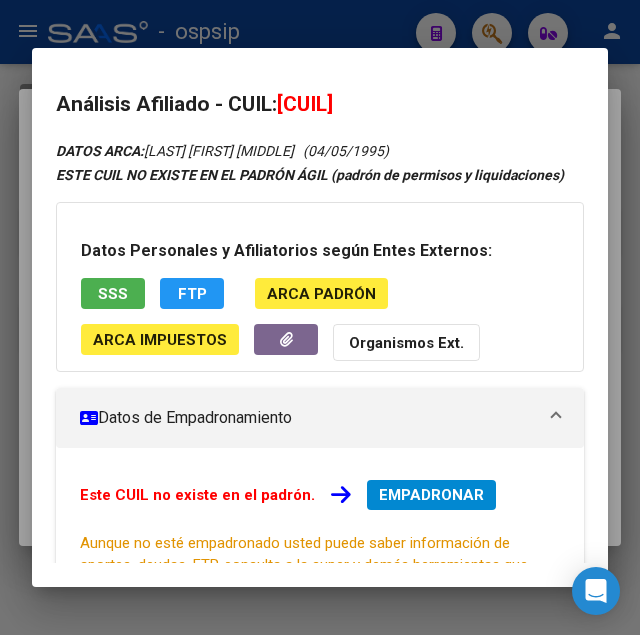 click at bounding box center [320, 317] 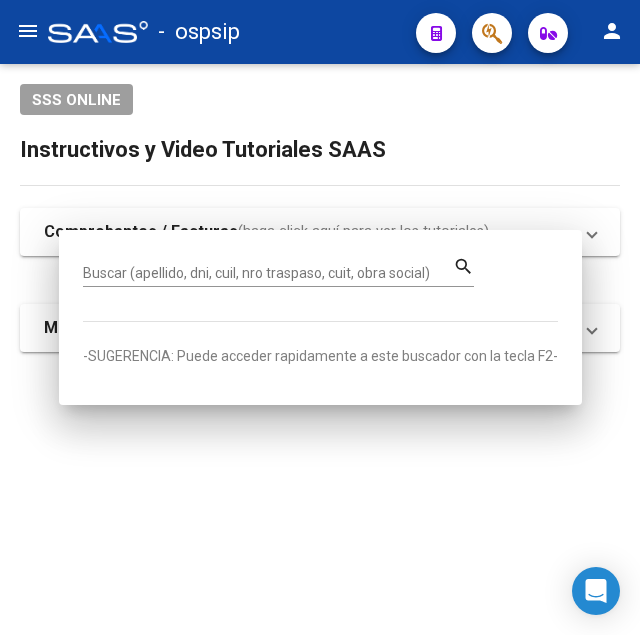 click on "-   ospsip" 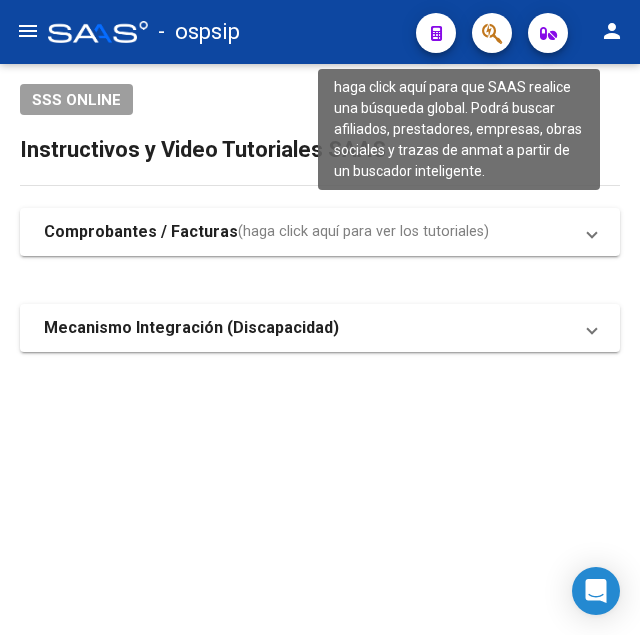 click 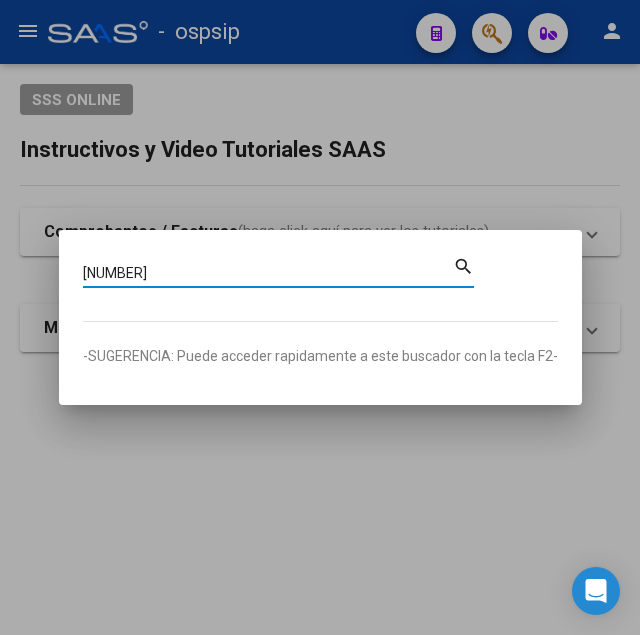type on "[NUMBER]" 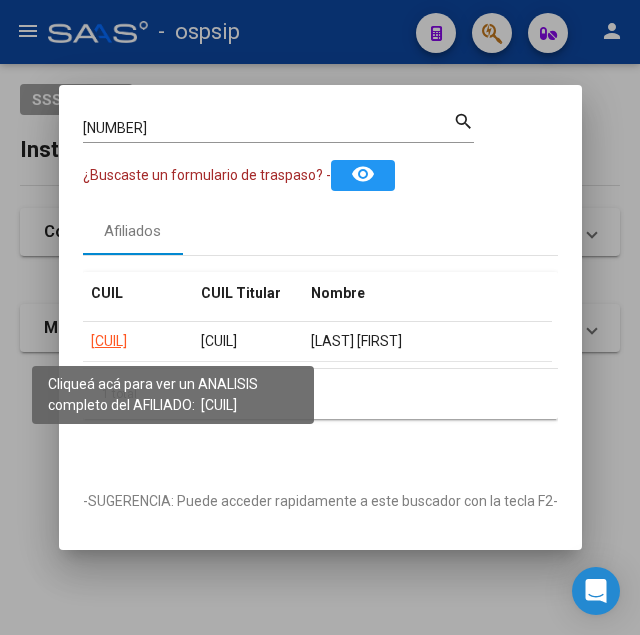 click on "[CUIL]" 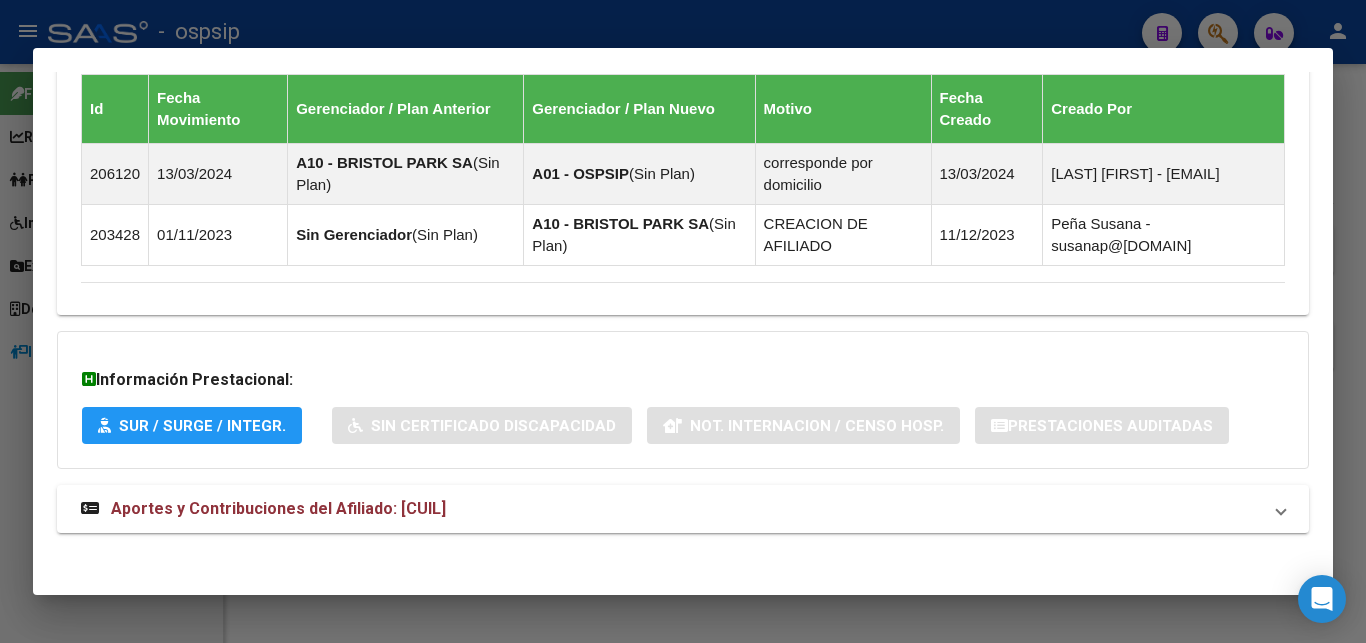 scroll, scrollTop: 1240, scrollLeft: 0, axis: vertical 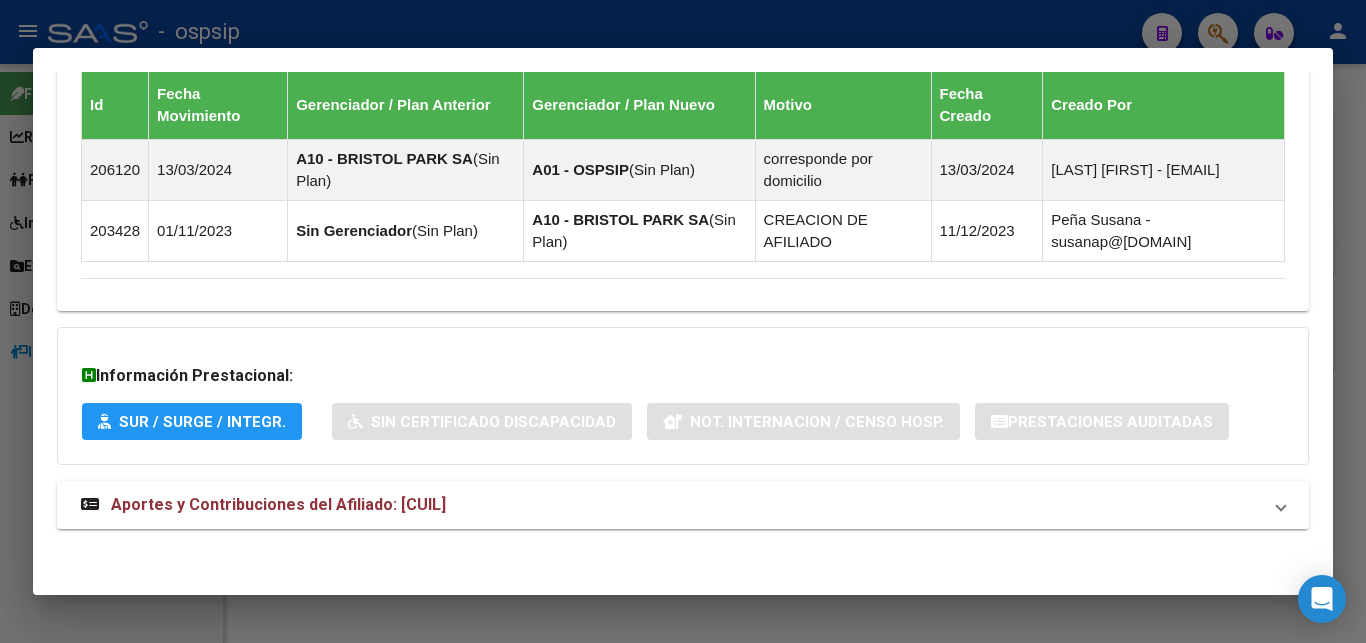 click on "Aportes y Contribuciones del Afiliado: [CUIL]" at bounding box center (278, 504) 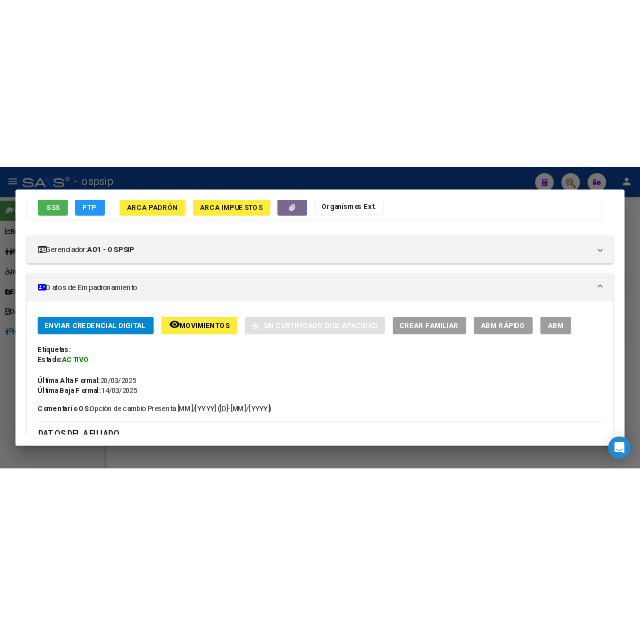 scroll, scrollTop: 0, scrollLeft: 0, axis: both 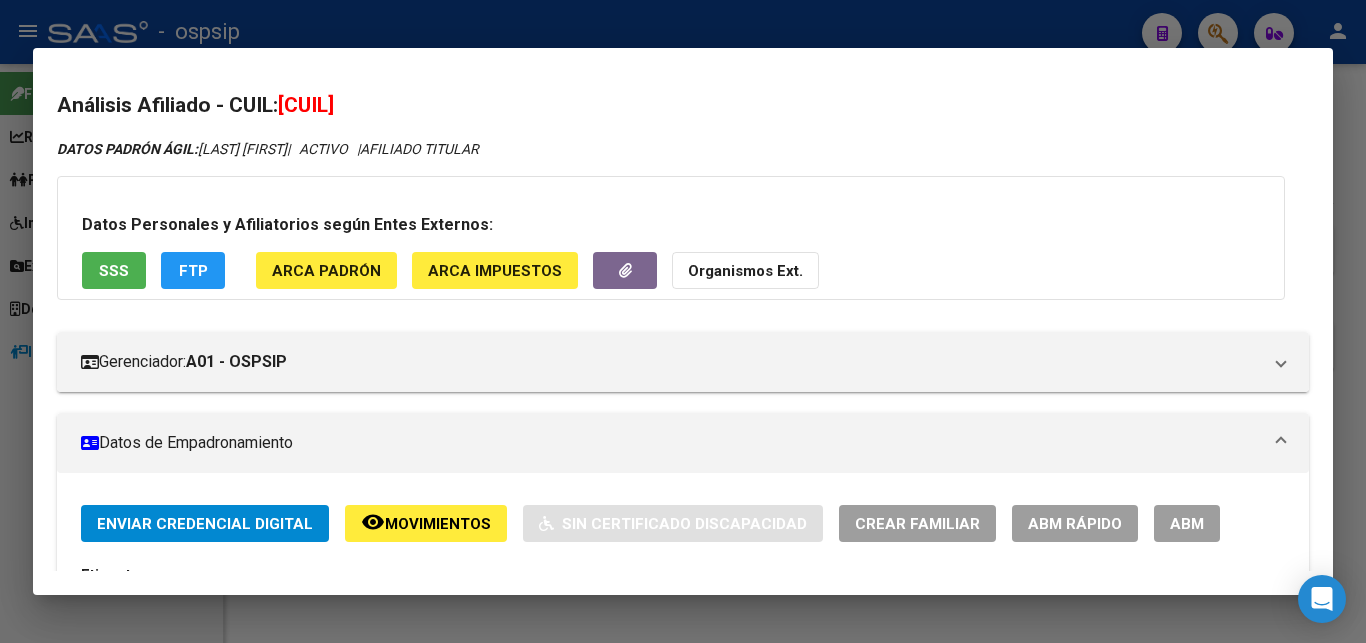 drag, startPoint x: 307, startPoint y: 99, endPoint x: 409, endPoint y: 83, distance: 103.24728 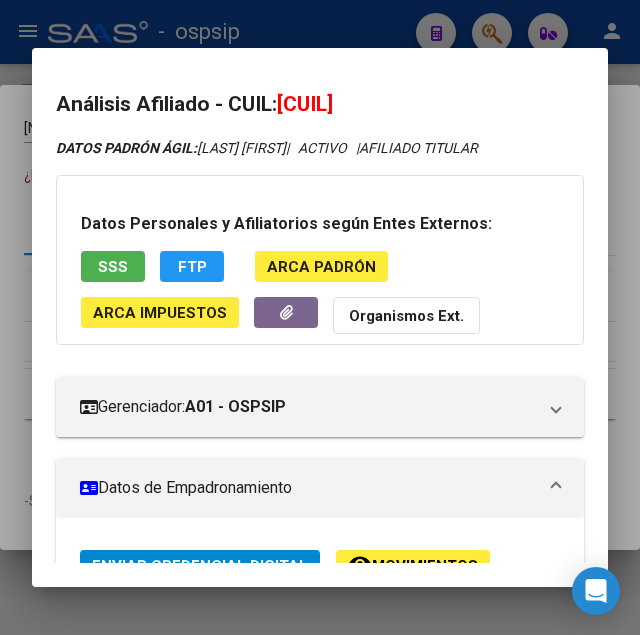click at bounding box center [320, 317] 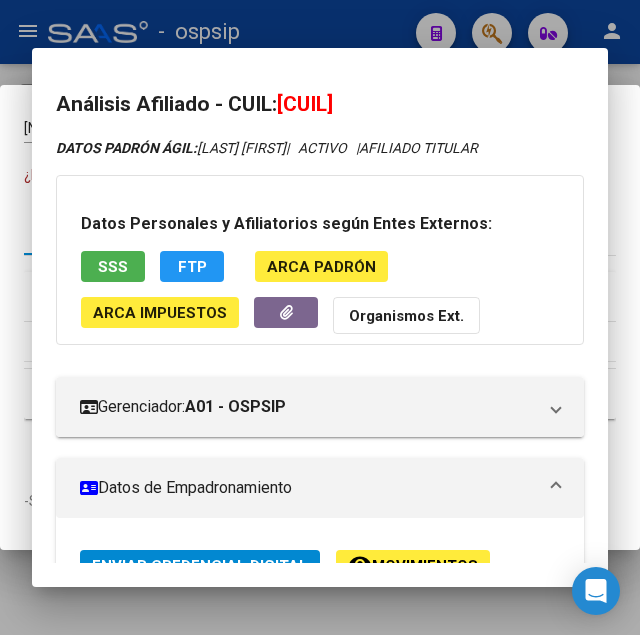 click at bounding box center (320, 317) 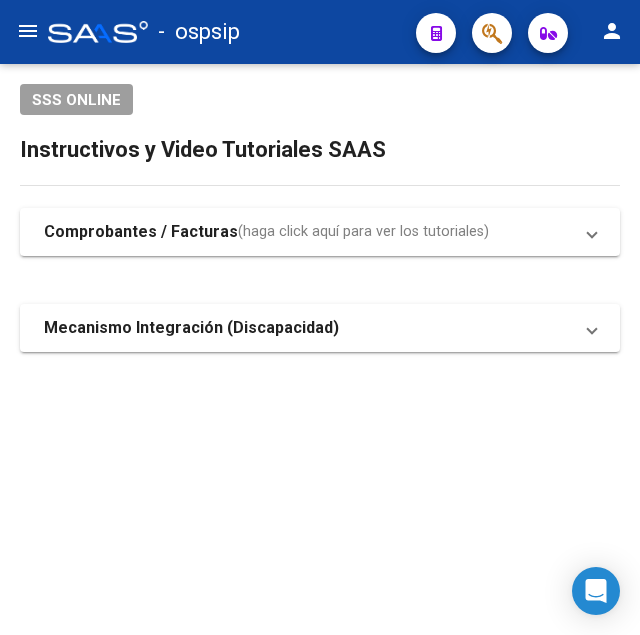 click on "-   ospsip" 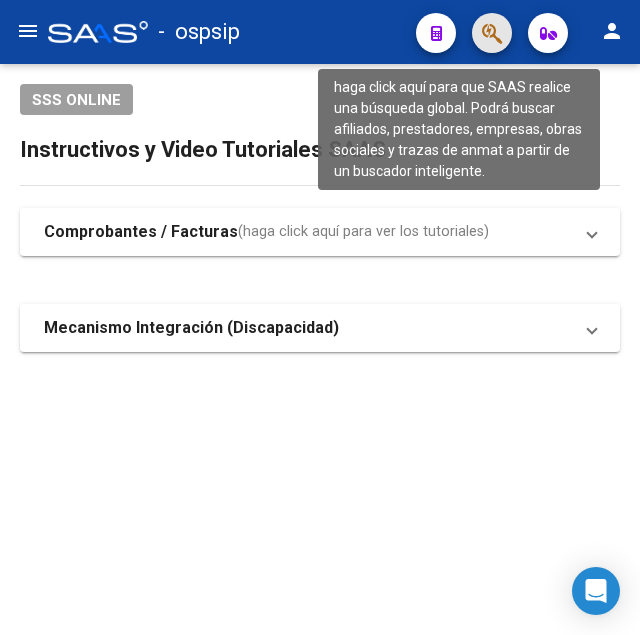 click 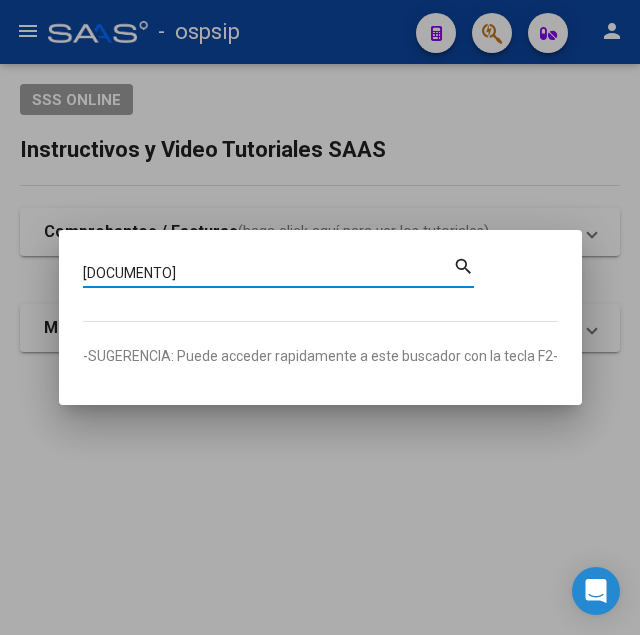 type on "[DOCUMENTO]" 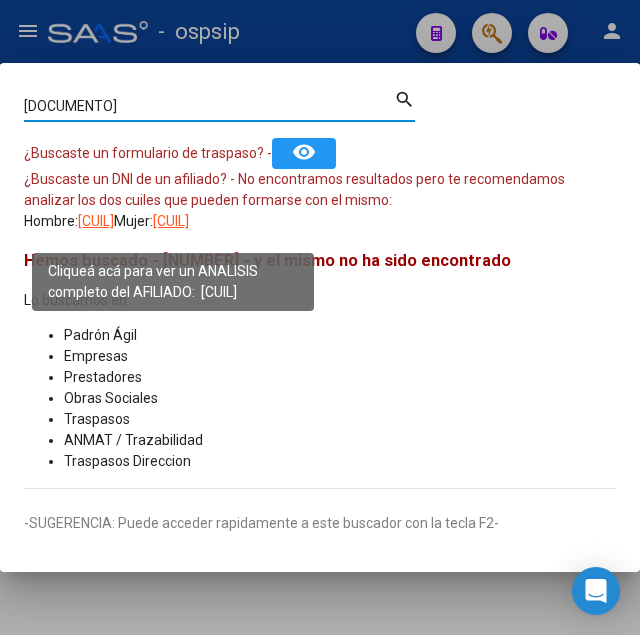 click on "[CUIL]" at bounding box center [96, 221] 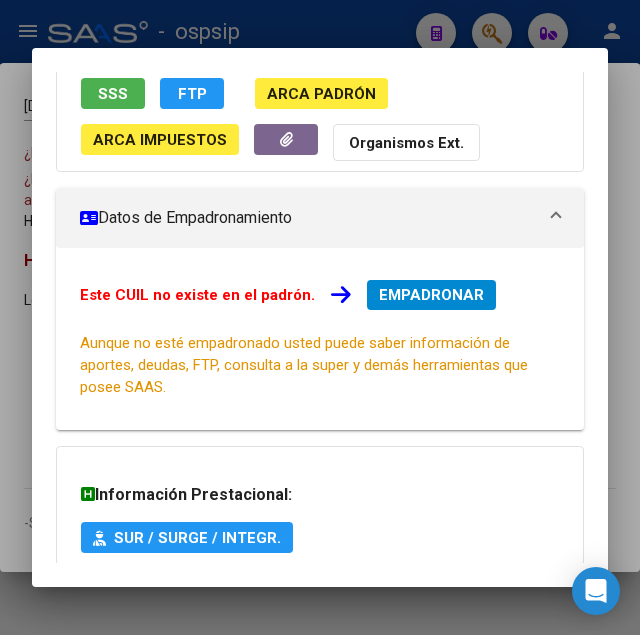scroll, scrollTop: 204, scrollLeft: 0, axis: vertical 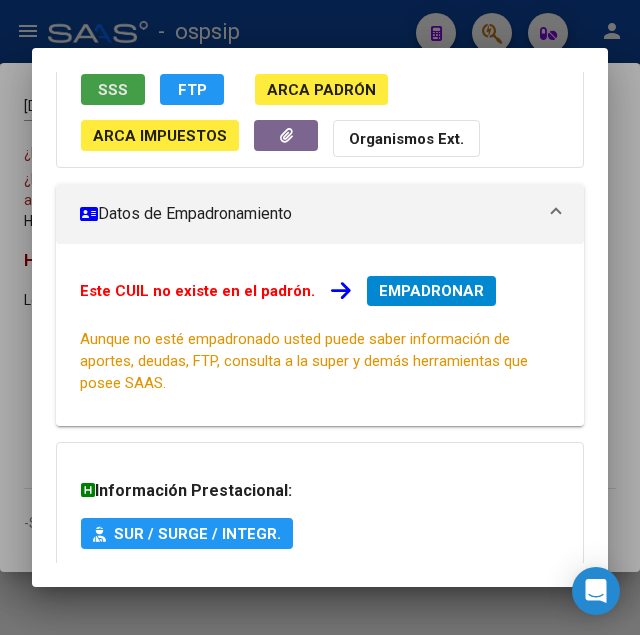 click on "SSS" at bounding box center [113, 90] 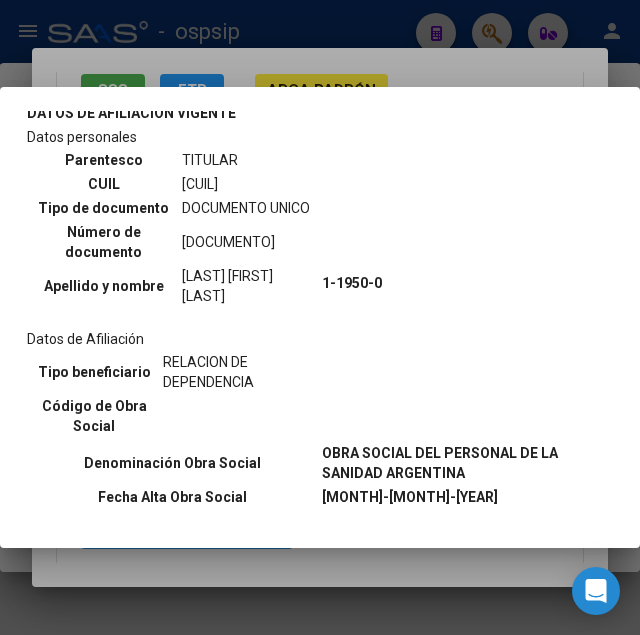 scroll, scrollTop: 0, scrollLeft: 0, axis: both 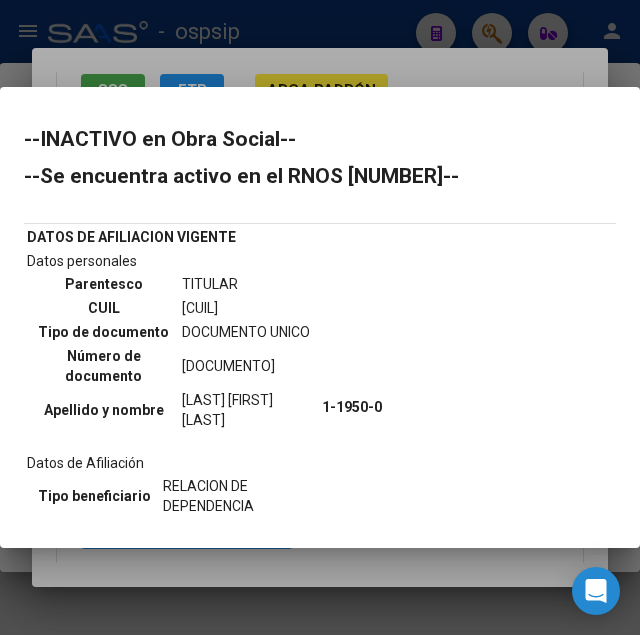 click at bounding box center [320, 317] 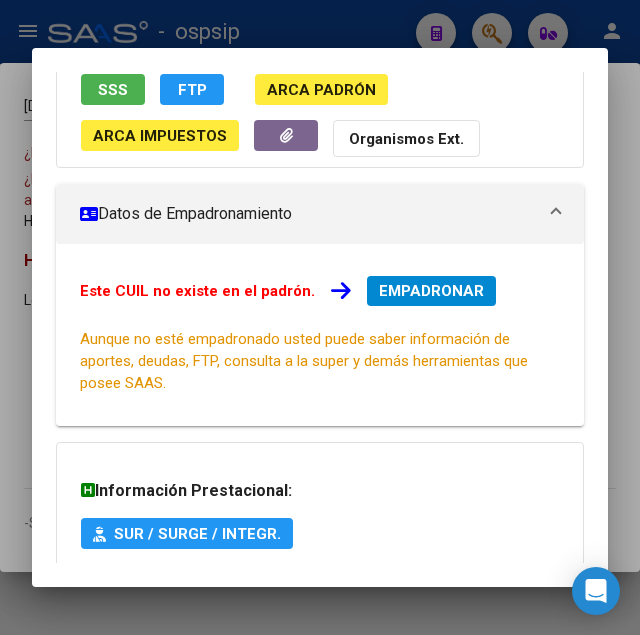 scroll, scrollTop: 0, scrollLeft: 0, axis: both 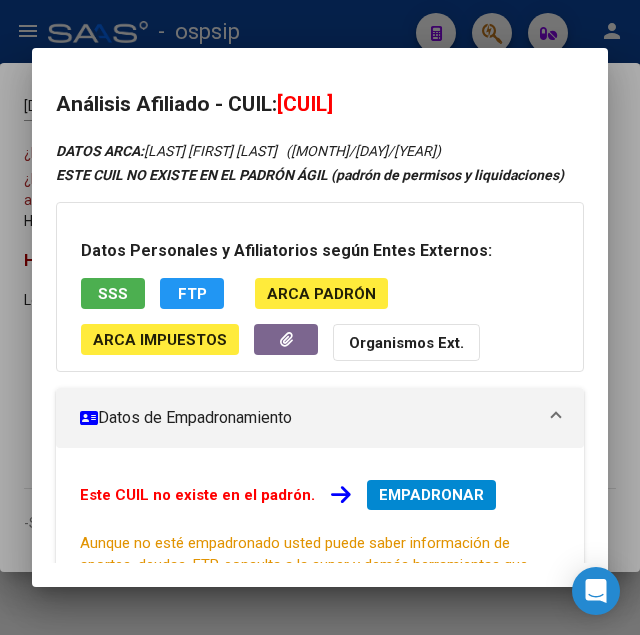 drag, startPoint x: 311, startPoint y: 100, endPoint x: 401, endPoint y: 98, distance: 90.02222 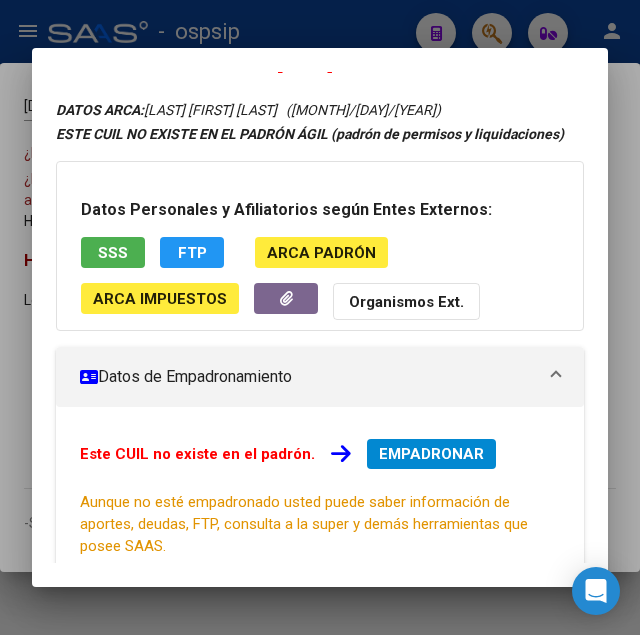 scroll, scrollTop: 0, scrollLeft: 0, axis: both 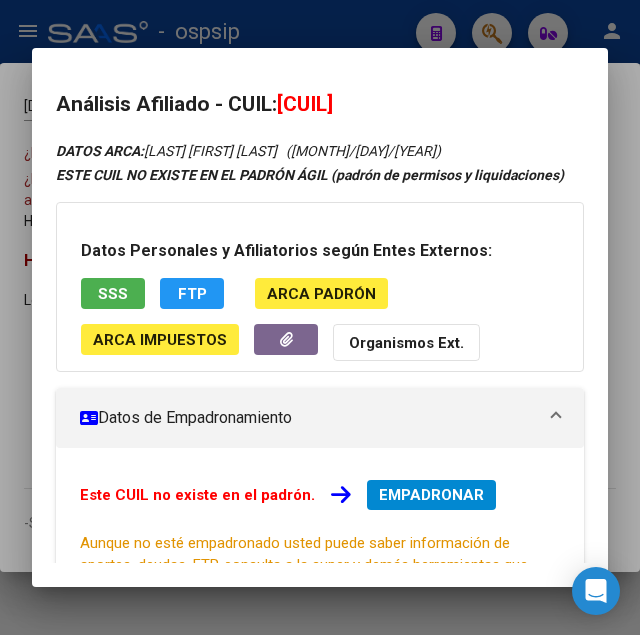 drag, startPoint x: 284, startPoint y: 108, endPoint x: 457, endPoint y: 109, distance: 173.00288 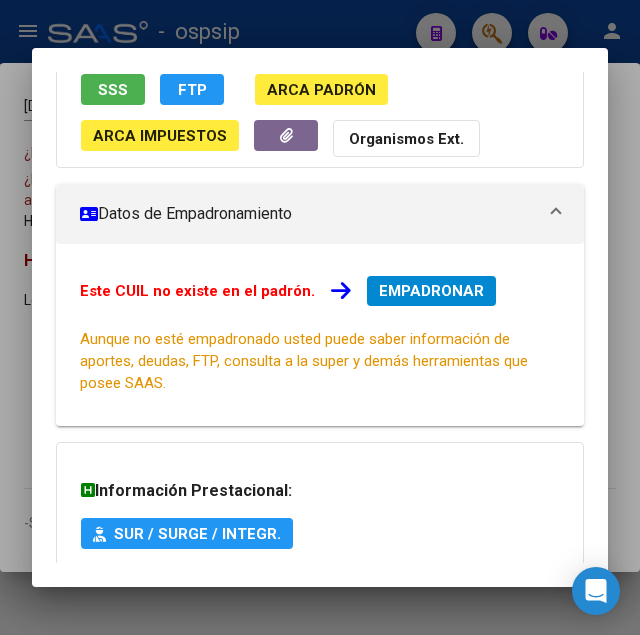 scroll, scrollTop: 459, scrollLeft: 0, axis: vertical 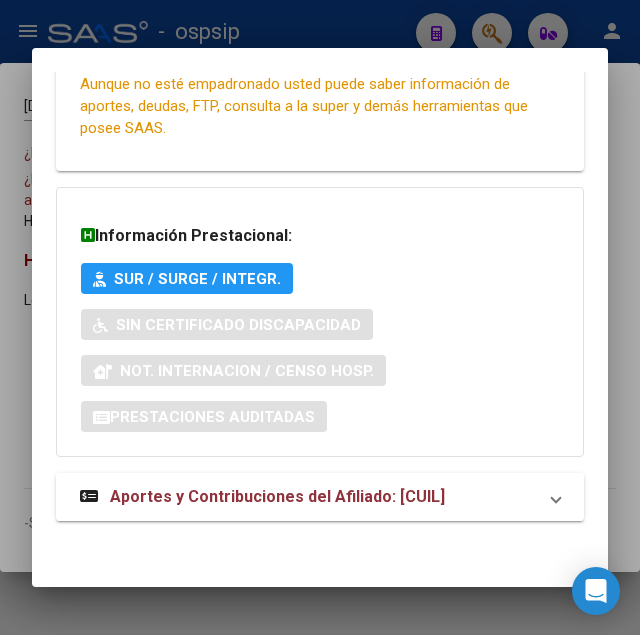 click on "Aportes y Contribuciones del Afiliado: [CUIL]" at bounding box center (277, 496) 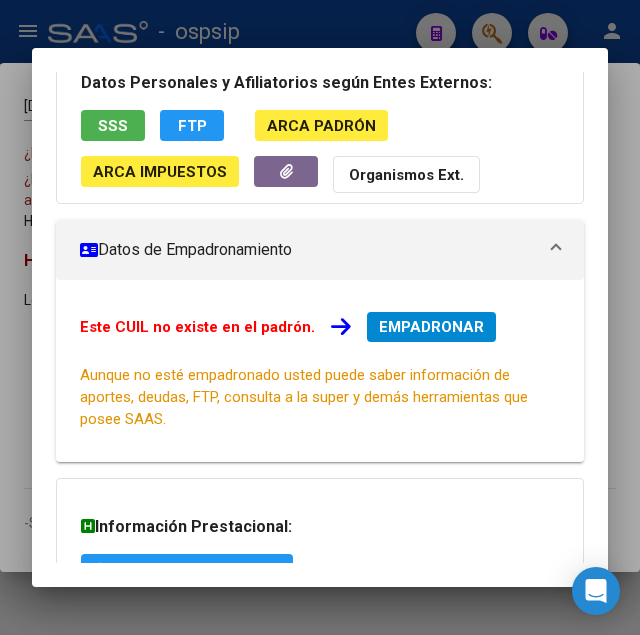 scroll, scrollTop: 0, scrollLeft: 0, axis: both 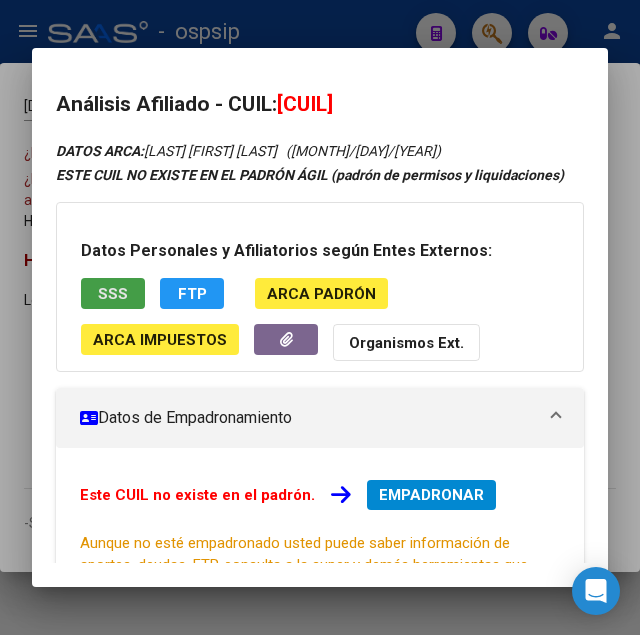 click on "SSS" at bounding box center [113, 294] 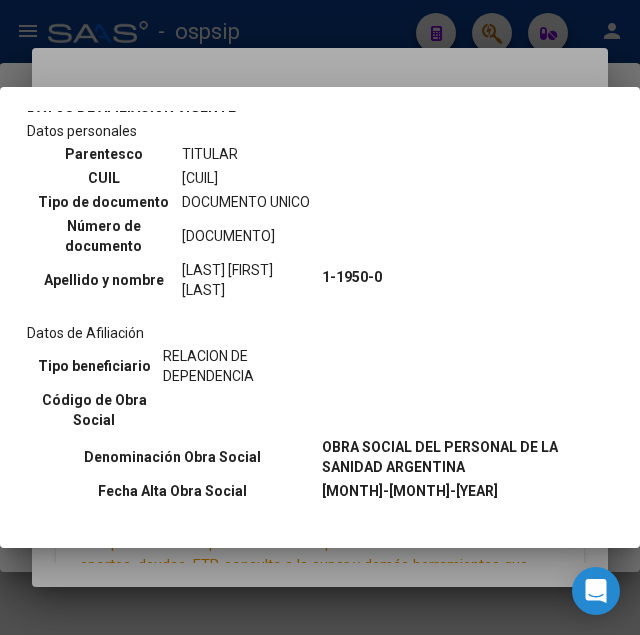 scroll, scrollTop: 102, scrollLeft: 0, axis: vertical 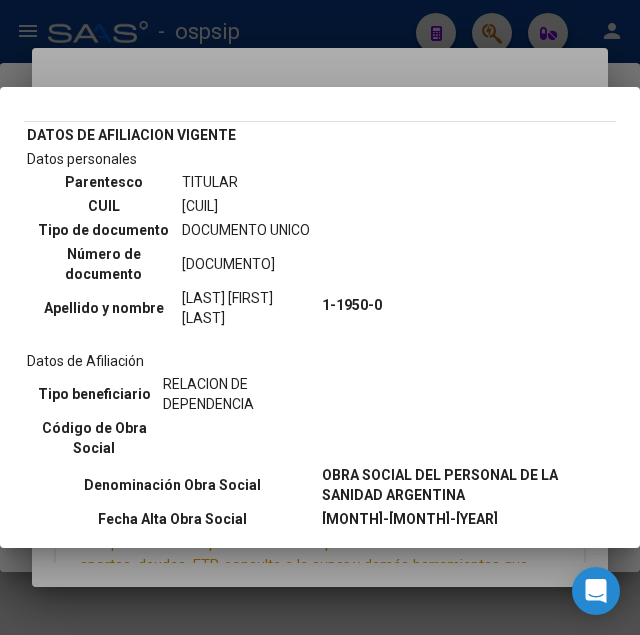 click at bounding box center (320, 317) 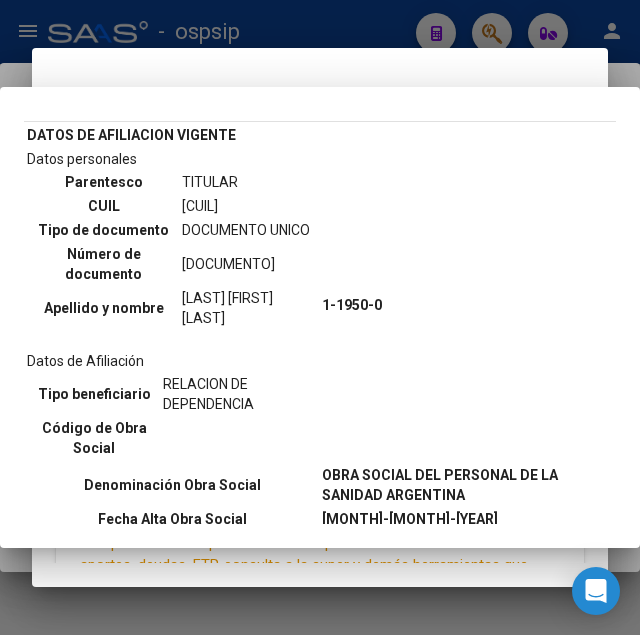 click on "Análisis Afiliado - CUIL:  [CUIL] DATOS ARCA:  [LAST] [FIRST] [LAST]   | | ([MM]/[DD]/[YYYY])  ESTE CUIL NO EXISTE EN EL PADRÓN ÁGIL (padrón de permisos y liquidaciones) Datos Personales y Afiliatorios según Entes Externos: SSS FTP ARCA Padrón ARCA Impuestos Organismos Ext.  | | Datos de Empadronamiento  Este CUIL no existe en el padrón.   EMPADRONAR
Aunque no esté empadronado usted puede saber información de aportes, deudas, FTP, consulta a la super y demás herramientas que posee SAAS. | | Información Prestacional: | |  | |  SUR / SURGE / INTEGR. | |  Sin Certificado Discapacidad | |  Not. Internacion / Censo Hosp. | |Prestaciones Auditadas  | |  Aportes y Contribuciones del Afiliado: [CUIL] Hemos buscado el CUIL - [CUIL] - y el mismo no existe en nuestra información procesada de aportes y contribuciones  El mismo fue buscado en:  Cuenta Corriente Devengada de Régimen General Cuenta Corriente Devengada de Monotributo / Personal Doméstico Percibidos de Aportes Detallado Percibido Total" at bounding box center (320, 318) 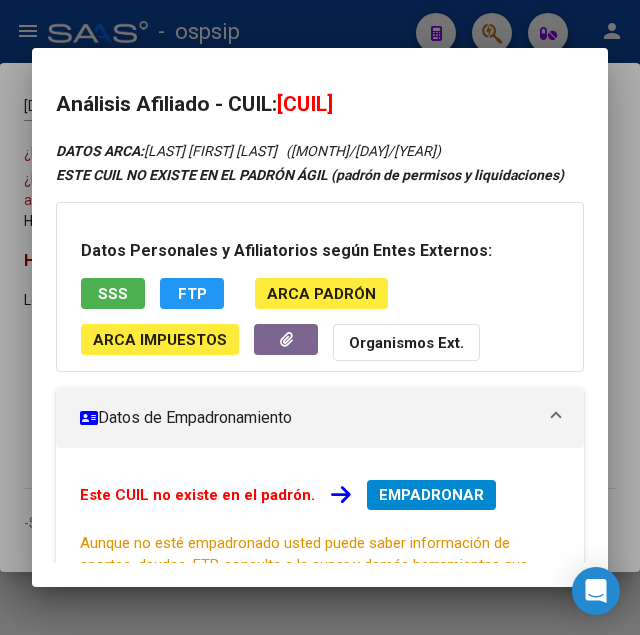 click at bounding box center (320, 317) 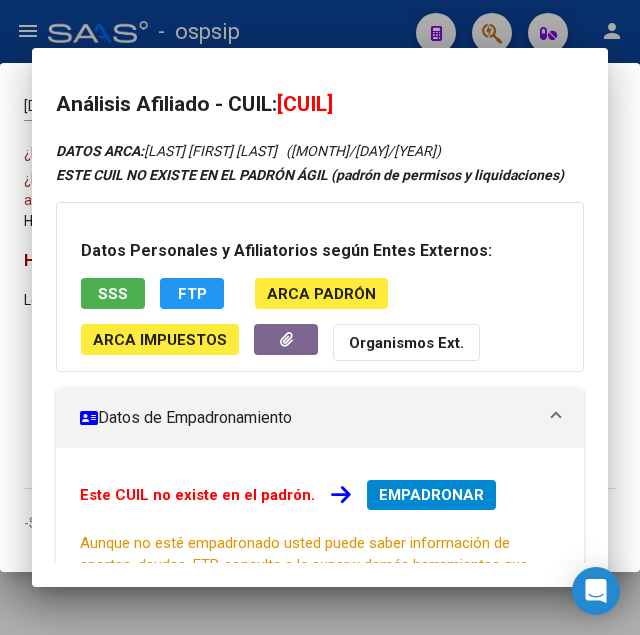 click at bounding box center (320, 317) 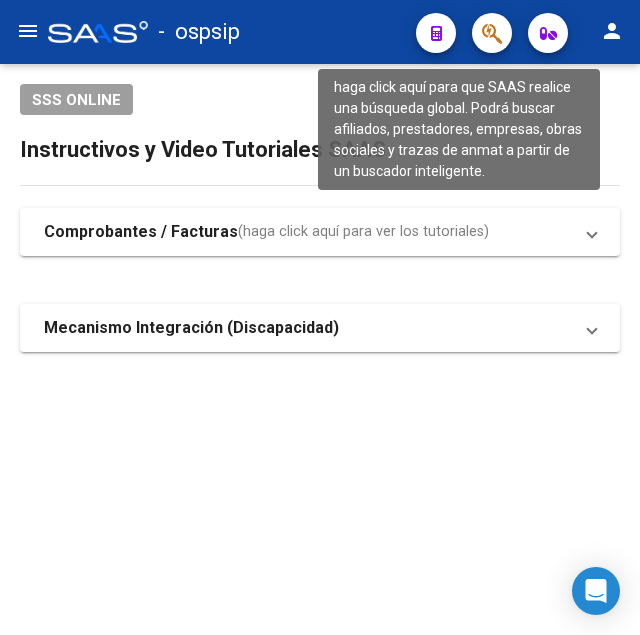 click 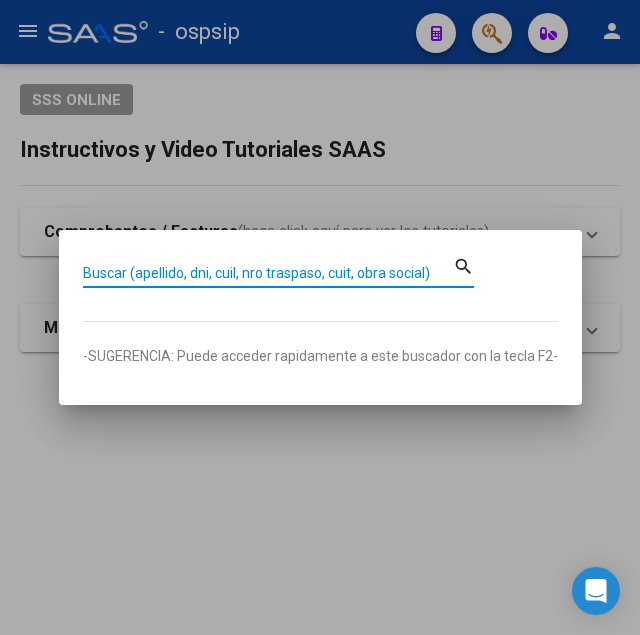 click on "Buscar (apellido, dni, cuil, nro traspaso, cuit, obra social)" at bounding box center [268, 273] 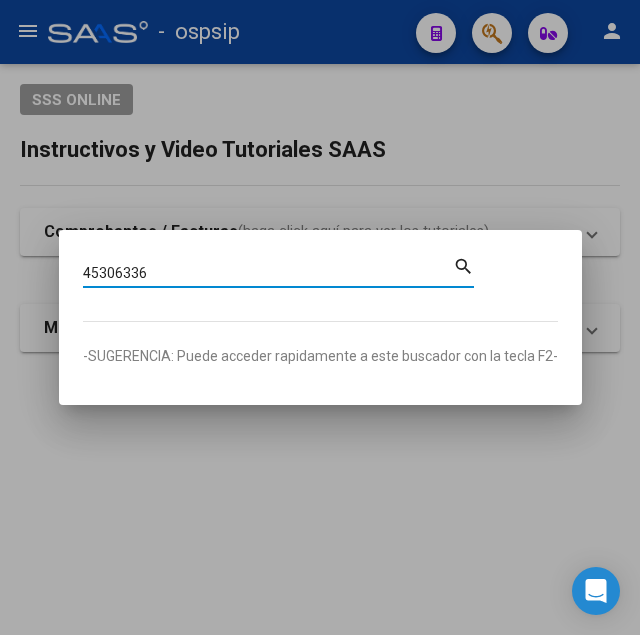type on "45306336" 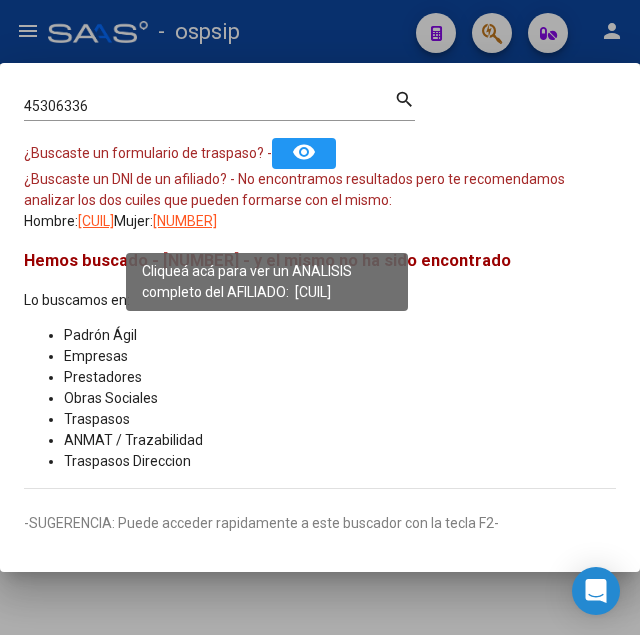 click on "[NUMBER]" at bounding box center [185, 221] 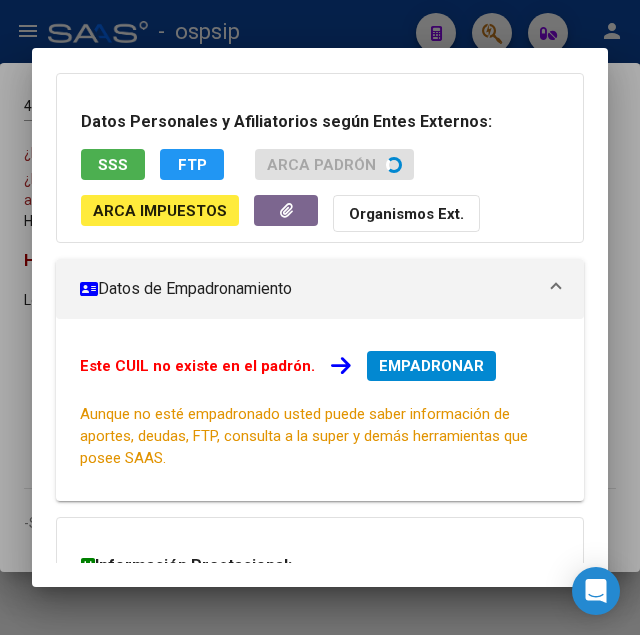 scroll, scrollTop: 129, scrollLeft: 0, axis: vertical 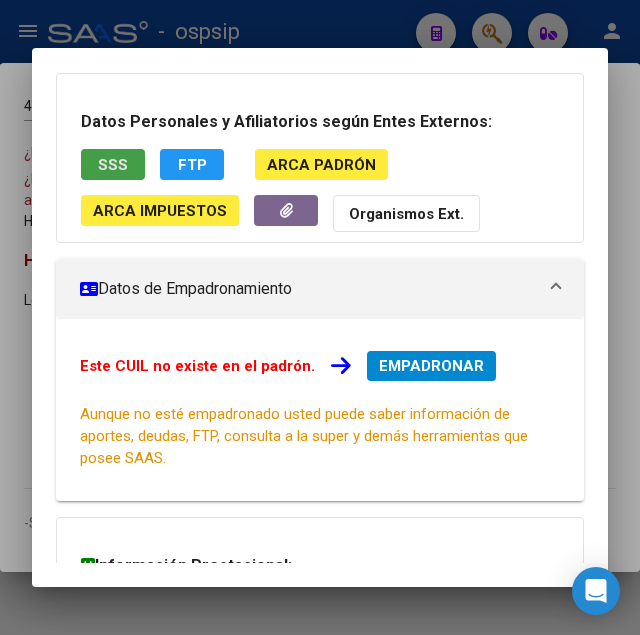 click on "SSS" at bounding box center (113, 164) 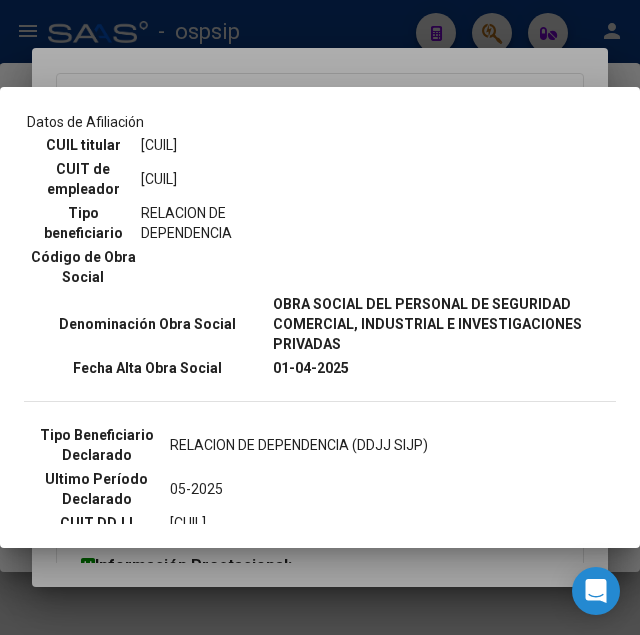 scroll, scrollTop: 306, scrollLeft: 0, axis: vertical 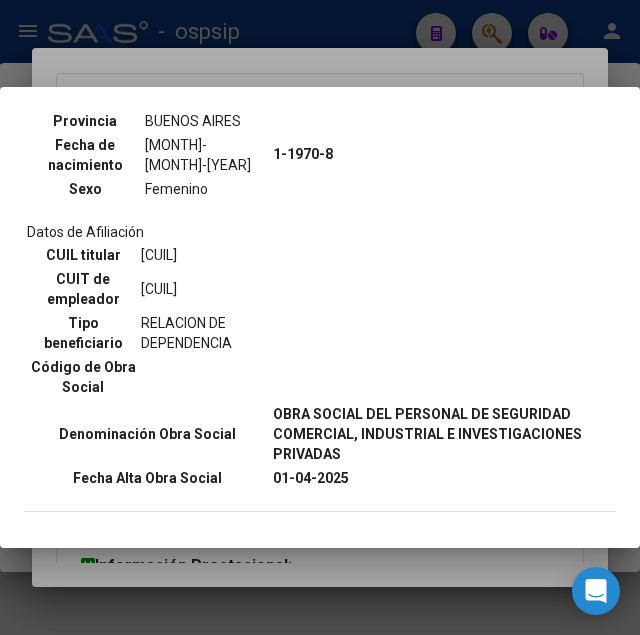 click at bounding box center (320, 317) 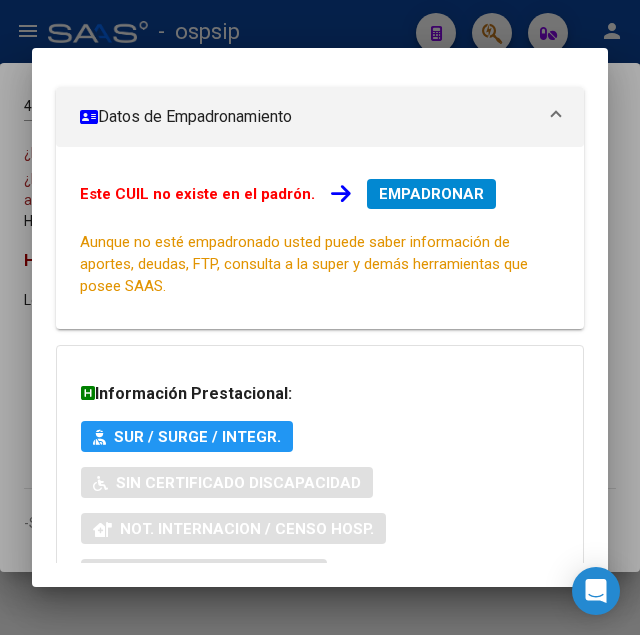 scroll, scrollTop: 459, scrollLeft: 0, axis: vertical 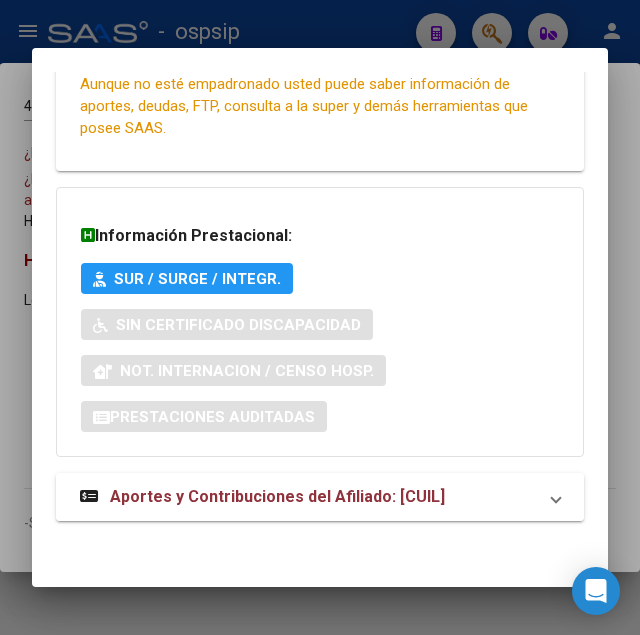 click on "Aportes y Contribuciones del Afiliado: [CUIL]" at bounding box center [277, 496] 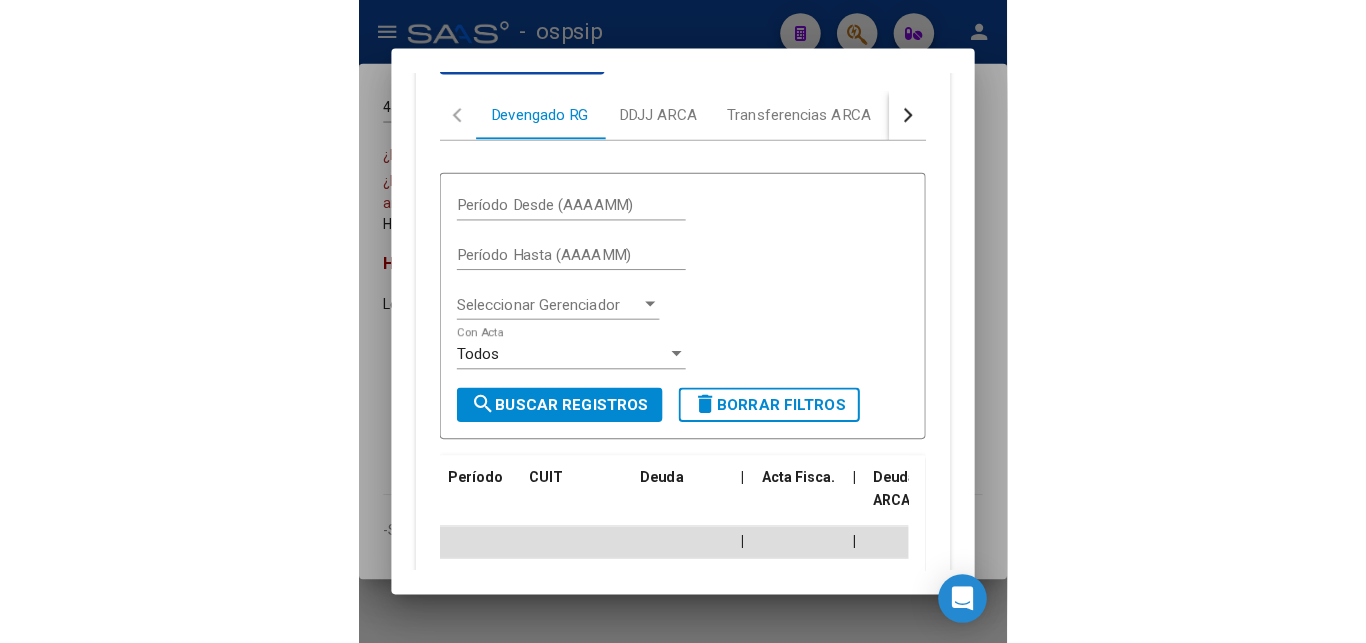 scroll, scrollTop: 960, scrollLeft: 0, axis: vertical 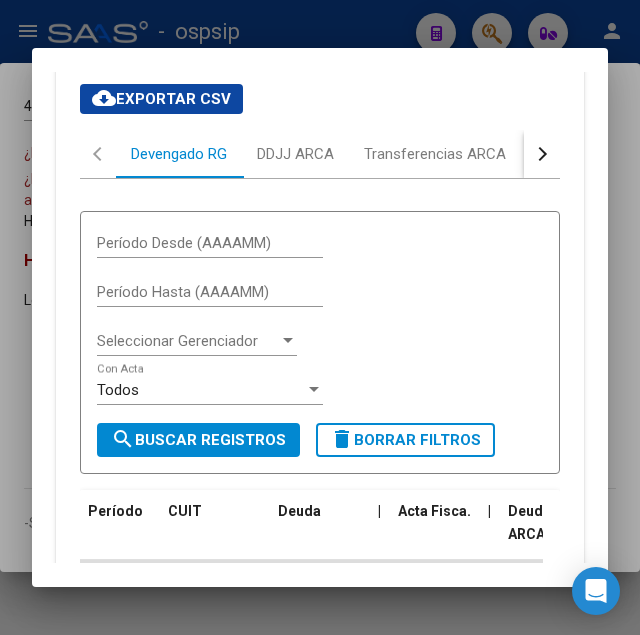 click at bounding box center [320, 317] 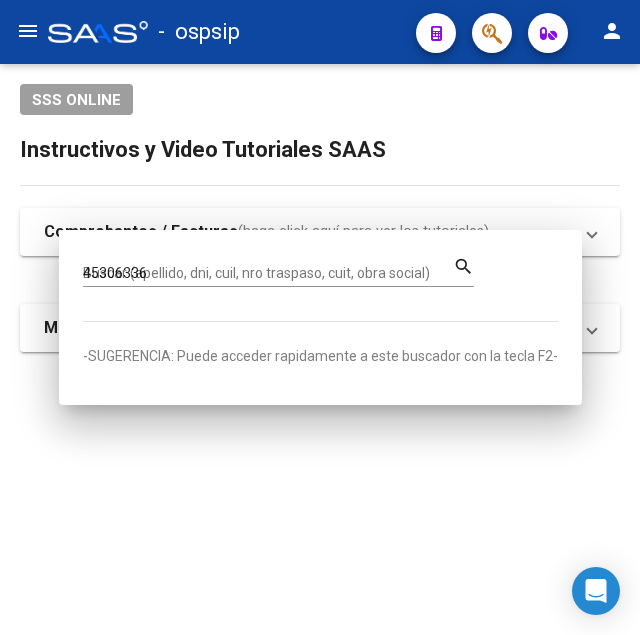 type 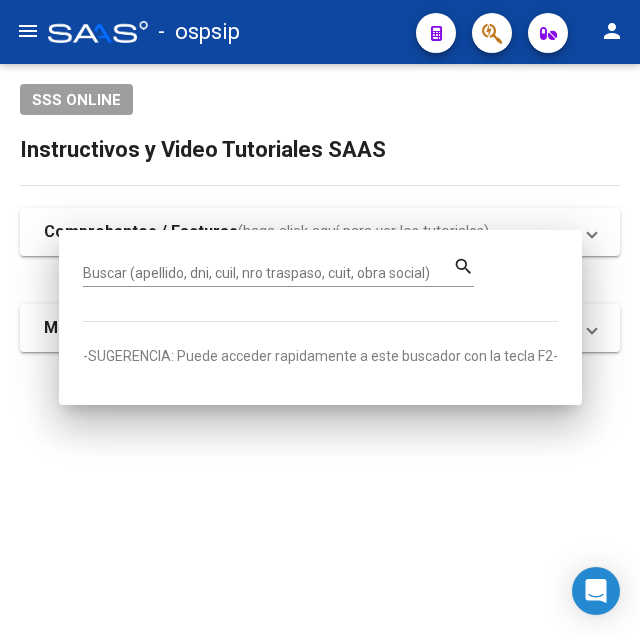 click on "-   ospsip" 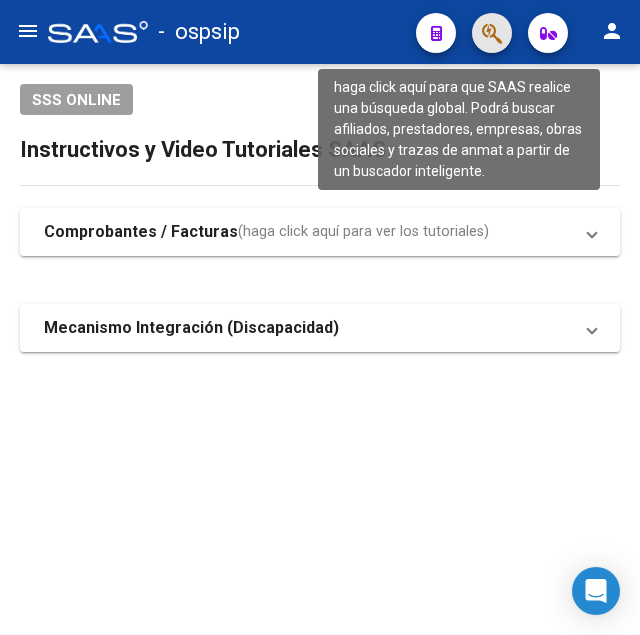 click 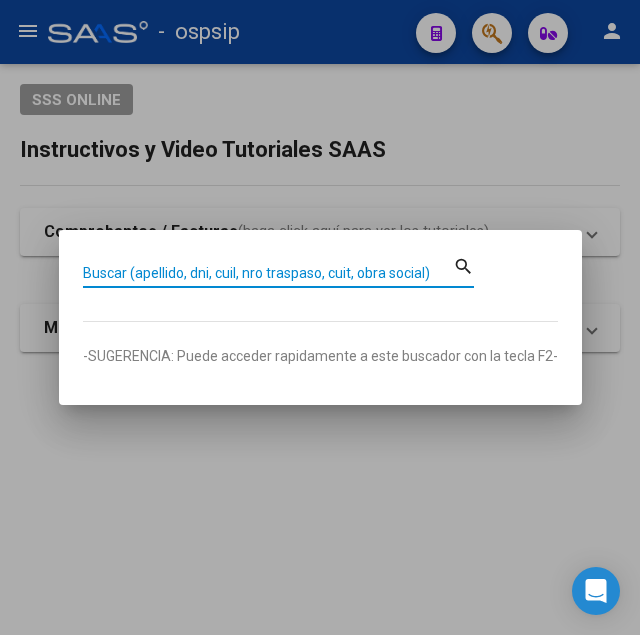 paste on "2602198" 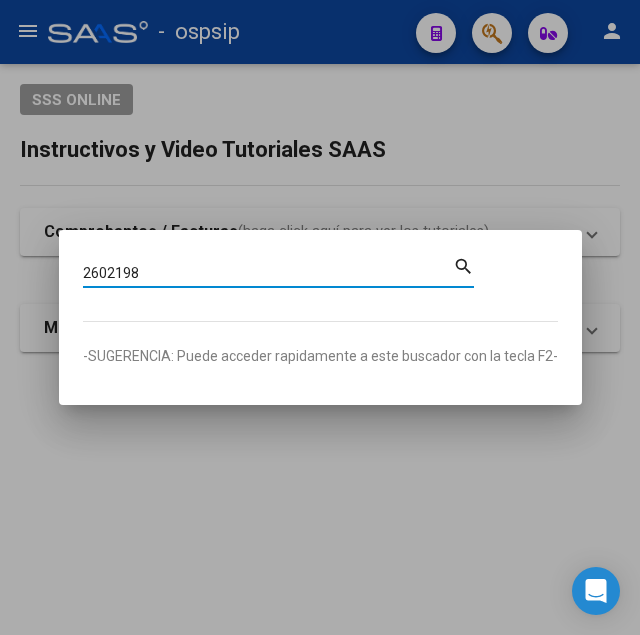 type on "2602198" 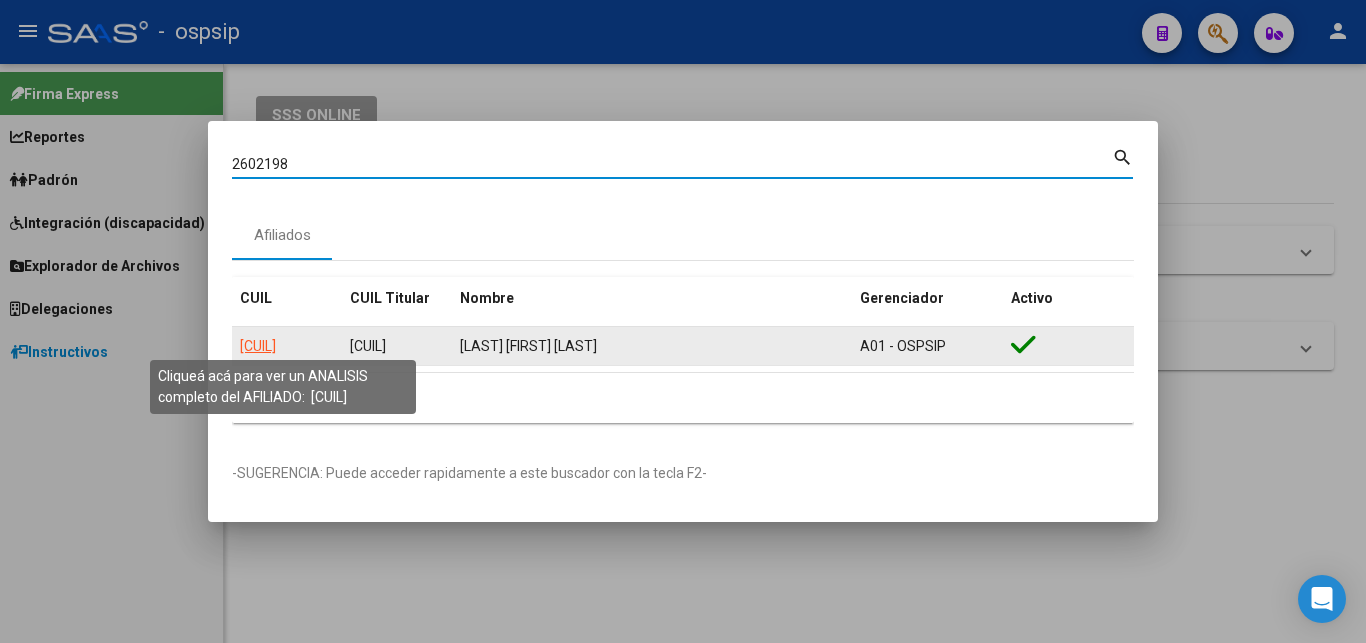 click on "[CUIL]" 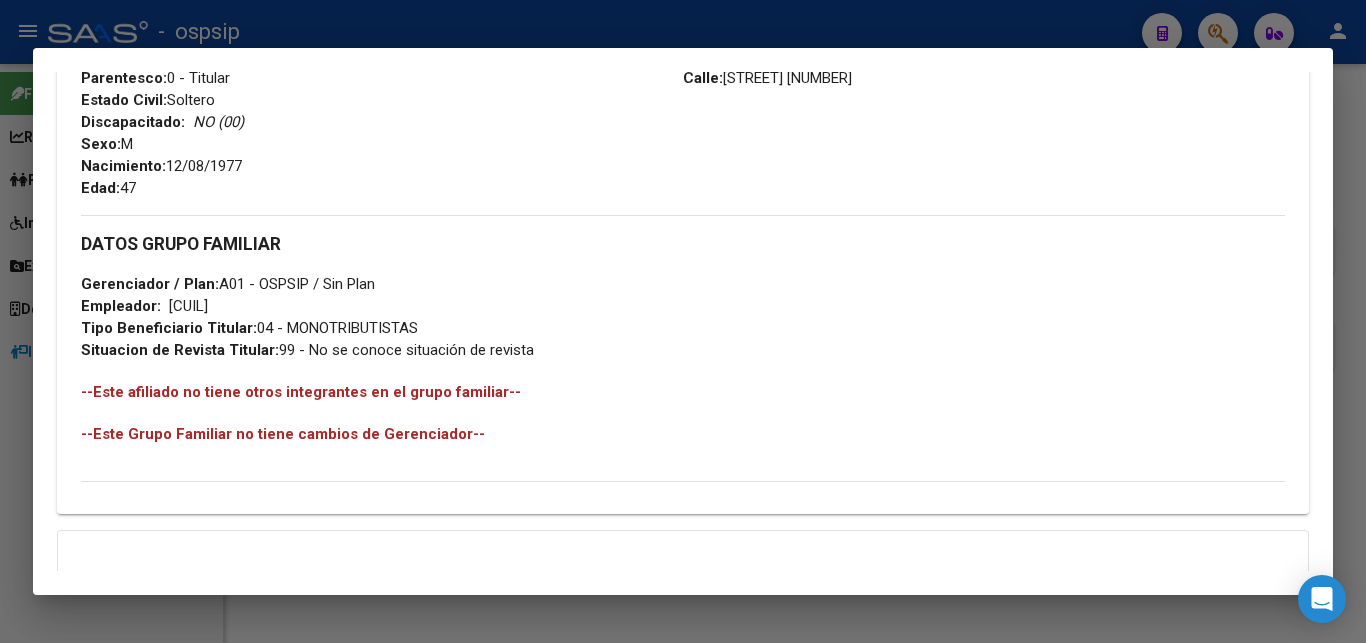 scroll, scrollTop: 1032, scrollLeft: 0, axis: vertical 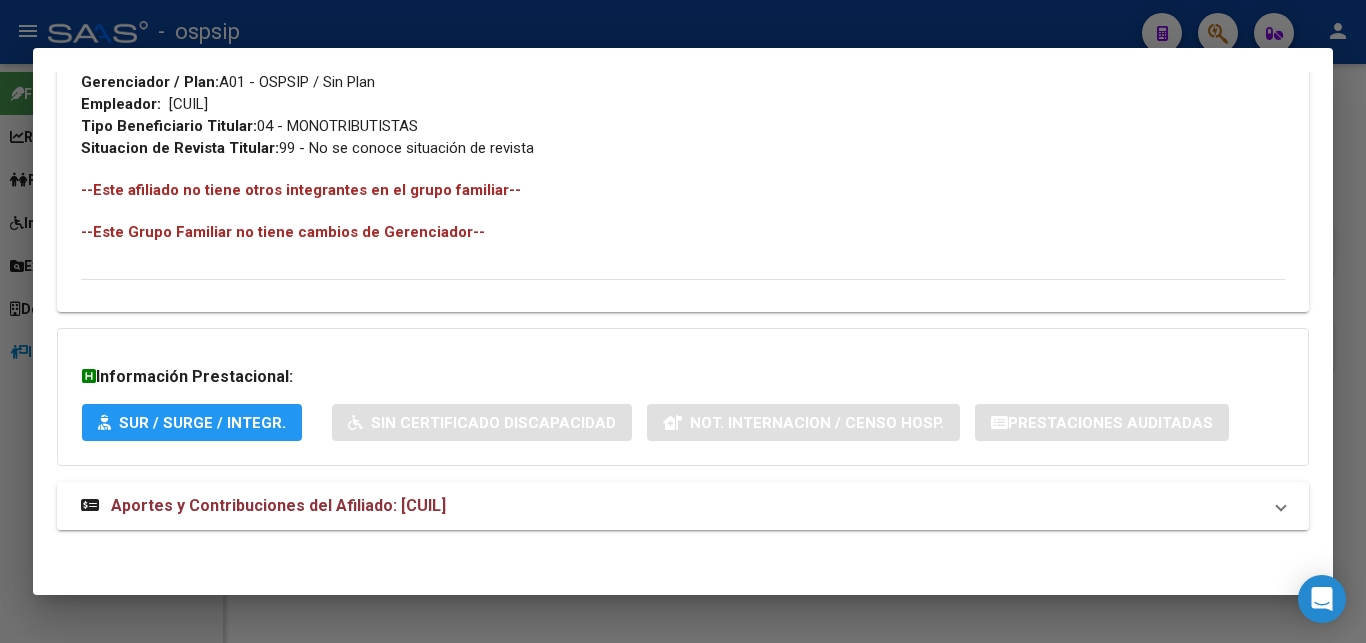 click on "Aportes y Contribuciones del Afiliado: [CUIL]" at bounding box center [263, 506] 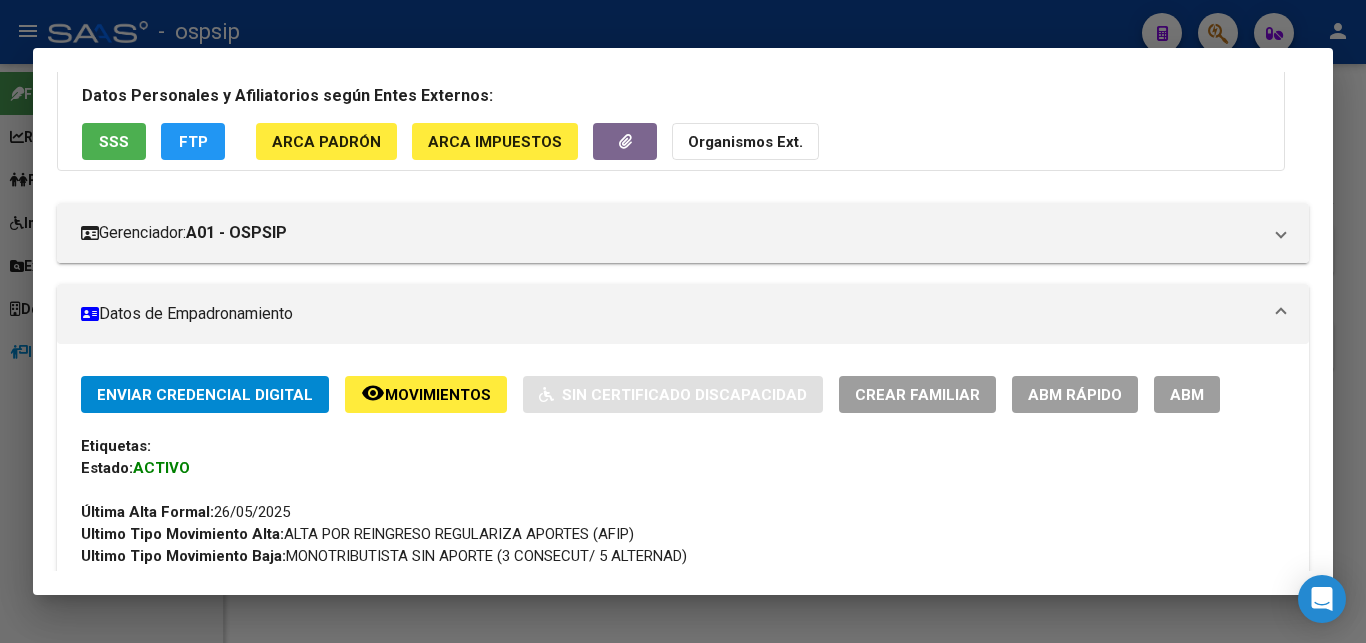 scroll, scrollTop: 0, scrollLeft: 0, axis: both 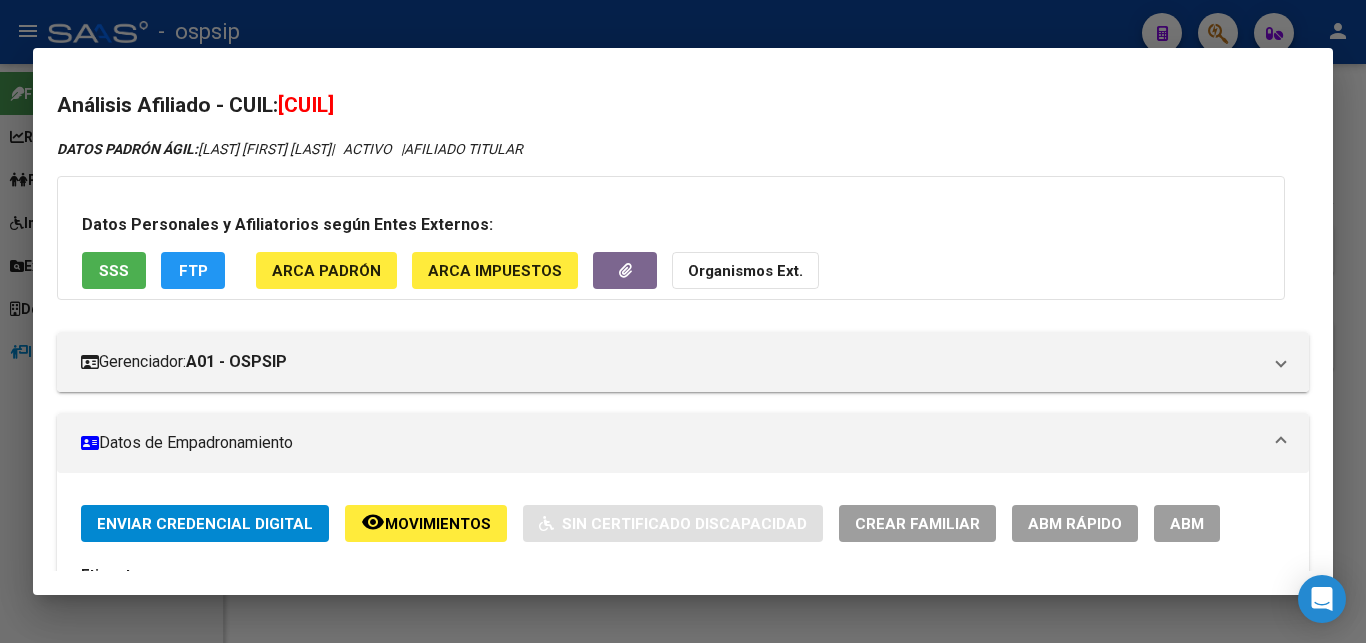 click on "ABM" at bounding box center [1187, 523] 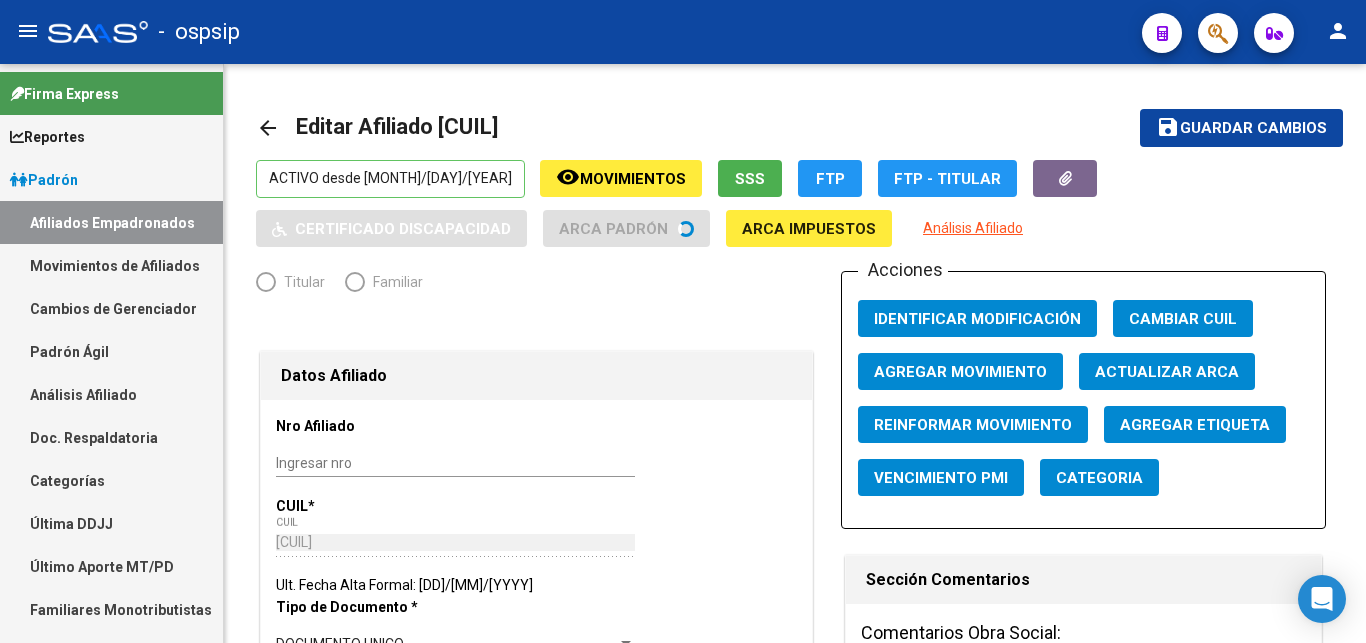 radio on "true" 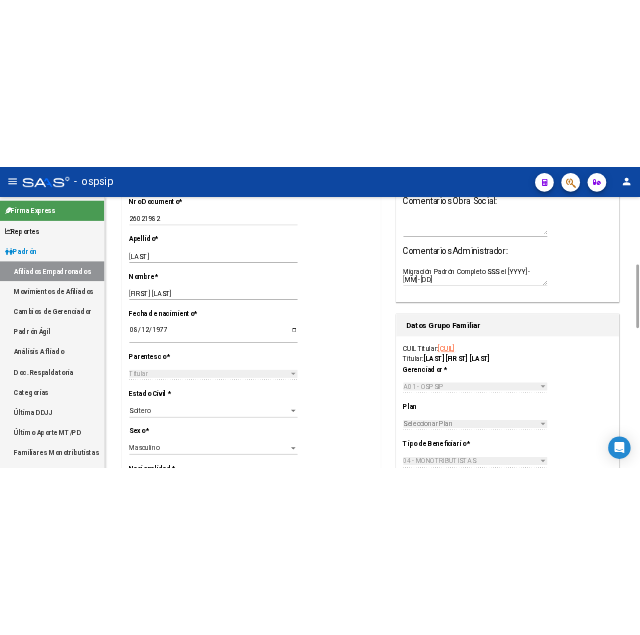 scroll, scrollTop: 204, scrollLeft: 0, axis: vertical 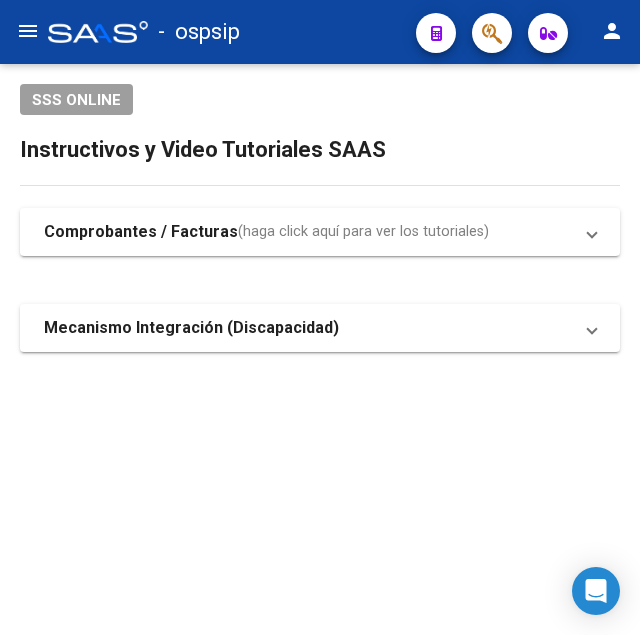 click 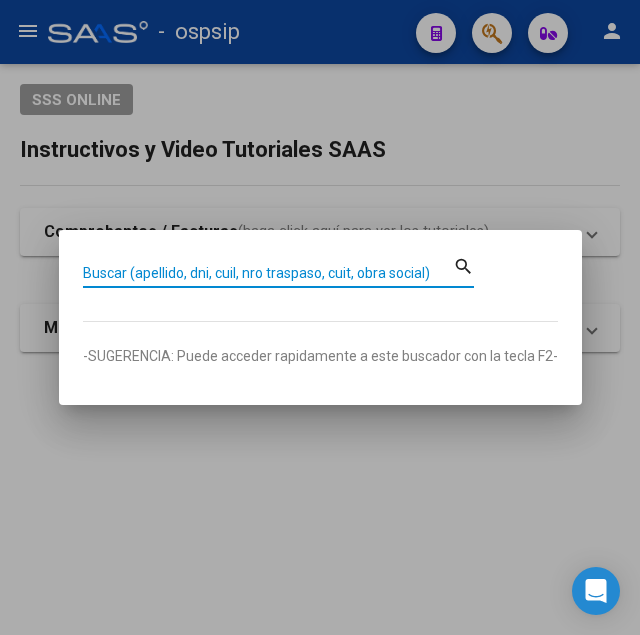 click on "Buscar (apellido, dni, cuil, nro traspaso, cuit, obra social)" at bounding box center [268, 273] 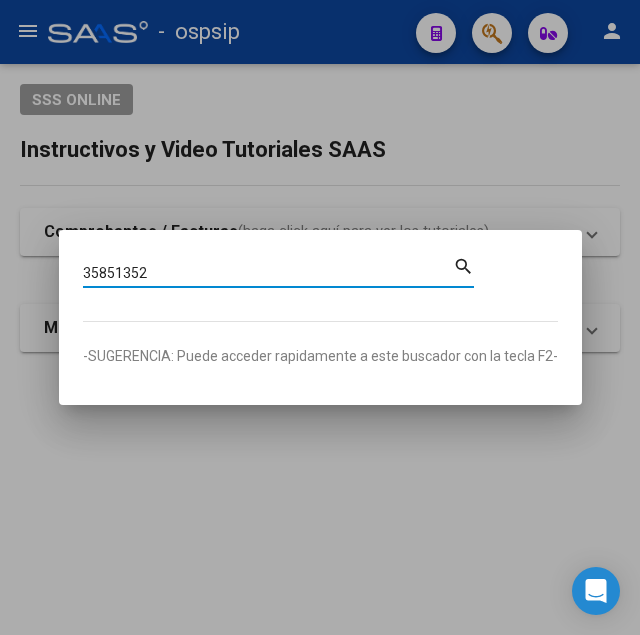 type on "35851352" 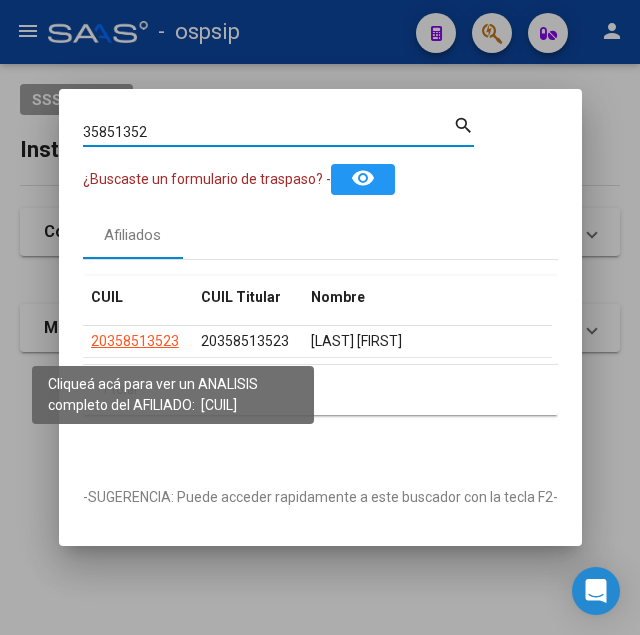 click on "20358513523" 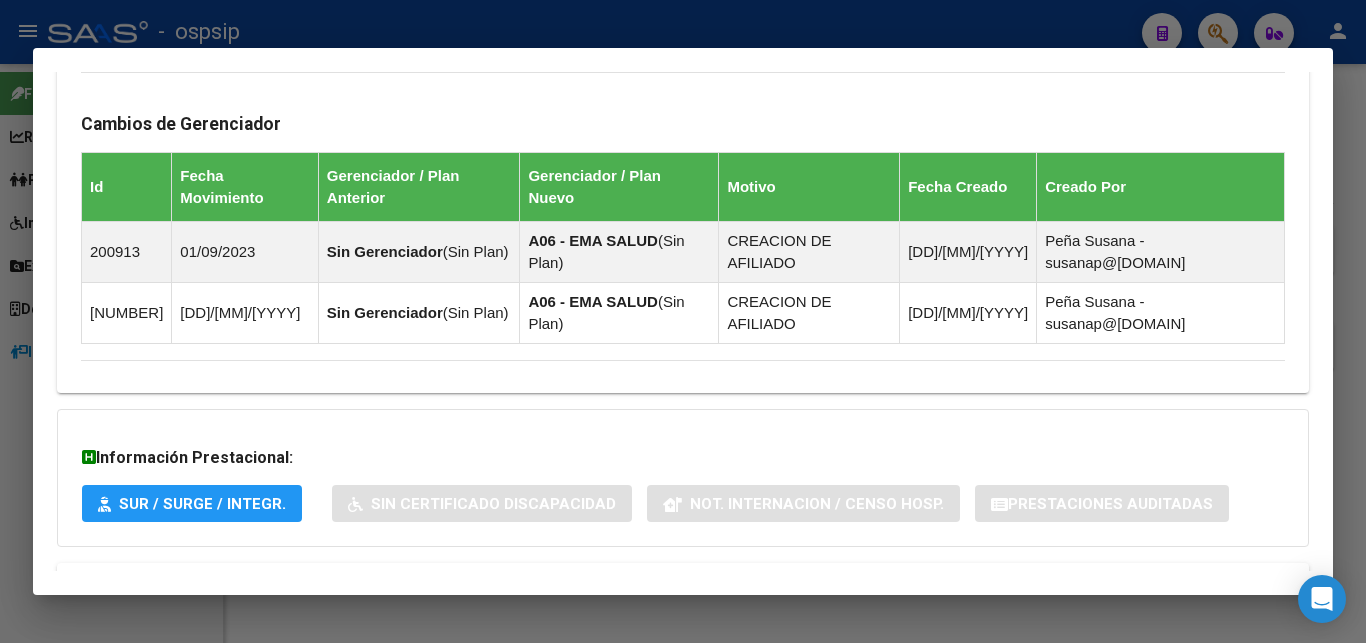 scroll, scrollTop: 1194, scrollLeft: 0, axis: vertical 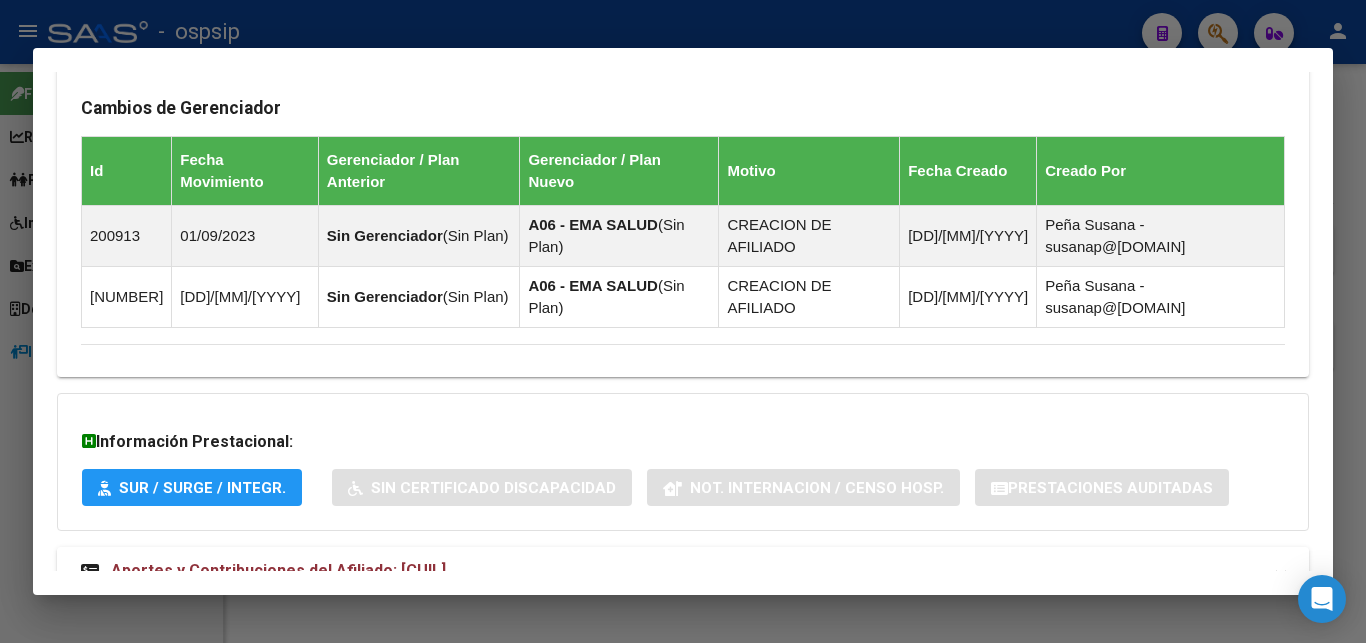 click on "Aportes y Contribuciones del Afiliado: [CUIL]" at bounding box center [278, 570] 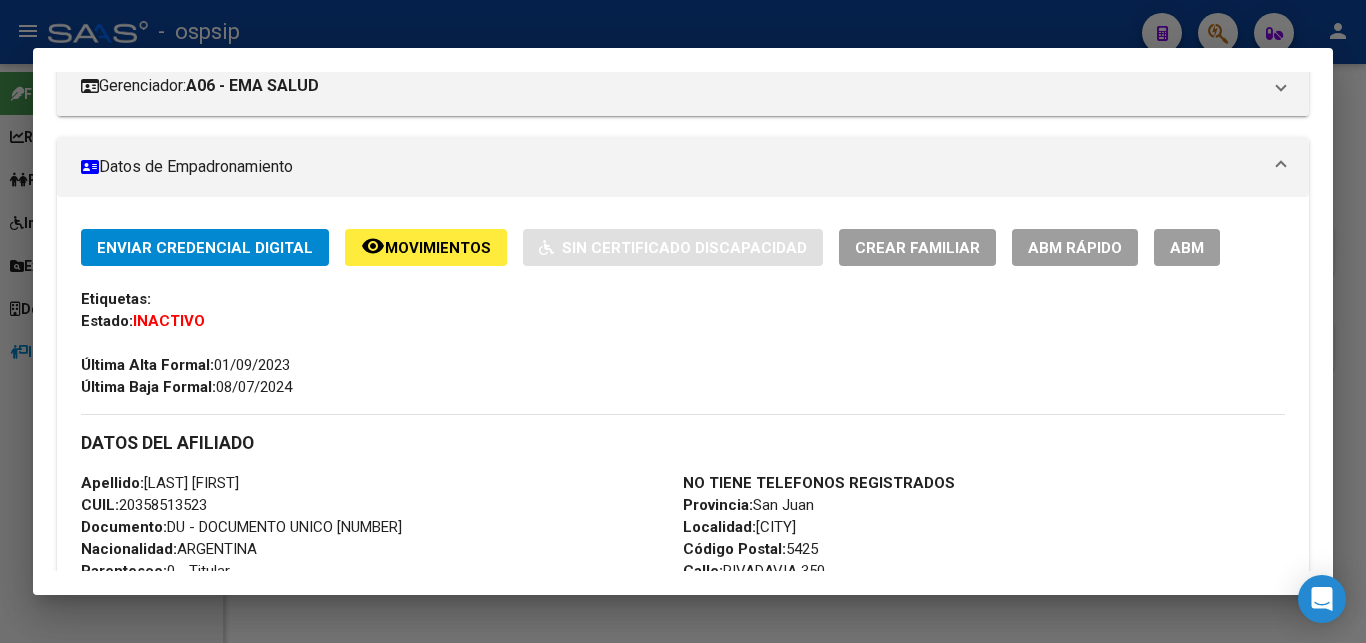 scroll, scrollTop: 228, scrollLeft: 0, axis: vertical 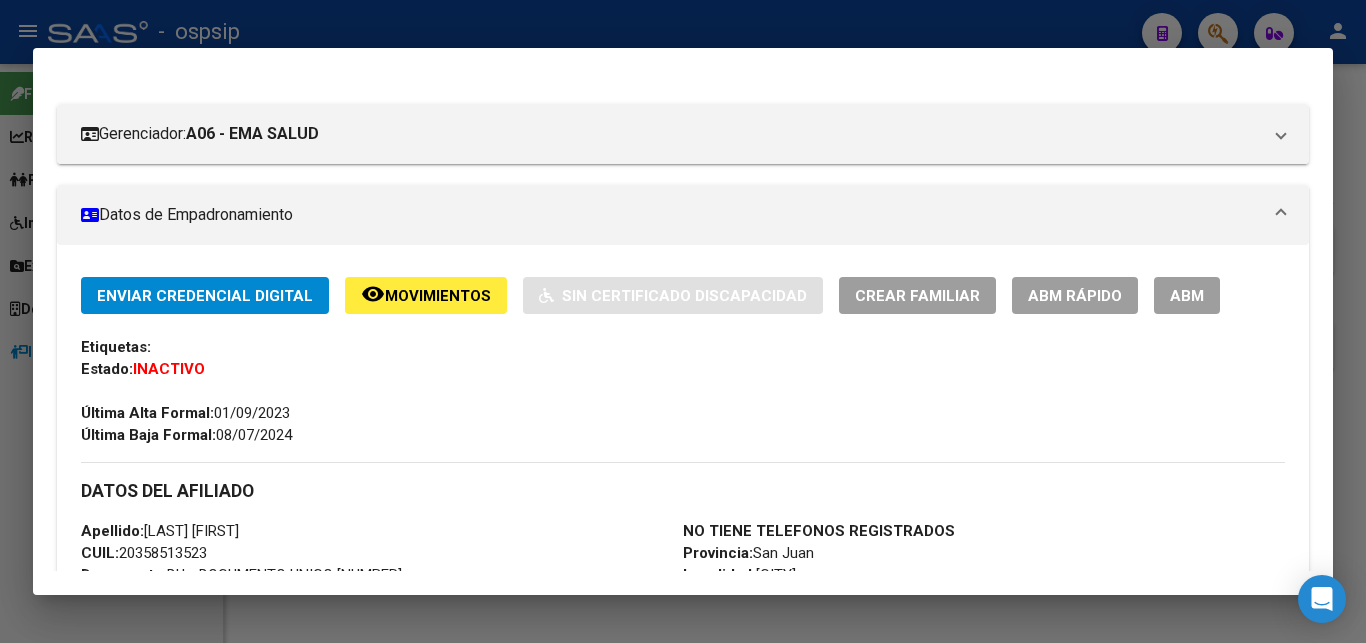 click on "Última Alta Formal:  [DATE] Última Baja Formal:  [DATE] DATOS DEL AFILIADO Apellido:  [LAST] [FIRST] [MIDDLE] CUIL:  [CUIL] Documento:  DU - DOCUMENTO UNICO [NUMBER]  Nacionalidad:  ARGENTINA Parentesco:  0 - Titular Estado Civil:  Soltero Discapacitado:    NO (00) Sexo:  M Nacimiento:  [DAY]/[MONTH]/[YEAR] Edad:  34  NO TIENE TELEFONOS REGISTRADOS Provincia:  [STATE] Localidad:  [CITY] Código Postal:  5425 Calle:  RIVADAVIA [NUMBER] DATOS GRUPO FAMILIAR Gerenciador / Plan:  A06 - EMA SALUD / Sin Plan Empleador:    [CUIL] Tipo Beneficiario Titular:   00 - RELACION DE DEPENDENCIA  Situacion de Revista Titular:  0 - Recibe haberes regularmente  CUIL Nombre Nacimiento Parentesco Activo [CUIL] [LAST] [FIRST] [MIDDLE] [MONTH]/[DAY]/[YEAR]  3 - Hijo < 21 años  Cambios de Gerenciador Id Fecha Movimiento Gerenciador / Plan Anterior Gerenciador / Plan Nuevo  (" at bounding box center [683, 794] 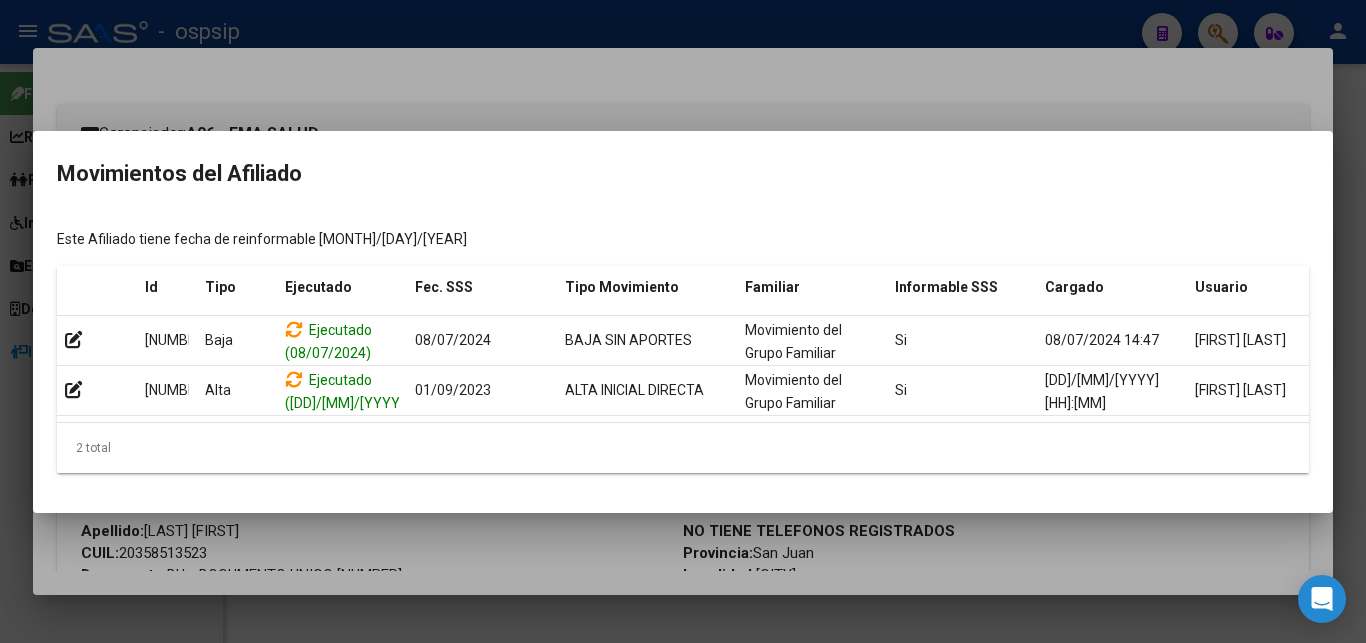 click at bounding box center (683, 321) 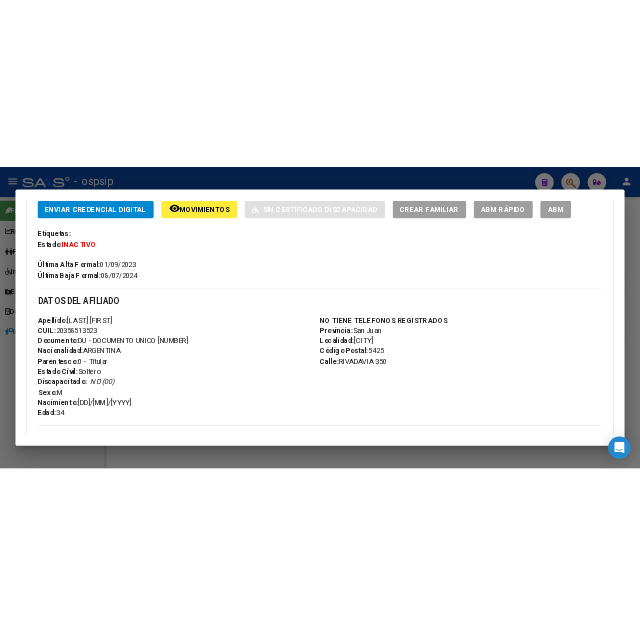 scroll, scrollTop: 0, scrollLeft: 0, axis: both 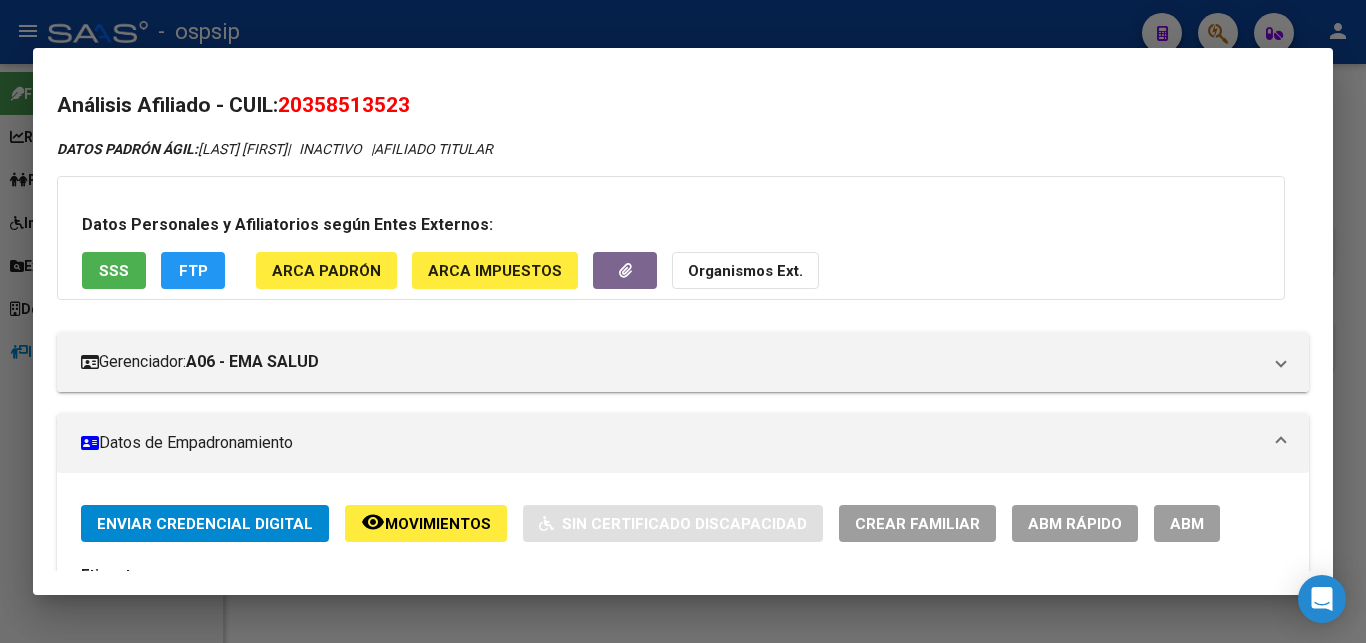 drag, startPoint x: 306, startPoint y: 109, endPoint x: 401, endPoint y: 99, distance: 95.524864 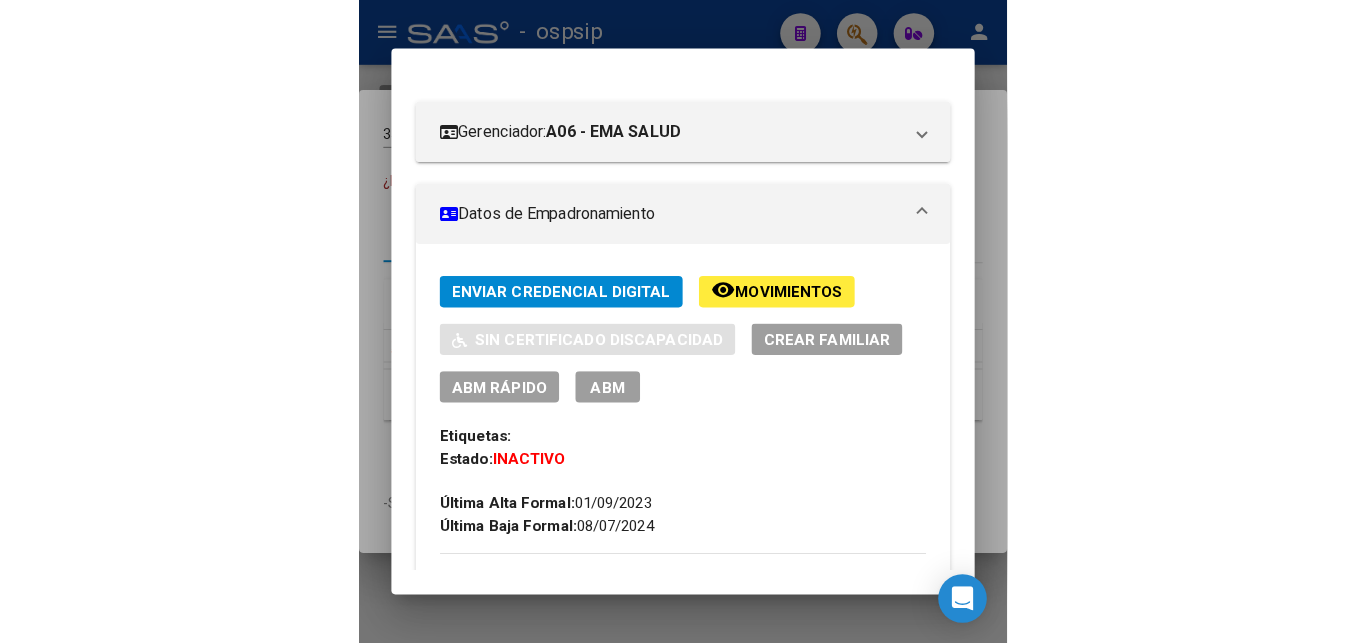 scroll, scrollTop: 408, scrollLeft: 0, axis: vertical 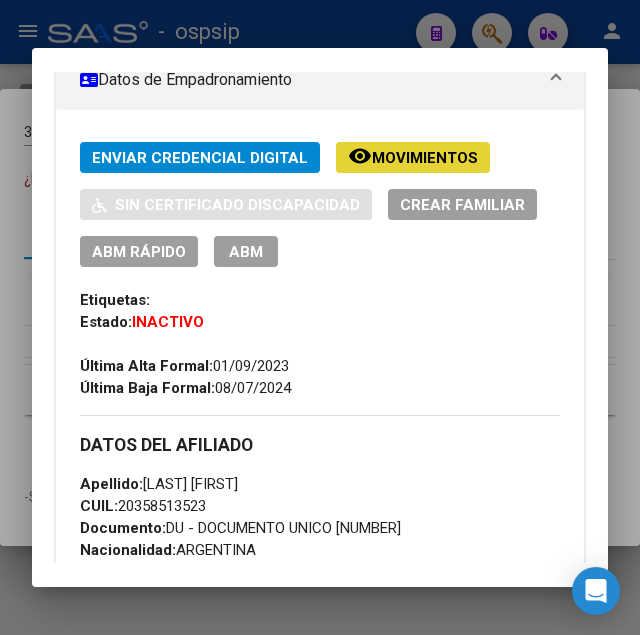 click on "Movimientos" 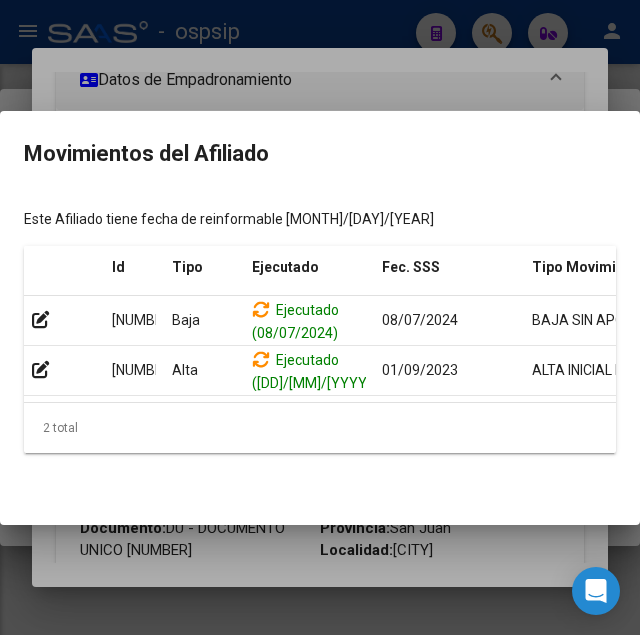 scroll, scrollTop: 341, scrollLeft: 0, axis: vertical 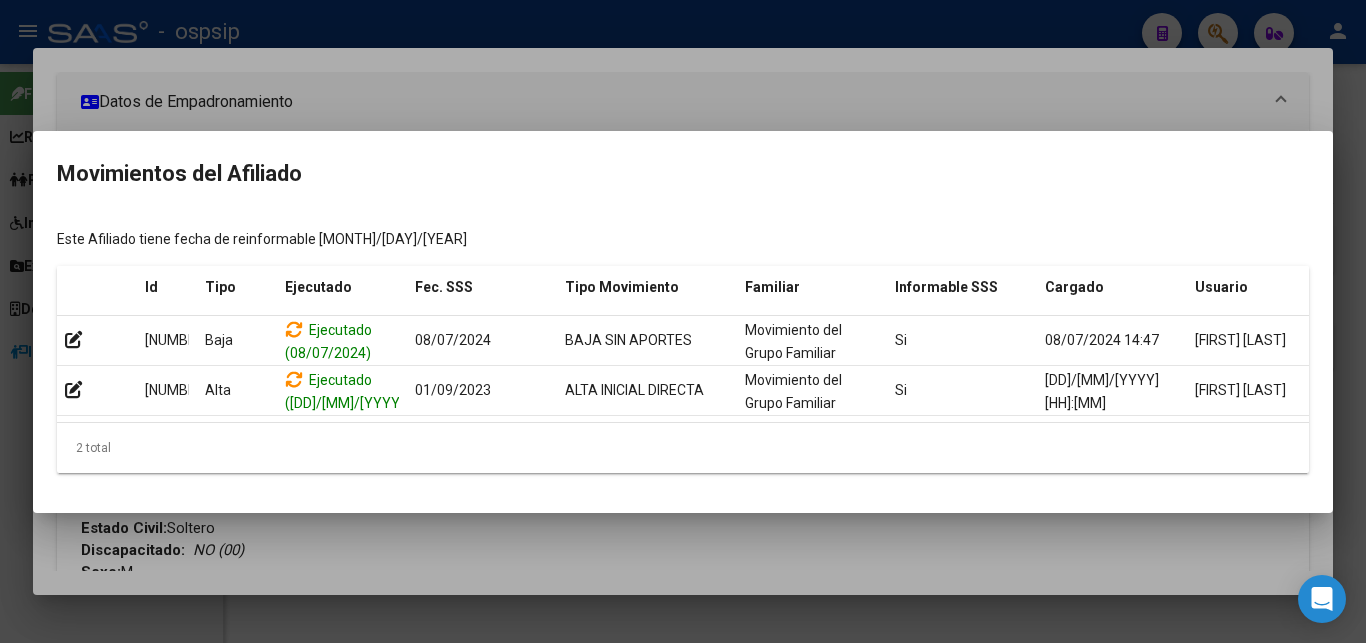 click at bounding box center (683, 321) 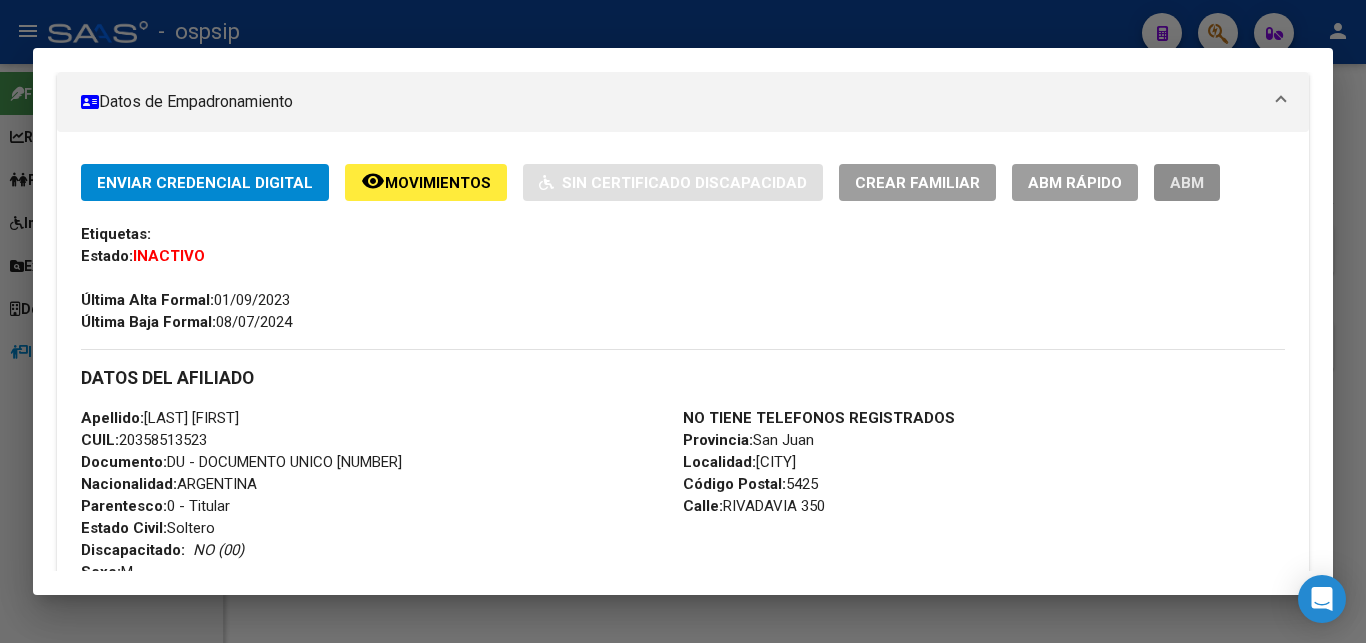 click on "ABM" at bounding box center [1187, 183] 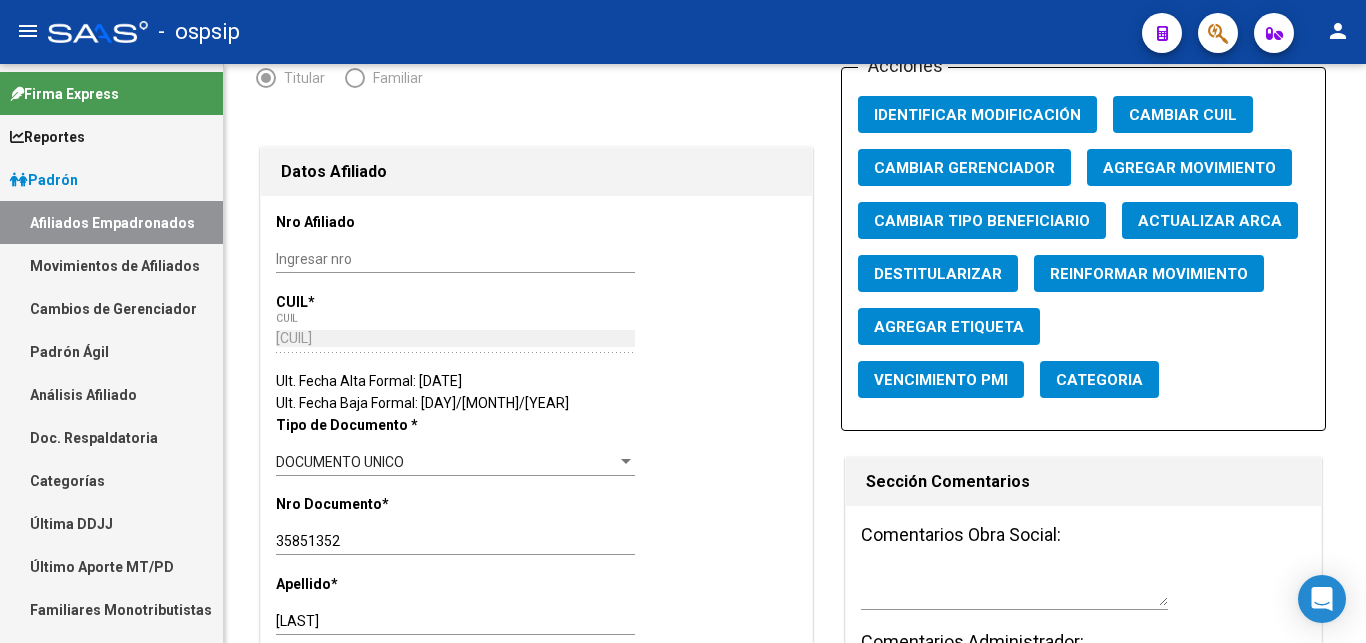 radio on "true" 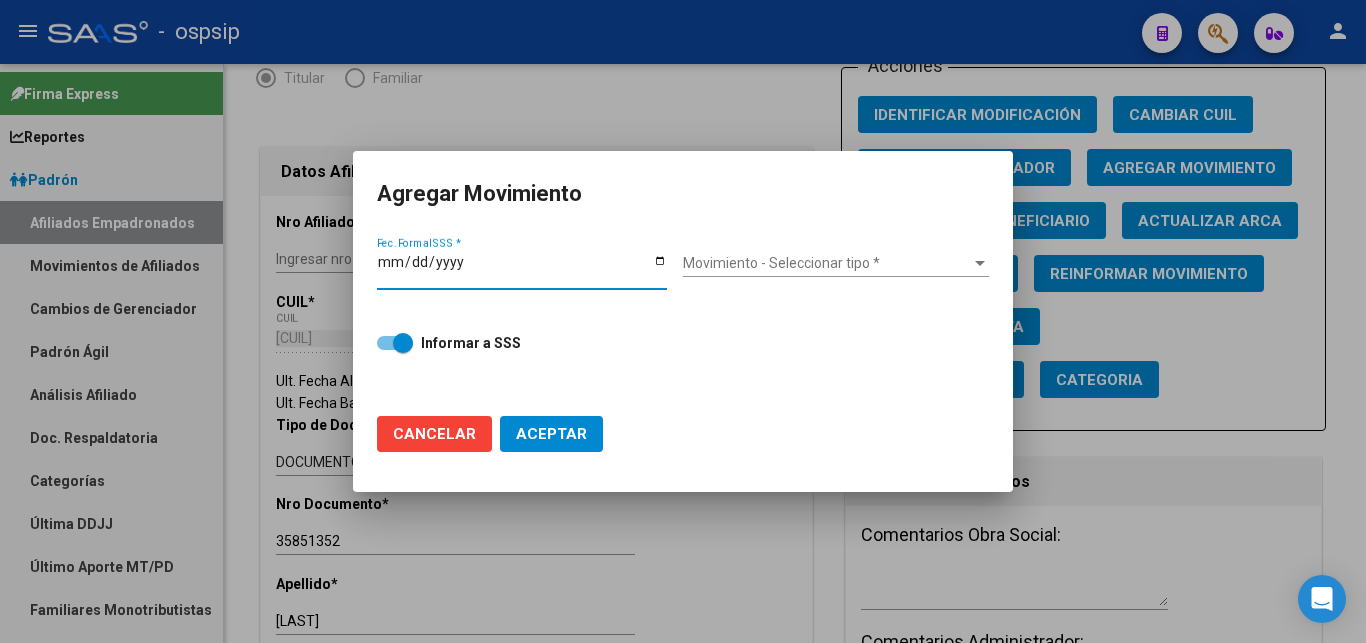 type on "2025-07-14" 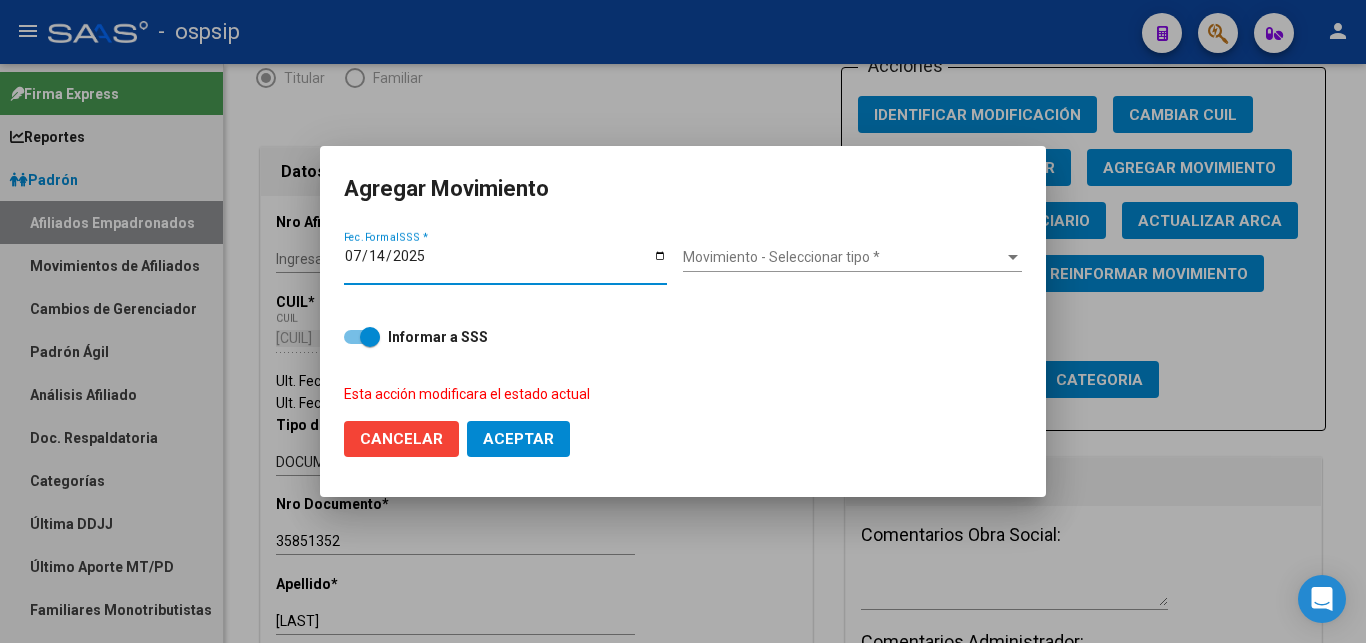 click on "Movimiento - Seleccionar tipo *" at bounding box center [843, 257] 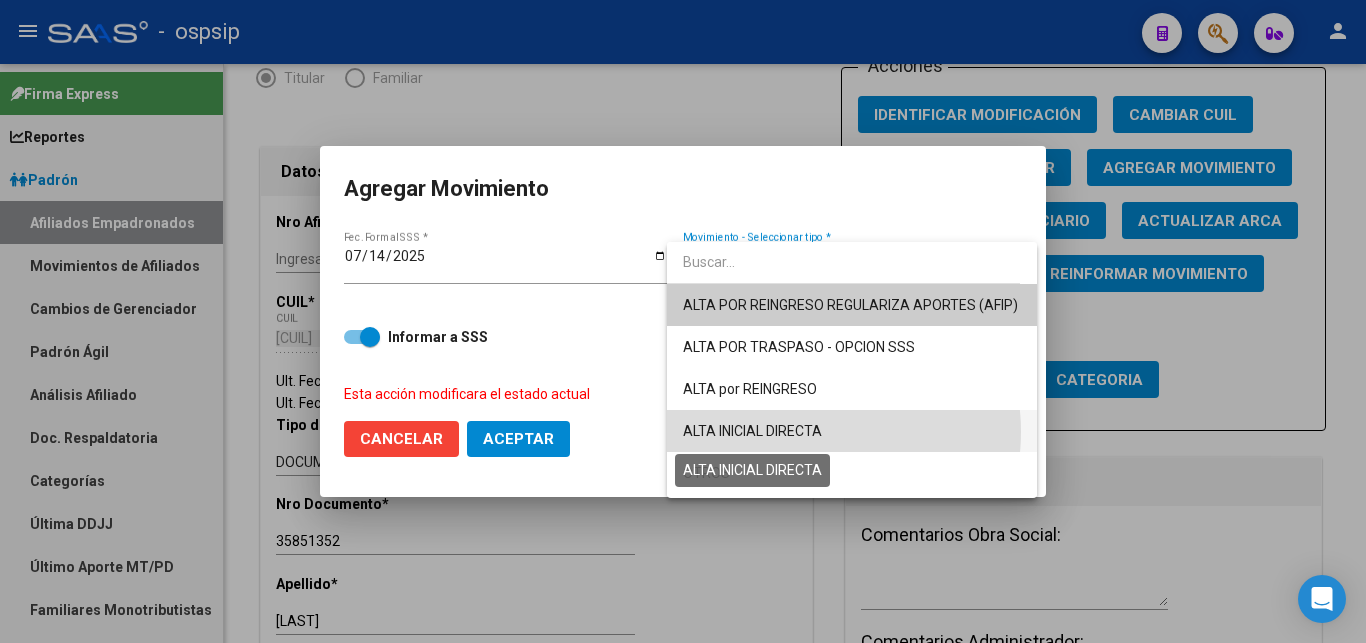 click on "ALTA INICIAL DIRECTA" at bounding box center [752, 431] 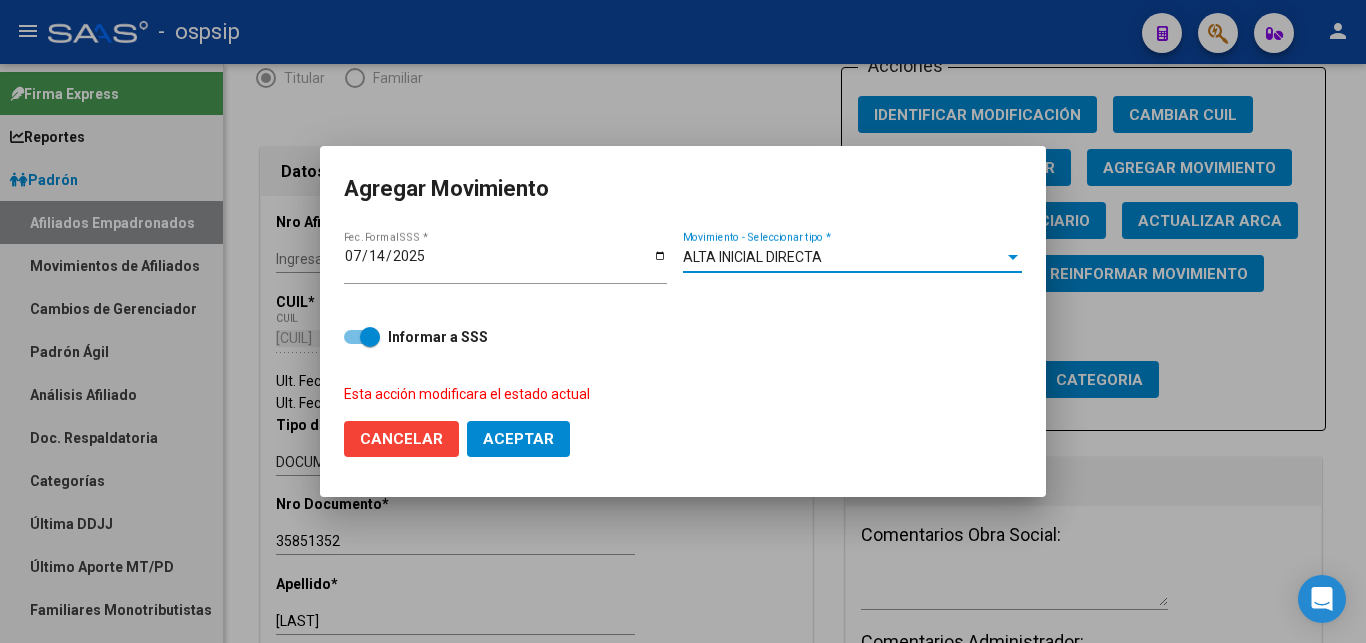 click on "Aceptar" 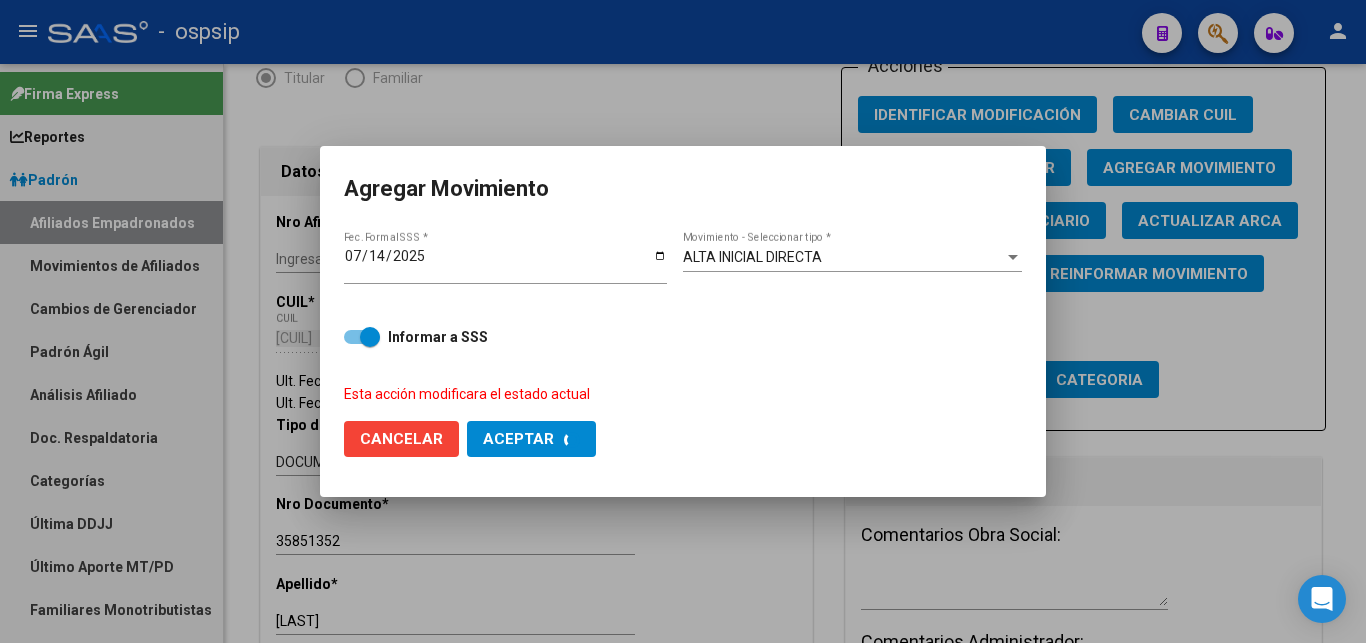 checkbox on "false" 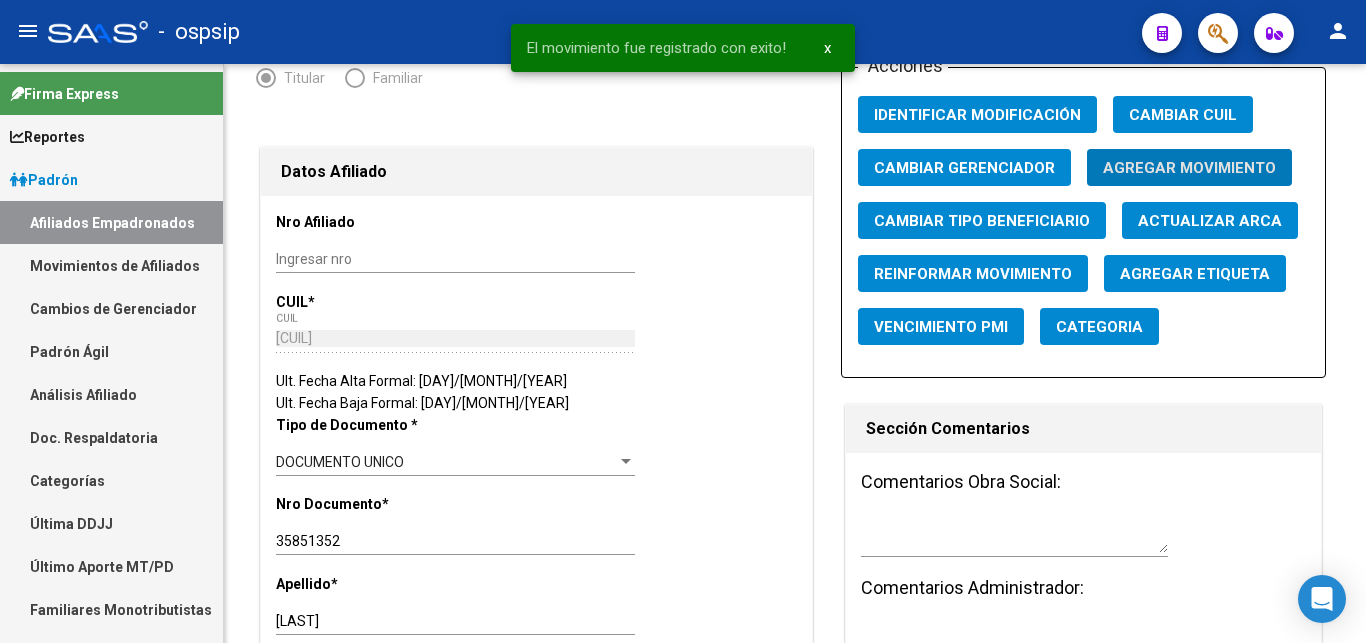 click on "Guardar cambios" 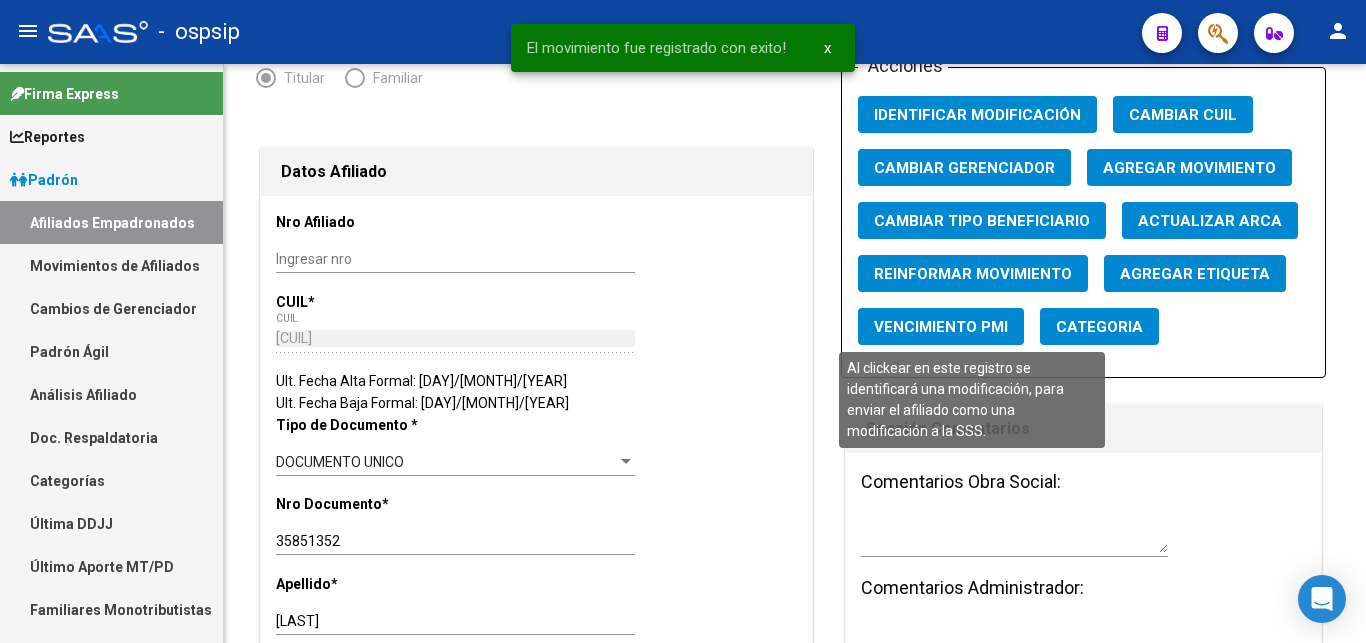 click on "Identificar Modificación" 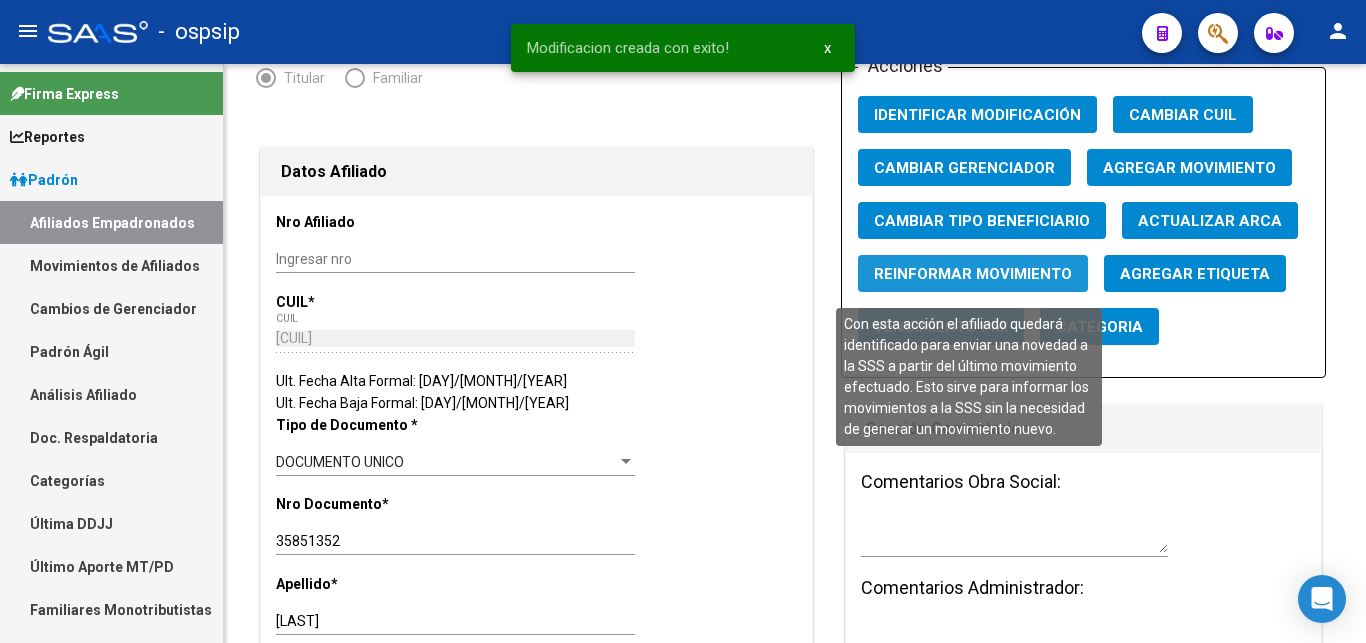 click on "Reinformar Movimiento" 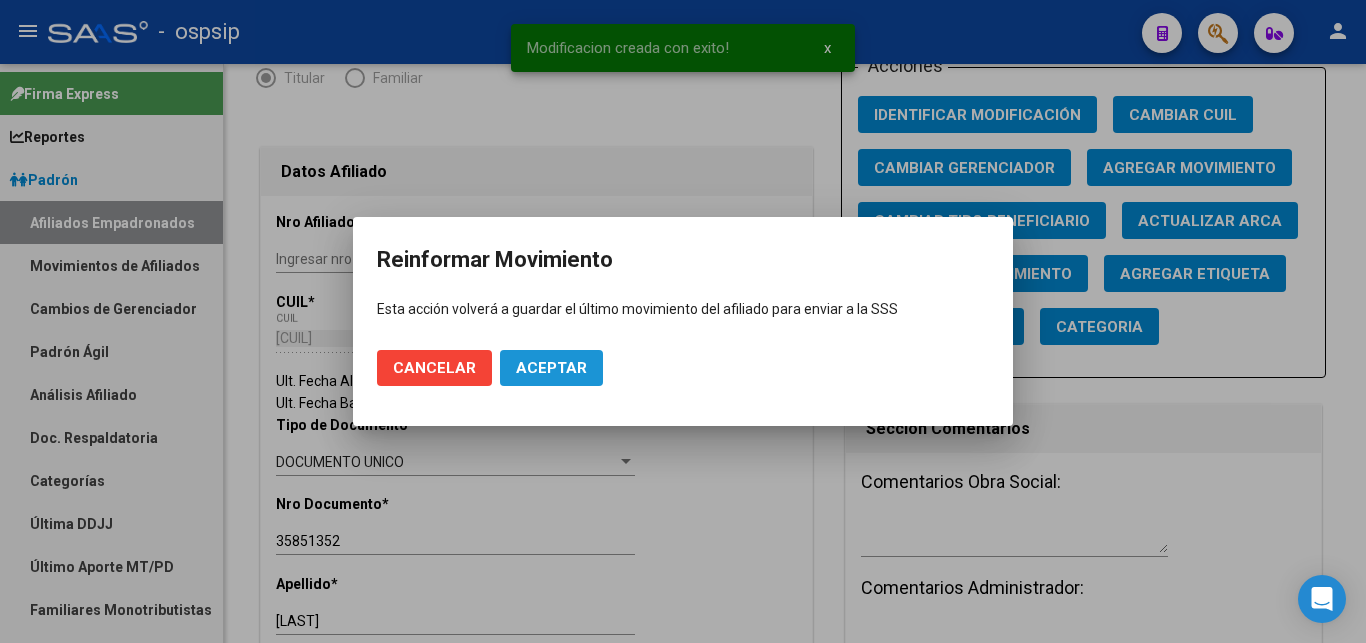 click on "Aceptar" at bounding box center (551, 368) 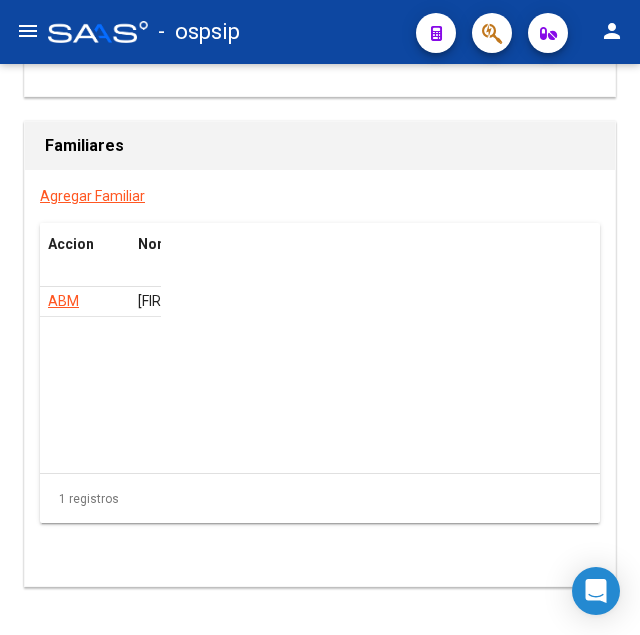 scroll, scrollTop: 3807, scrollLeft: 0, axis: vertical 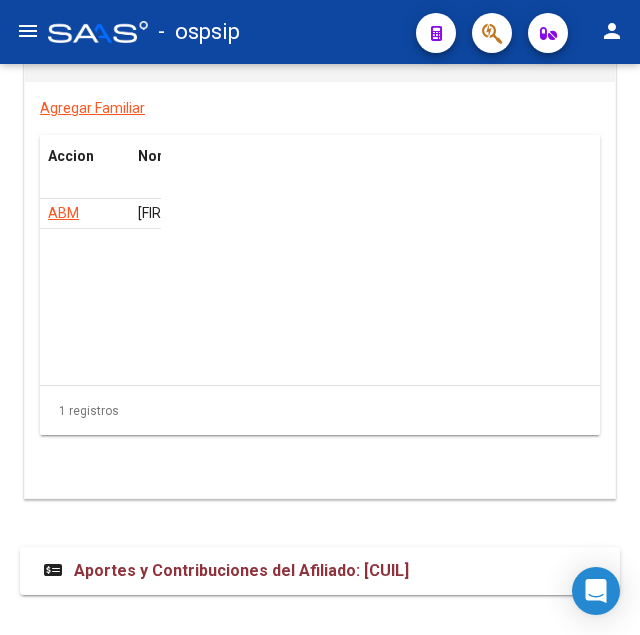 click on "Aportes y Contribuciones del Afiliado: [CUIL]" at bounding box center [241, 570] 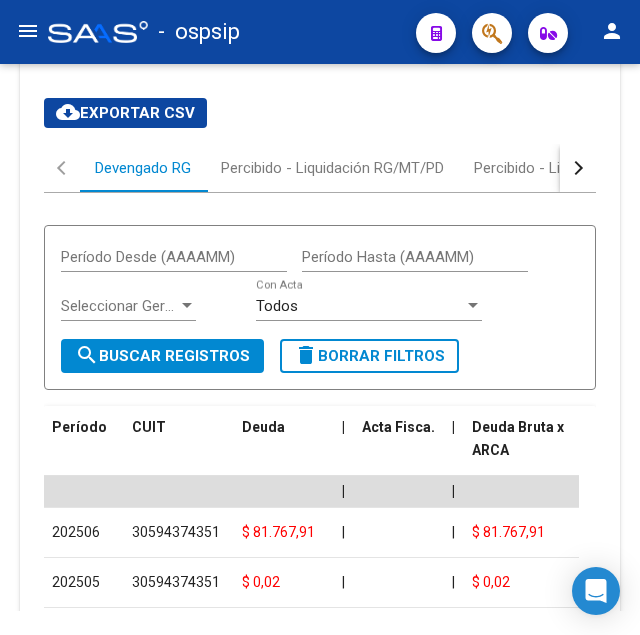 scroll, scrollTop: 4521, scrollLeft: 0, axis: vertical 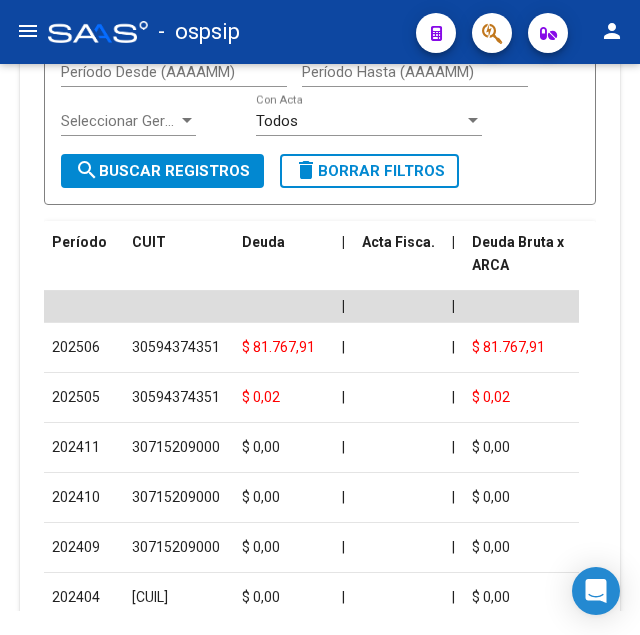 drag, startPoint x: 132, startPoint y: 334, endPoint x: 245, endPoint y: 333, distance: 113.004425 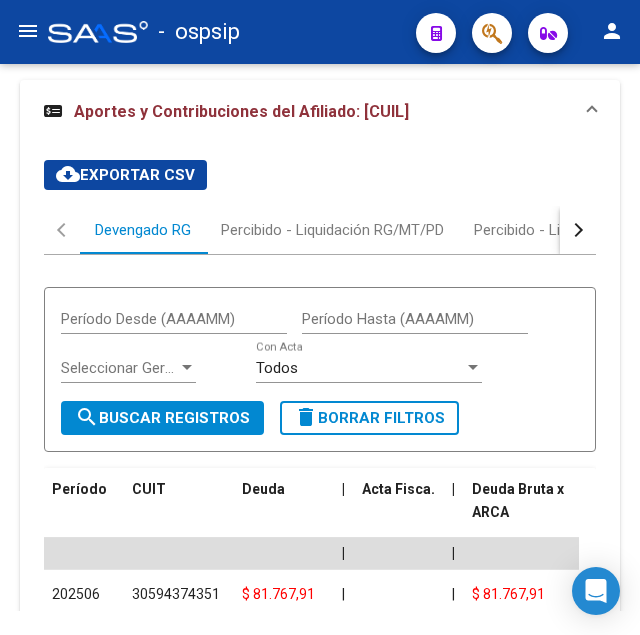 scroll, scrollTop: 4215, scrollLeft: 0, axis: vertical 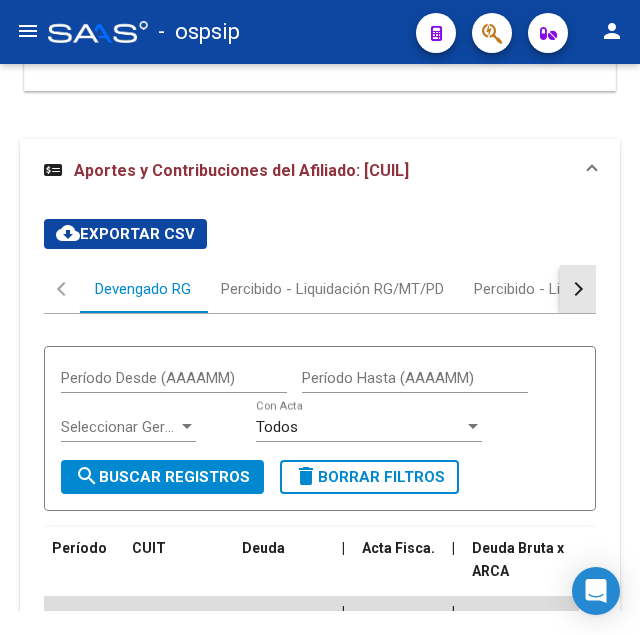 click at bounding box center [578, 289] 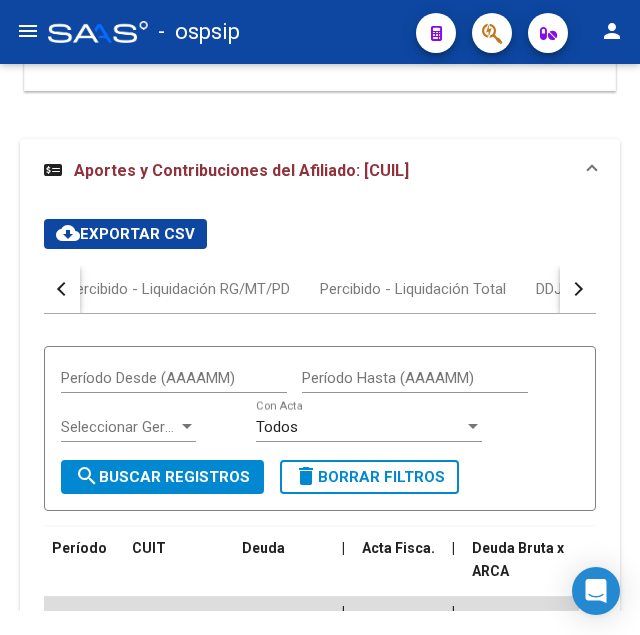 click at bounding box center (578, 289) 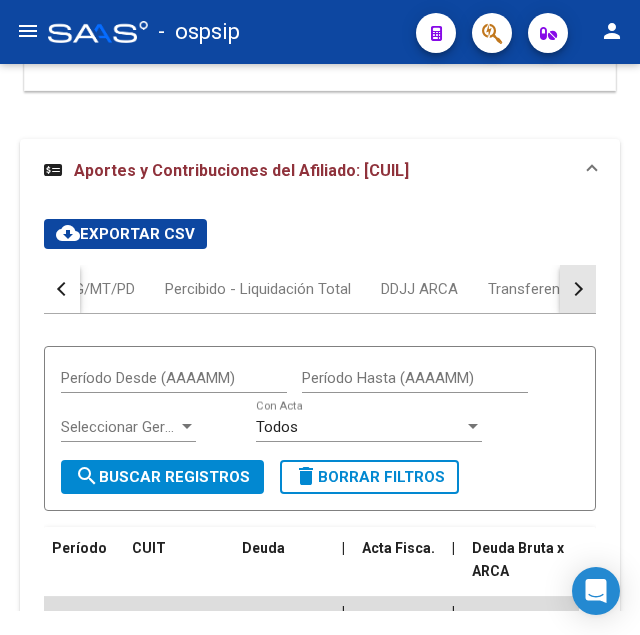 click at bounding box center [578, 289] 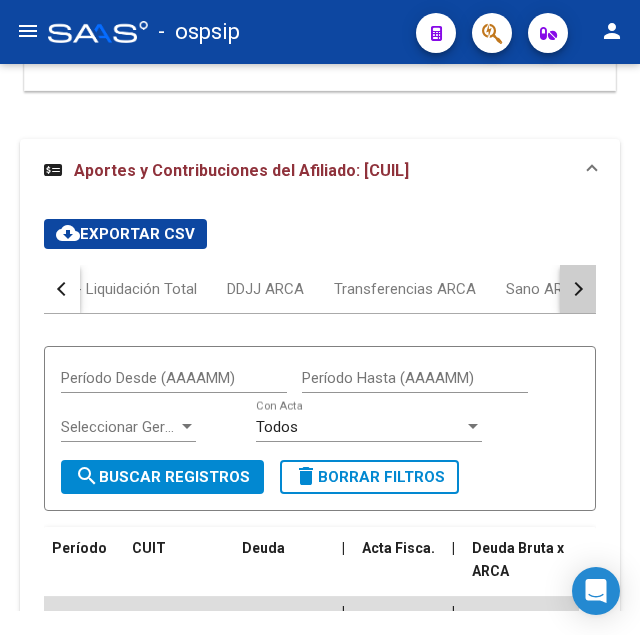 click at bounding box center (578, 289) 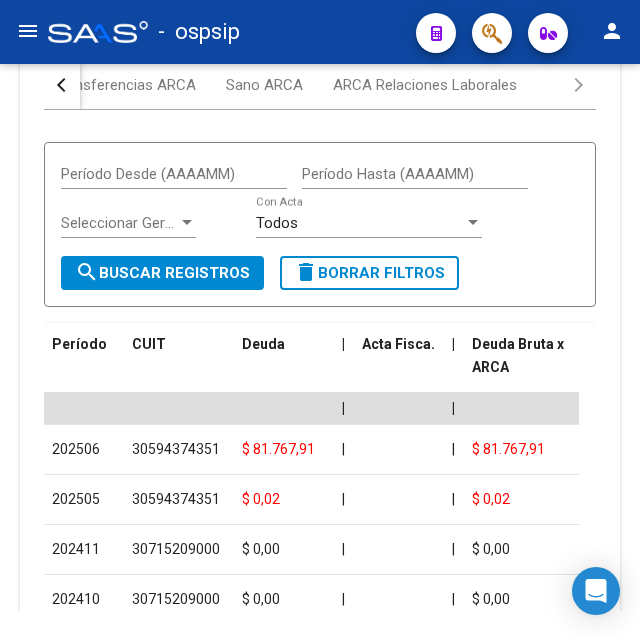 scroll, scrollTop: 4215, scrollLeft: 0, axis: vertical 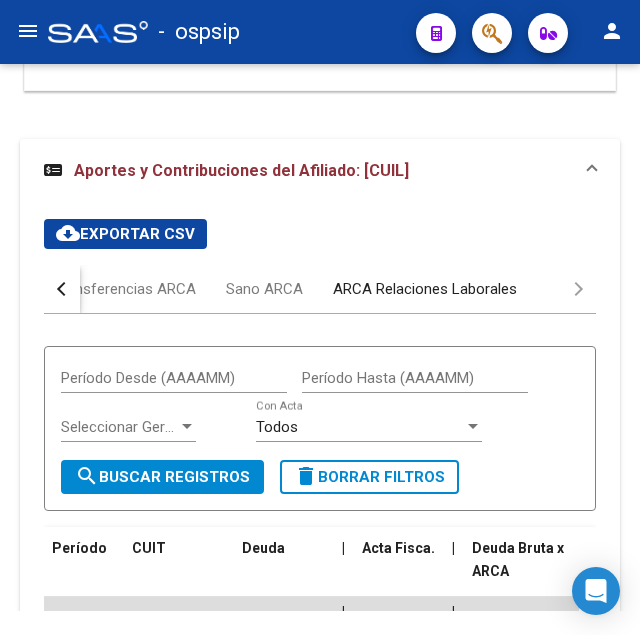 click on "ARCA Relaciones Laborales" at bounding box center [425, 289] 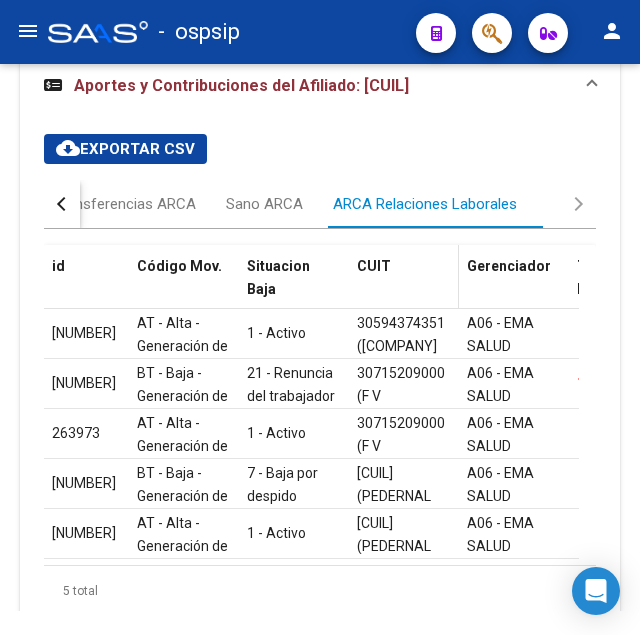 scroll, scrollTop: 4312, scrollLeft: 0, axis: vertical 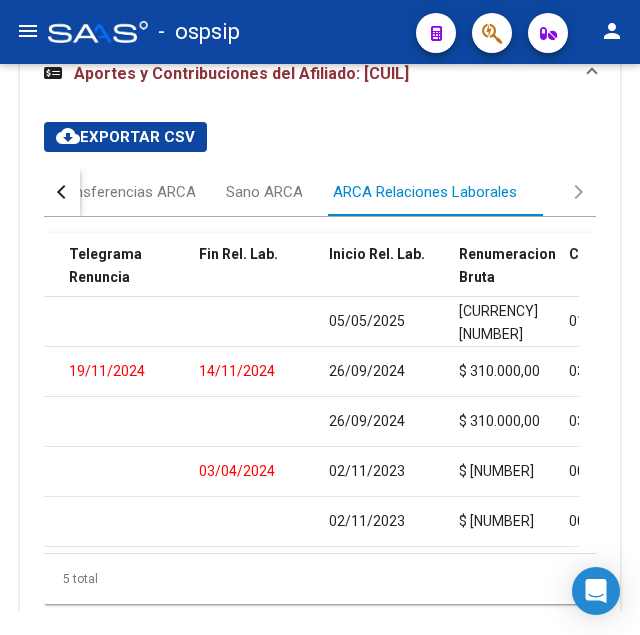 drag, startPoint x: 330, startPoint y: 271, endPoint x: 427, endPoint y: 281, distance: 97.5141 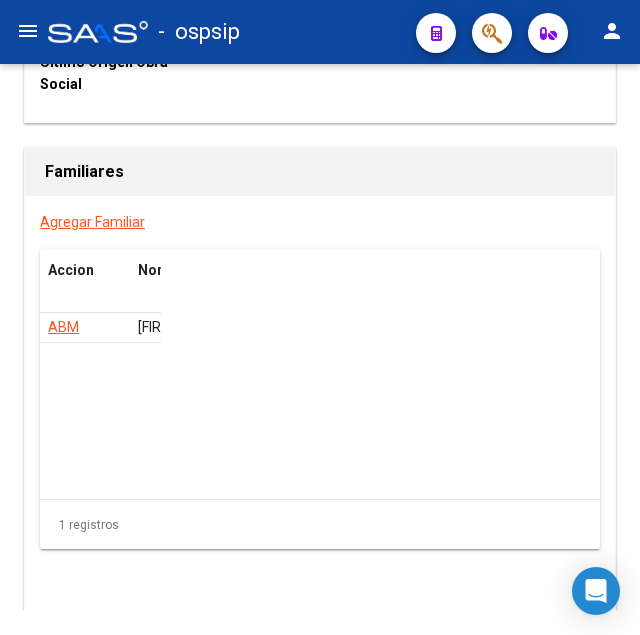 scroll, scrollTop: 3688, scrollLeft: 0, axis: vertical 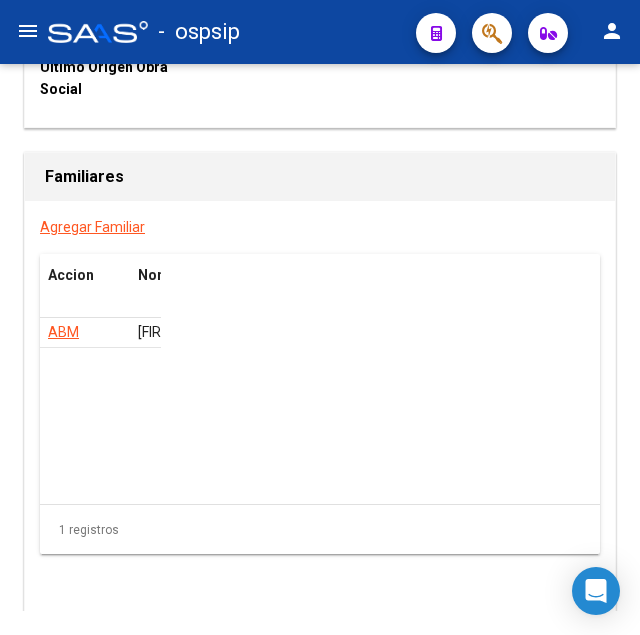 click on "ABM" 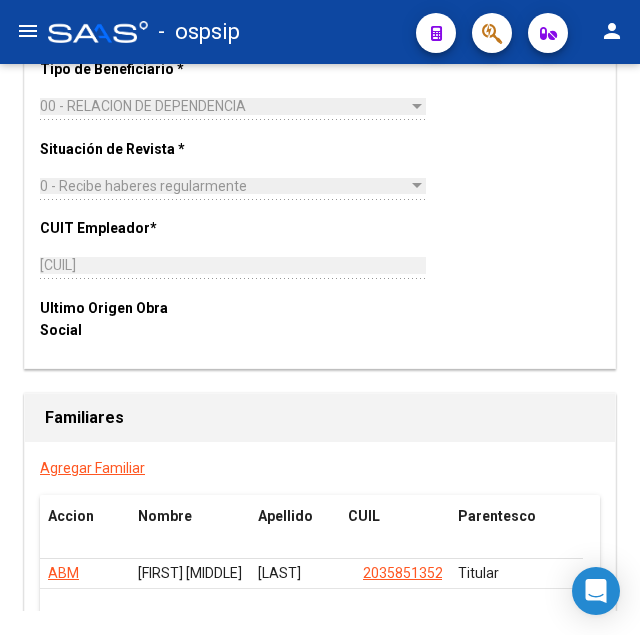 scroll, scrollTop: 3468, scrollLeft: 0, axis: vertical 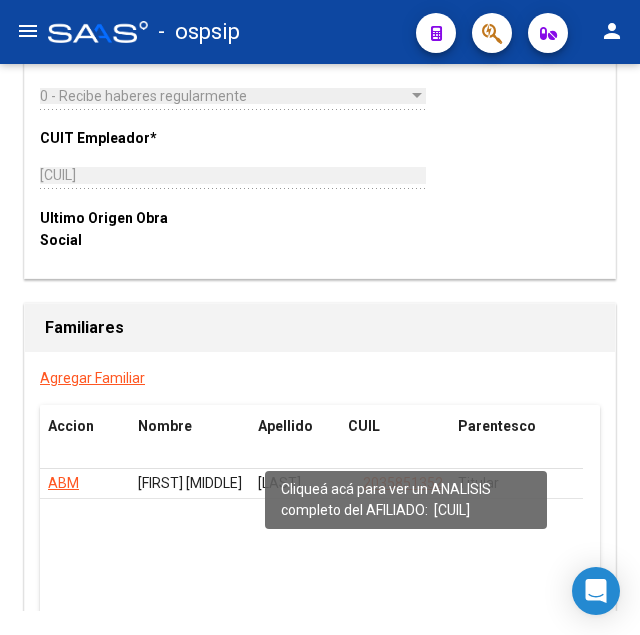click on "20358513523" 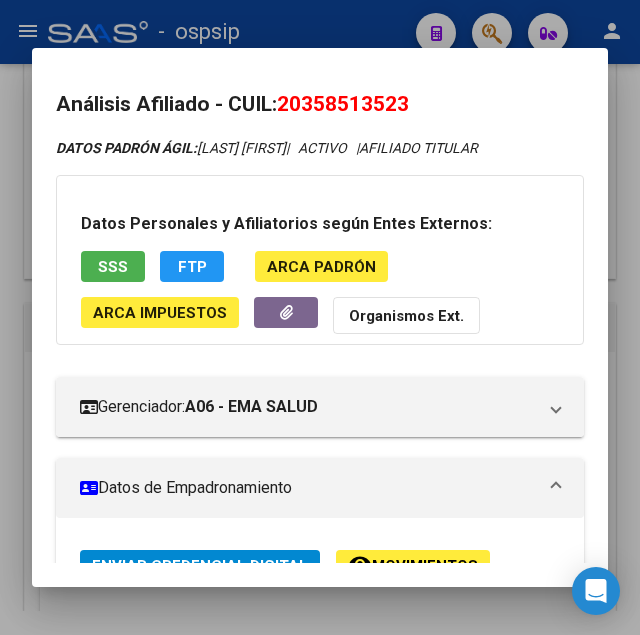 drag, startPoint x: 307, startPoint y: 108, endPoint x: 402, endPoint y: 95, distance: 95.885345 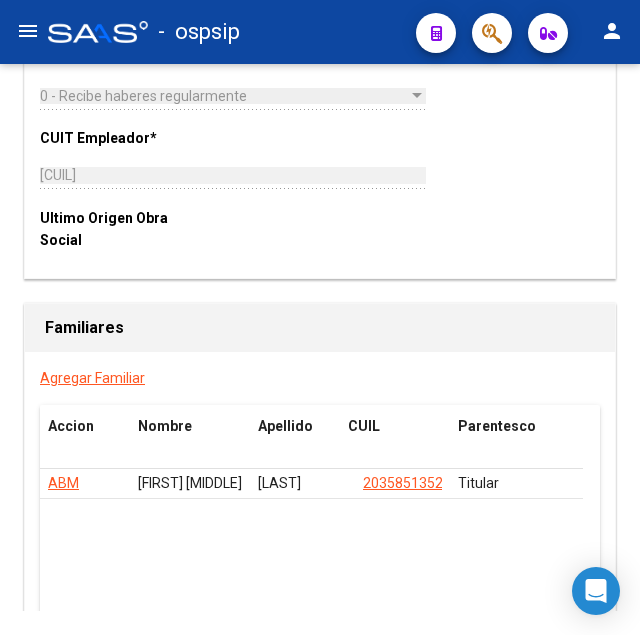 click on "menu -   ospsip  person" 